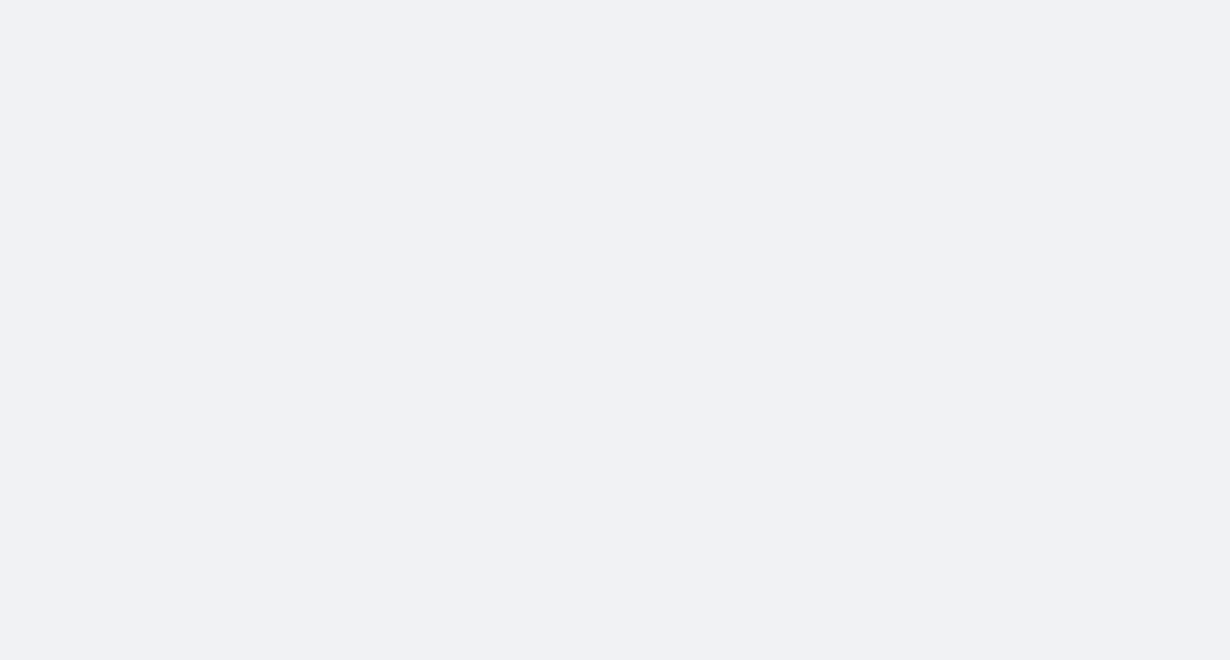 scroll, scrollTop: 0, scrollLeft: 0, axis: both 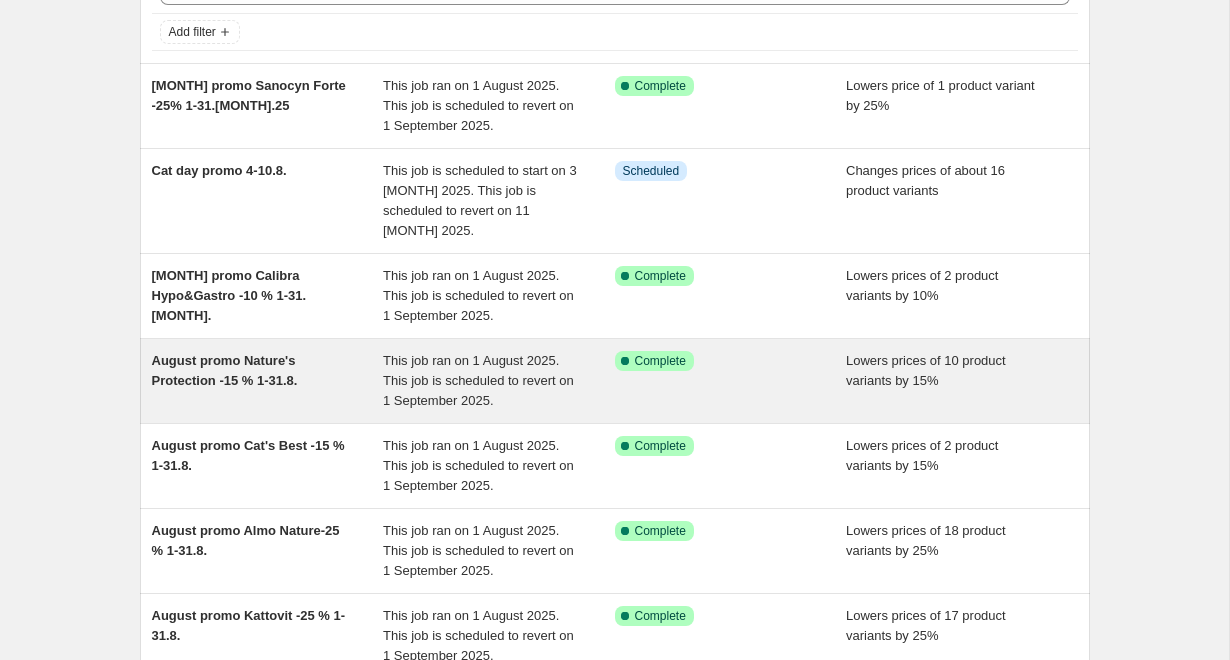 click on "August promo Nature's Protection -15 % 1-31.8." at bounding box center (268, 381) 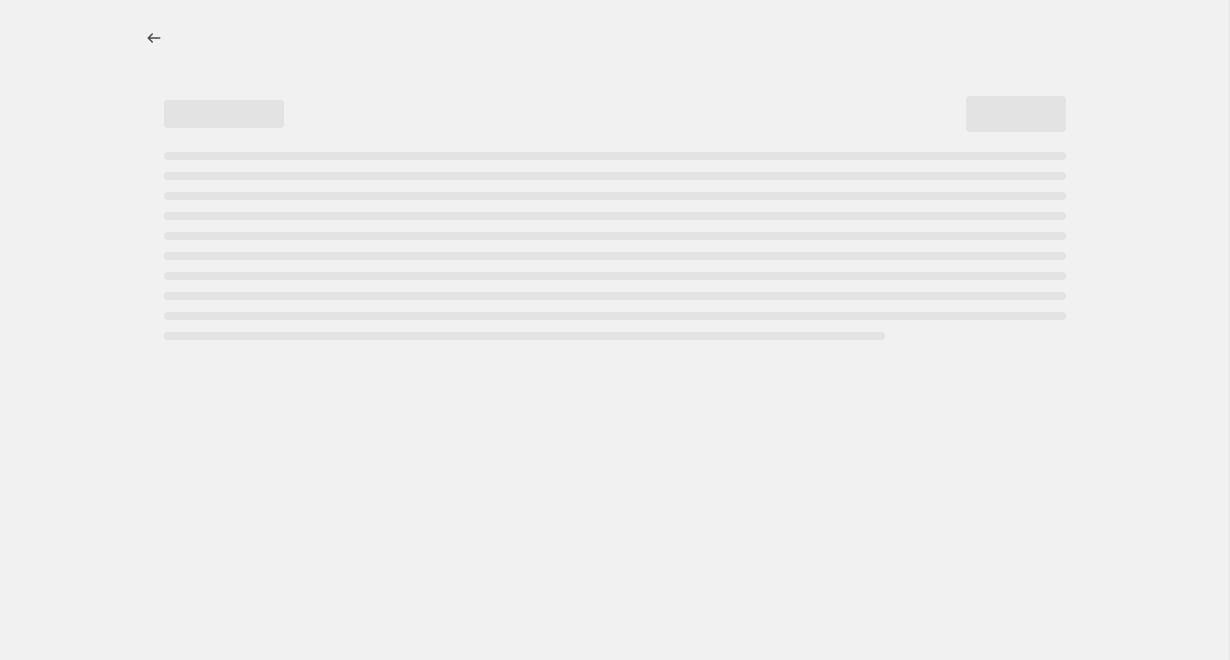 select on "percentage" 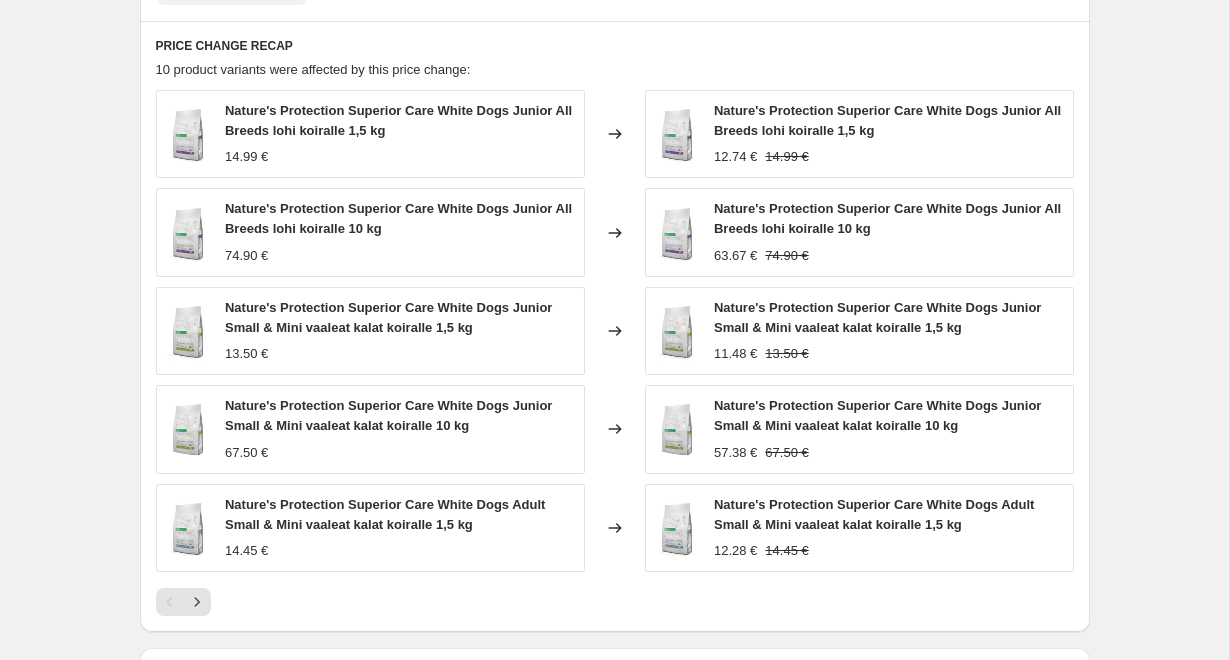 scroll, scrollTop: 0, scrollLeft: 0, axis: both 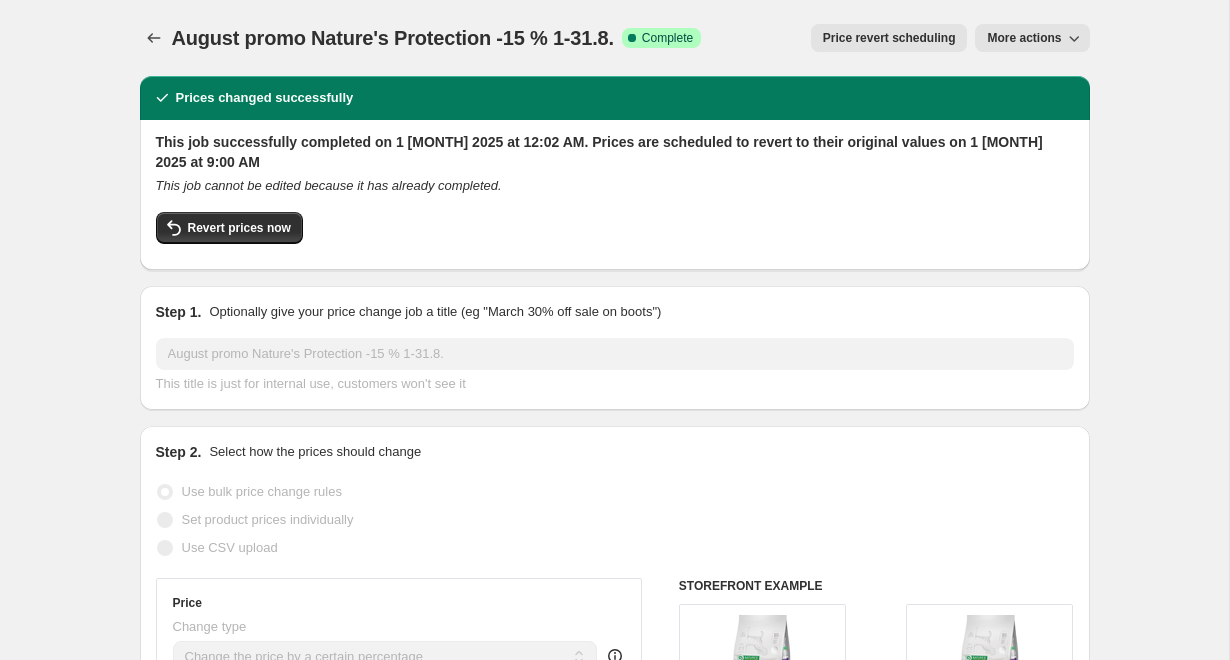 select on "percentage" 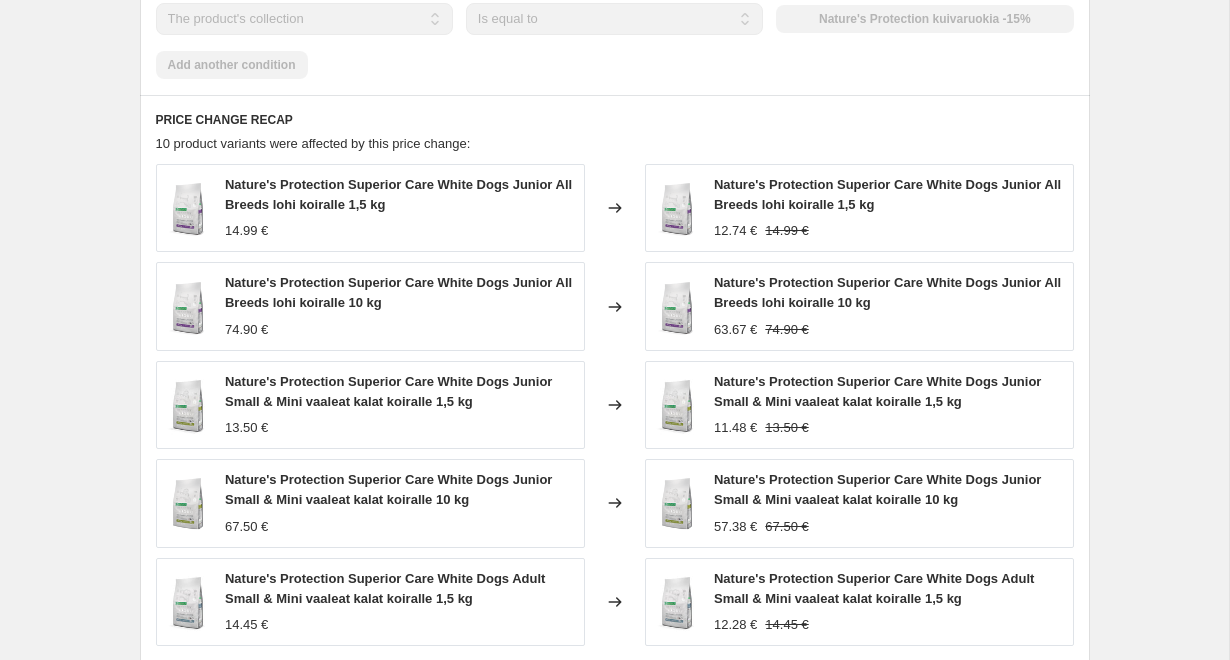 scroll, scrollTop: 1454, scrollLeft: 0, axis: vertical 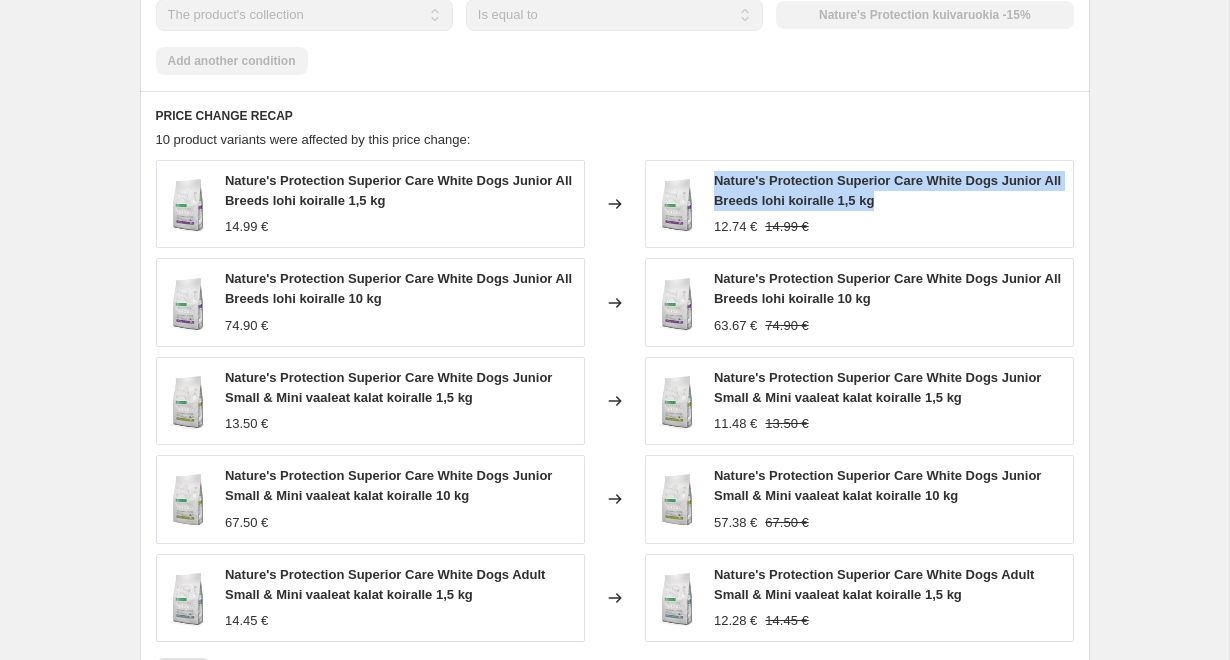 drag, startPoint x: 903, startPoint y: 203, endPoint x: 714, endPoint y: 176, distance: 190.91884 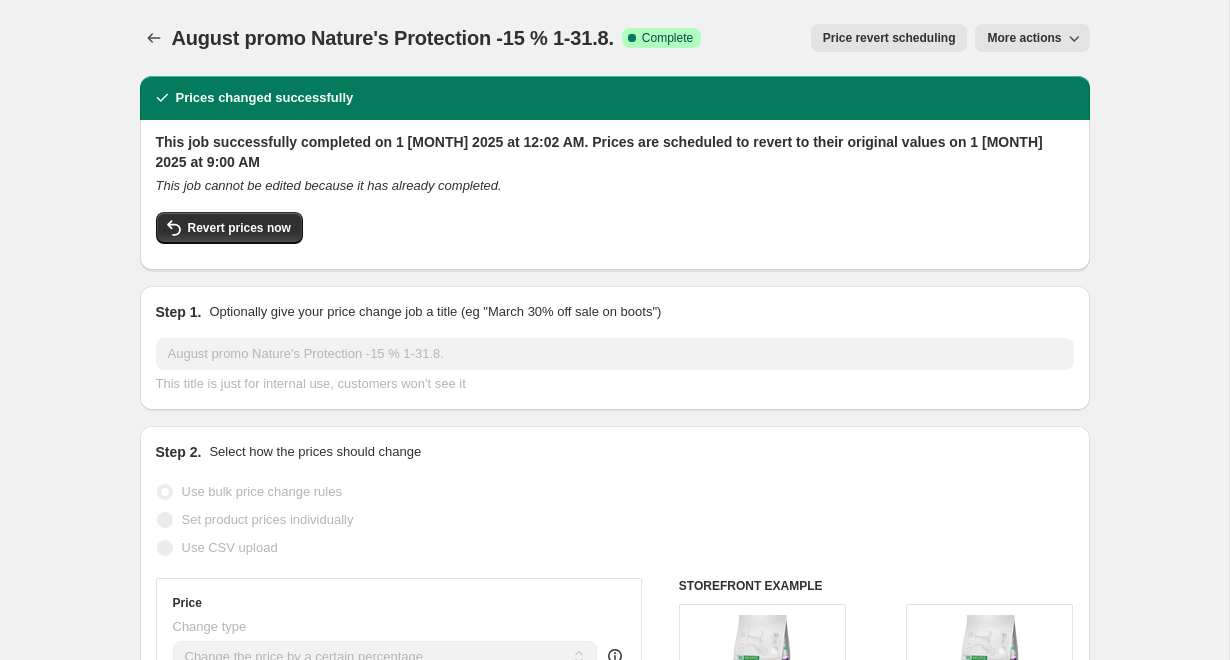 scroll, scrollTop: 0, scrollLeft: 0, axis: both 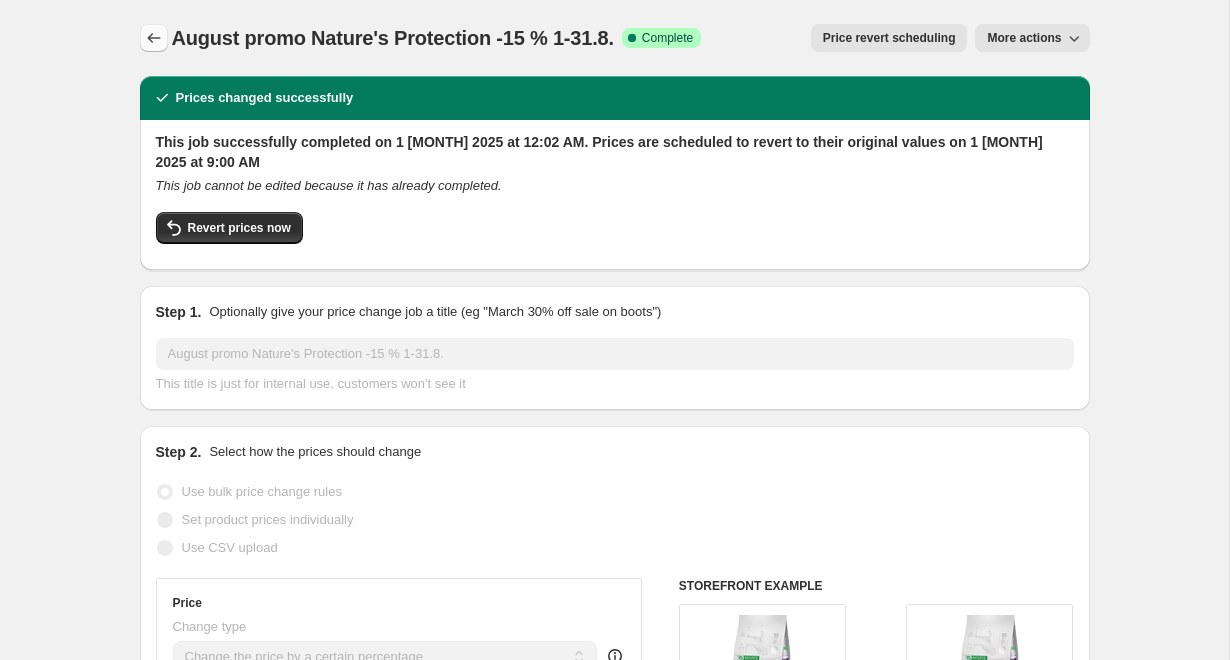 click 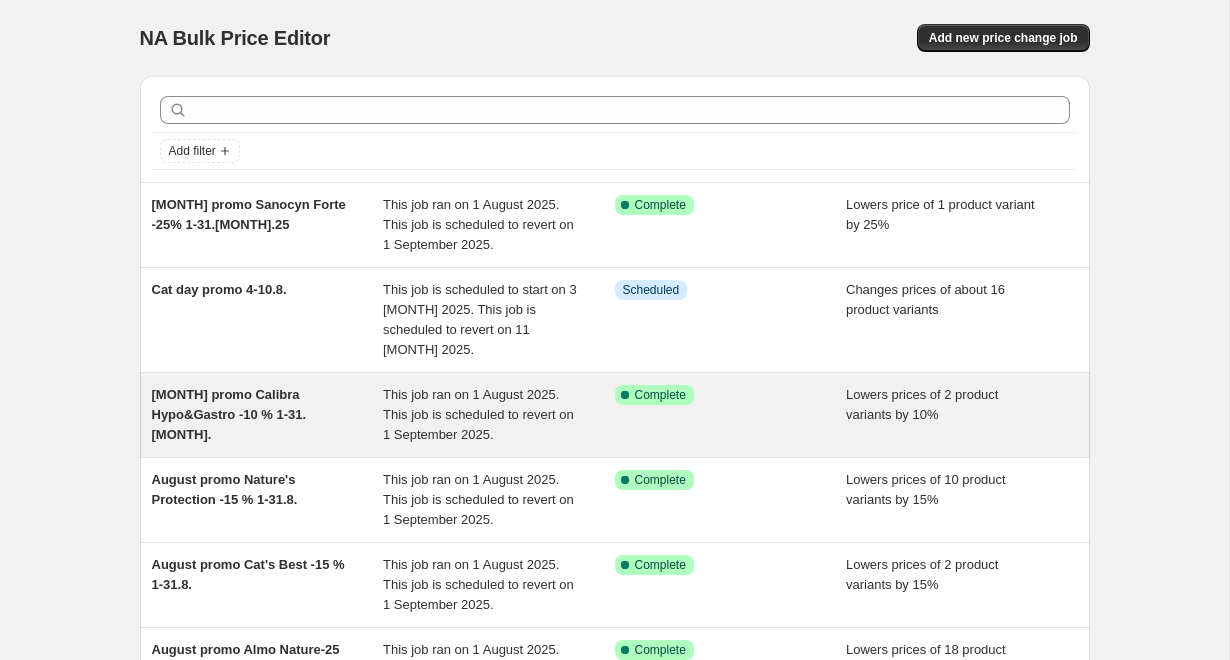 click on "[MONTH] promo Calibra Hypo&Gastro -10 % 1-31.[MONTH]." at bounding box center [229, 414] 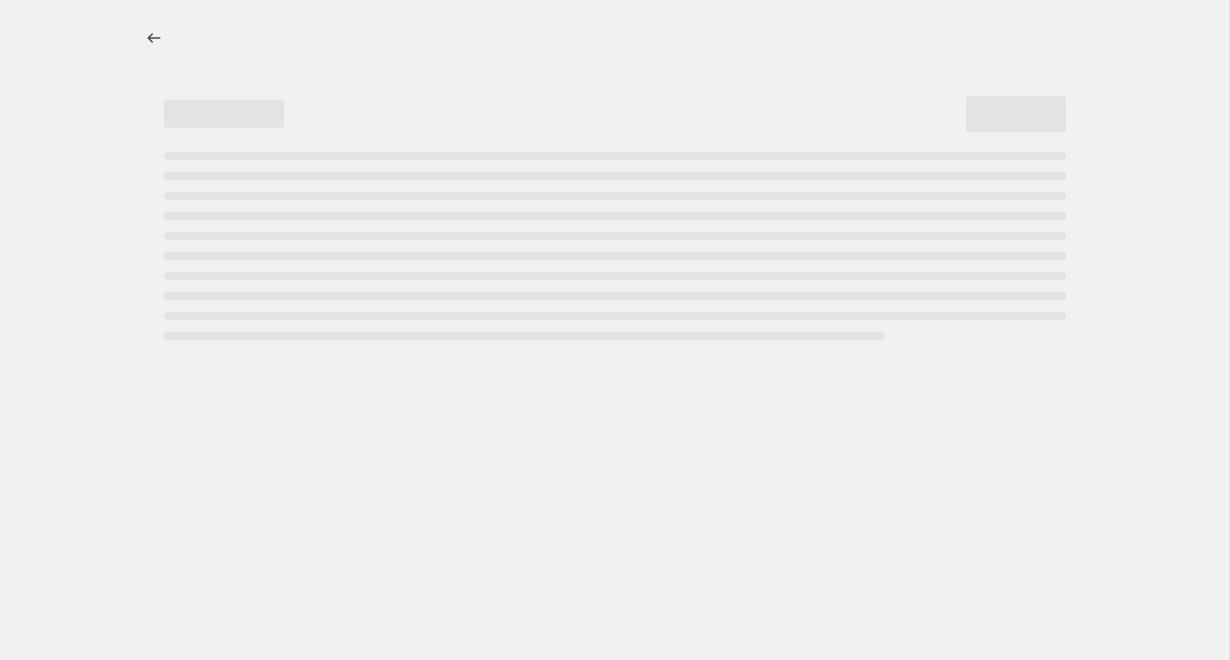 select on "percentage" 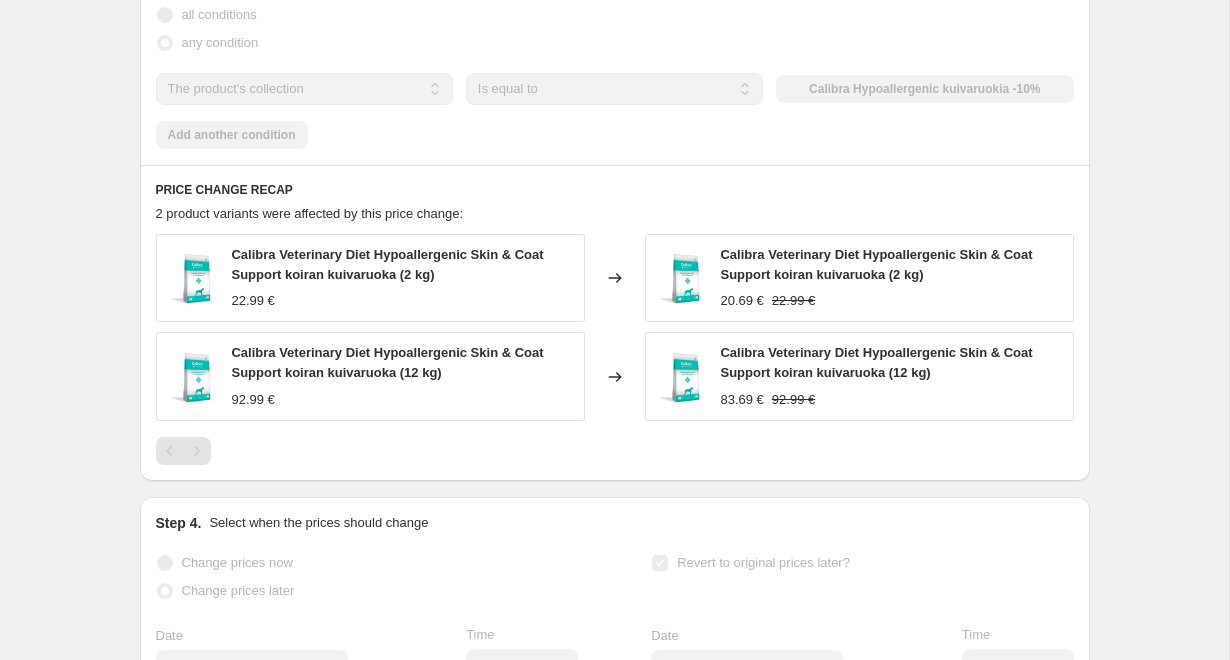 scroll, scrollTop: 1471, scrollLeft: 0, axis: vertical 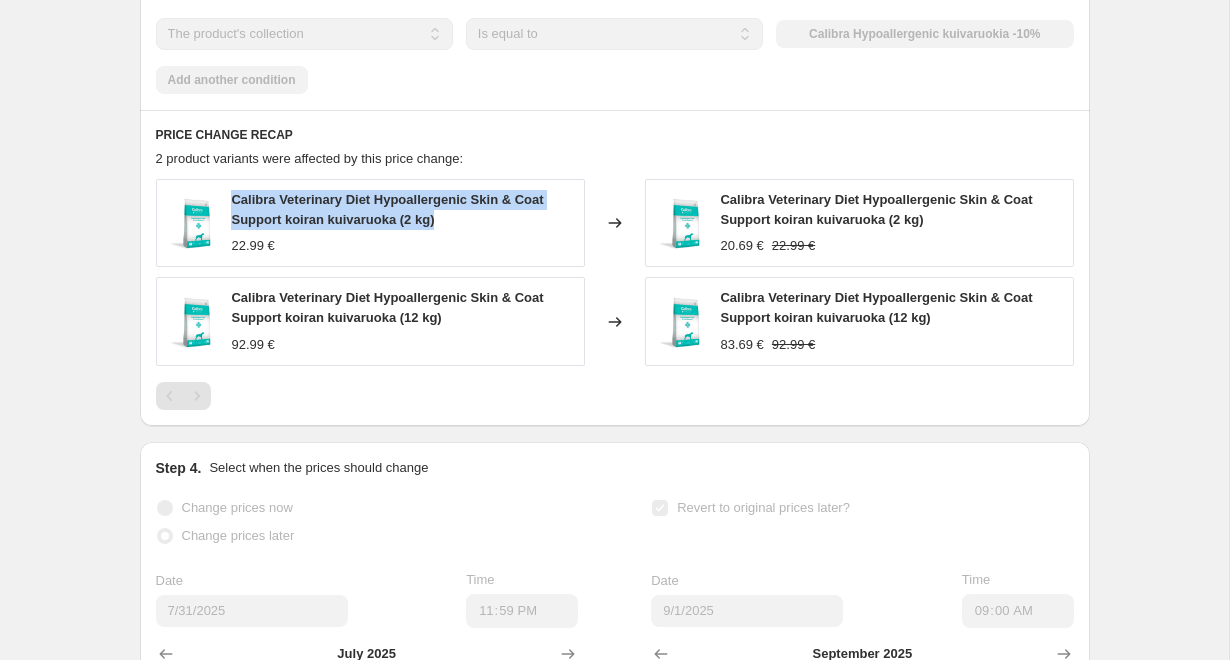 drag, startPoint x: 450, startPoint y: 184, endPoint x: 234, endPoint y: 167, distance: 216.66795 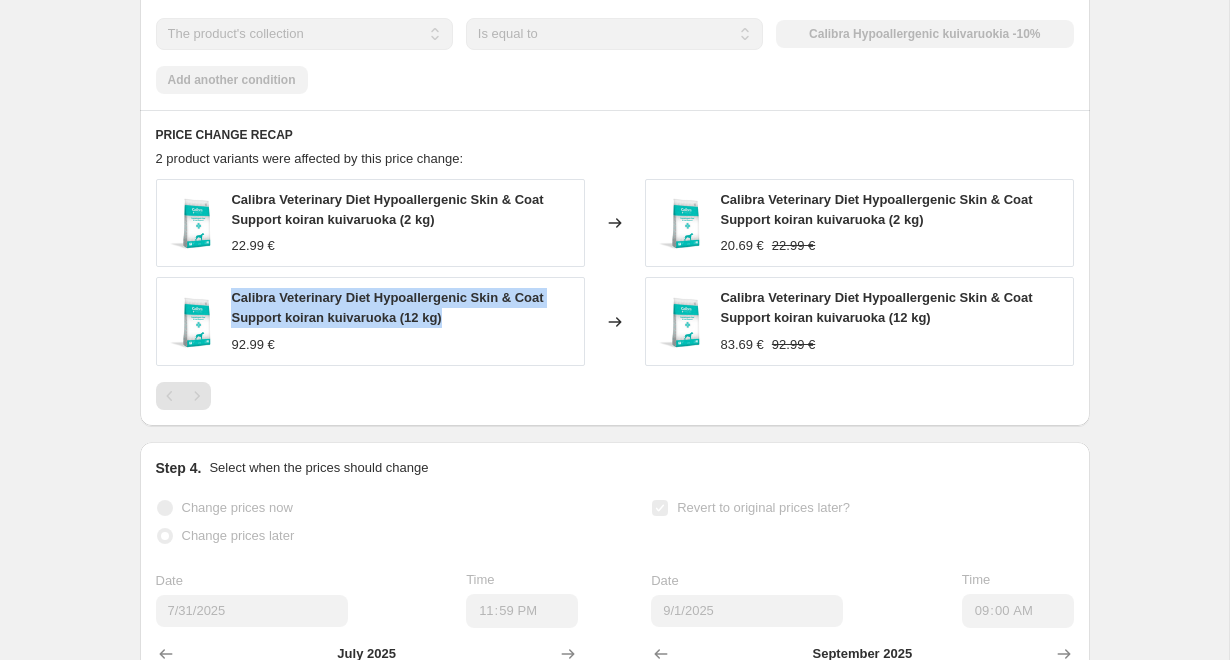 drag, startPoint x: 465, startPoint y: 284, endPoint x: 232, endPoint y: 264, distance: 233.8568 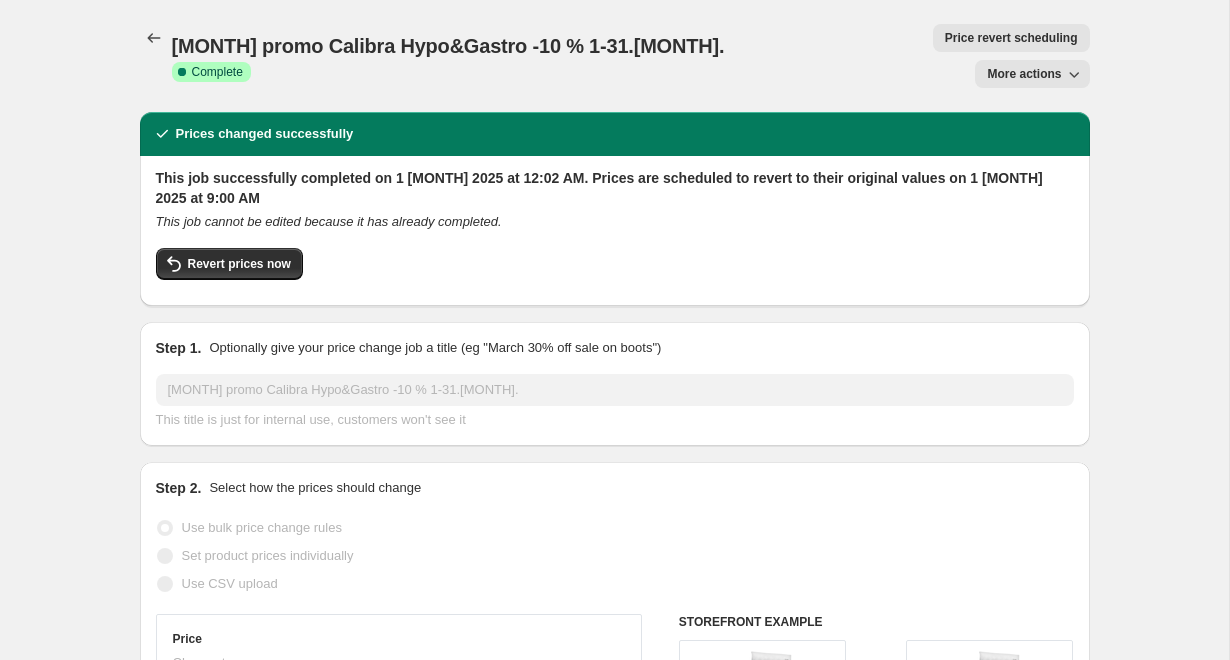 scroll, scrollTop: 0, scrollLeft: 0, axis: both 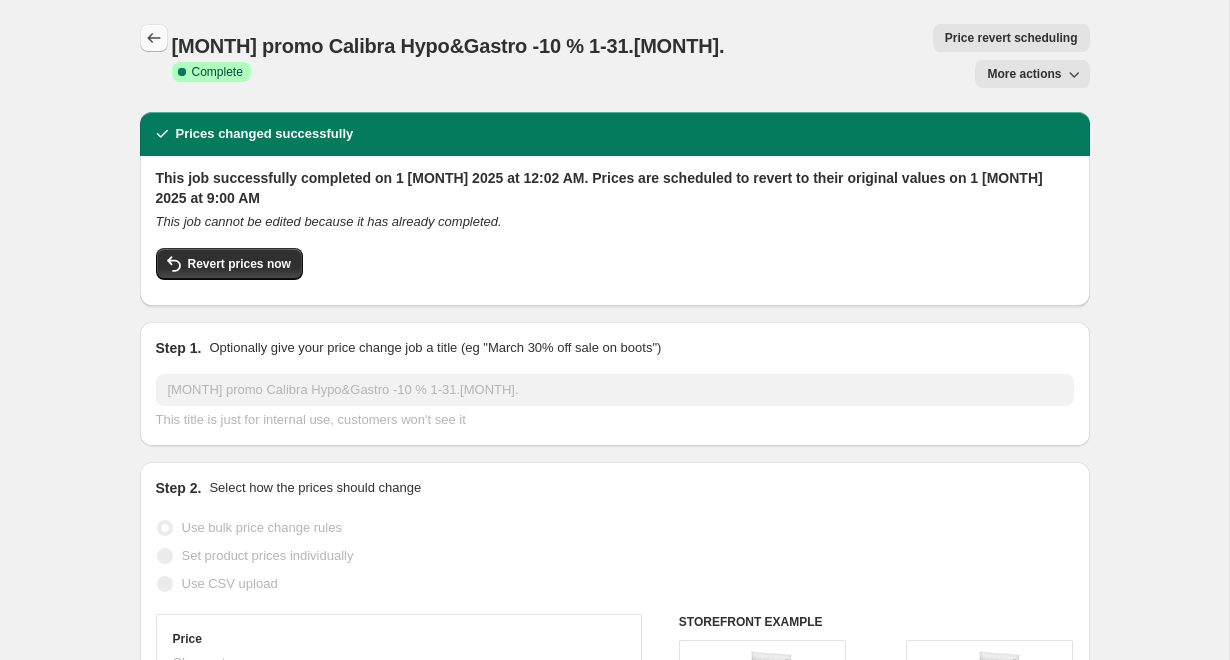 click 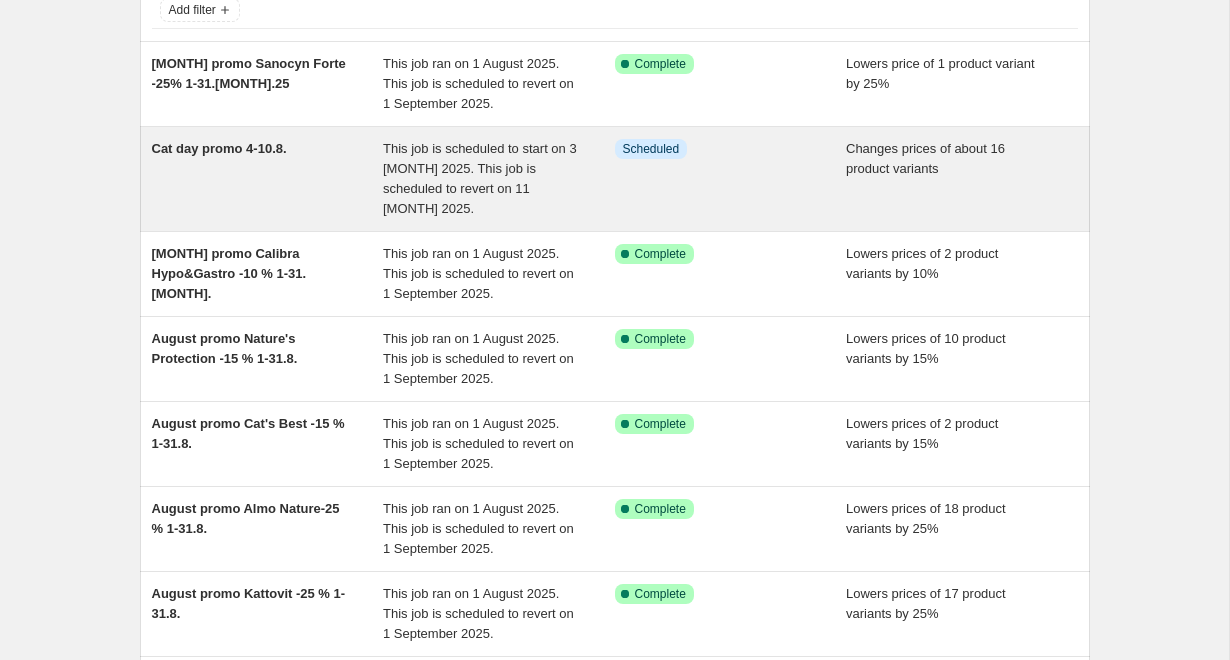 scroll, scrollTop: 144, scrollLeft: 0, axis: vertical 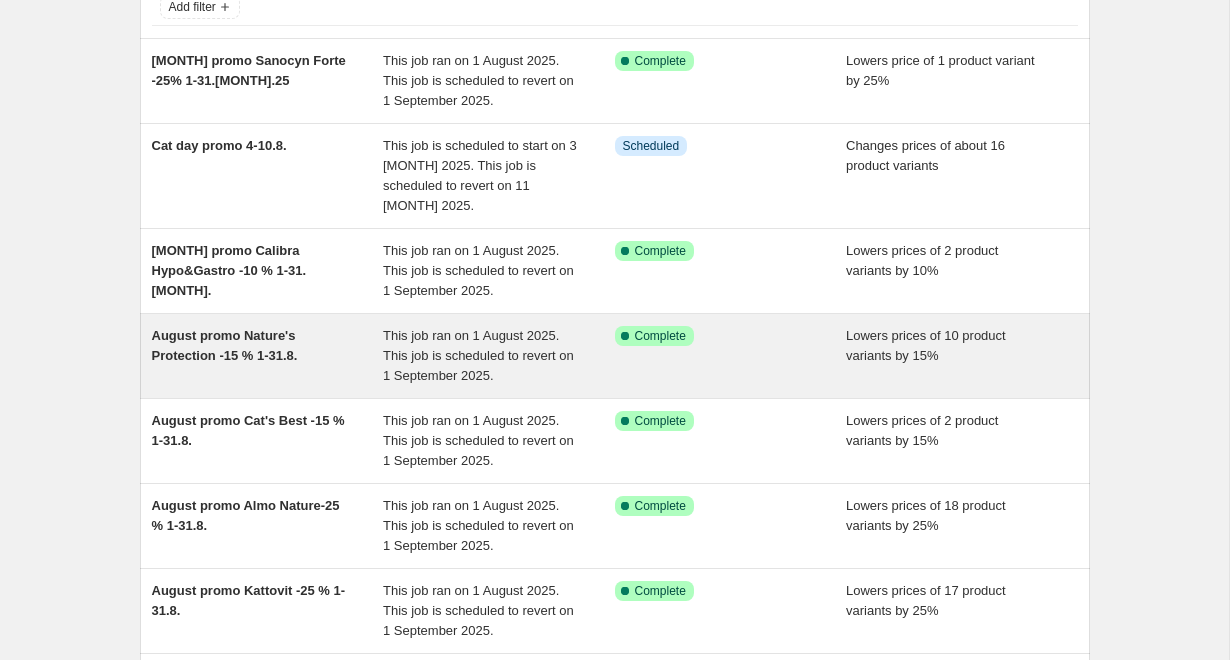 click on "August promo Nature's Protection -15 % 1-31.8." at bounding box center [268, 356] 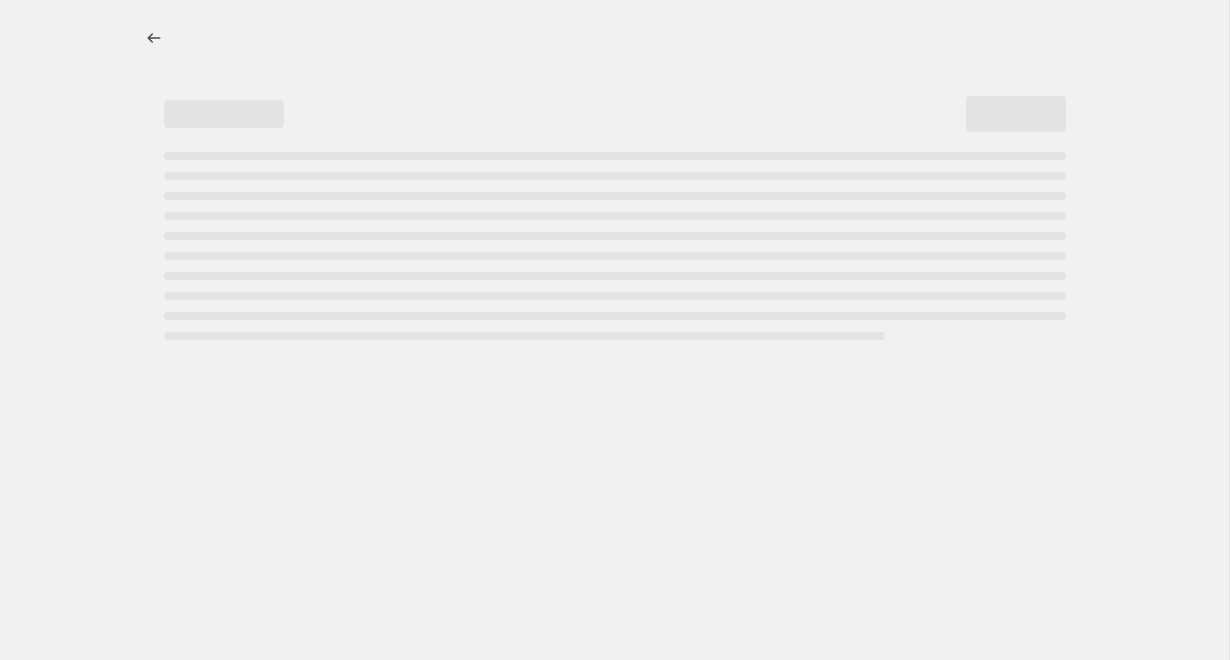 select on "percentage" 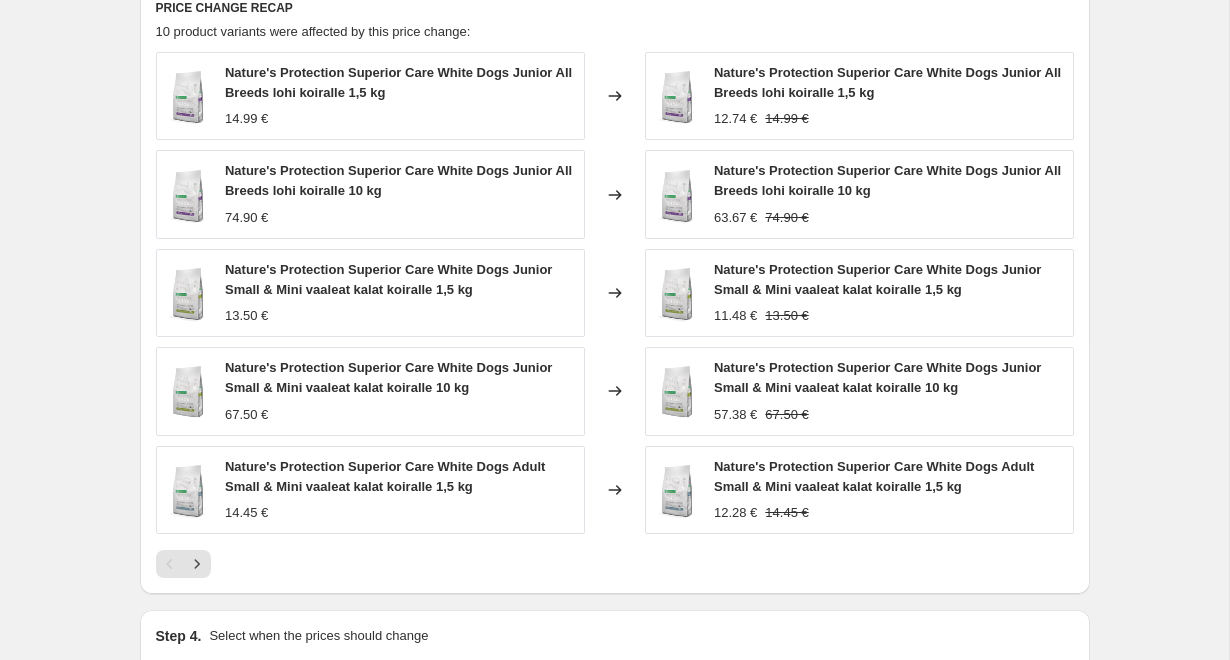 scroll, scrollTop: 1563, scrollLeft: 0, axis: vertical 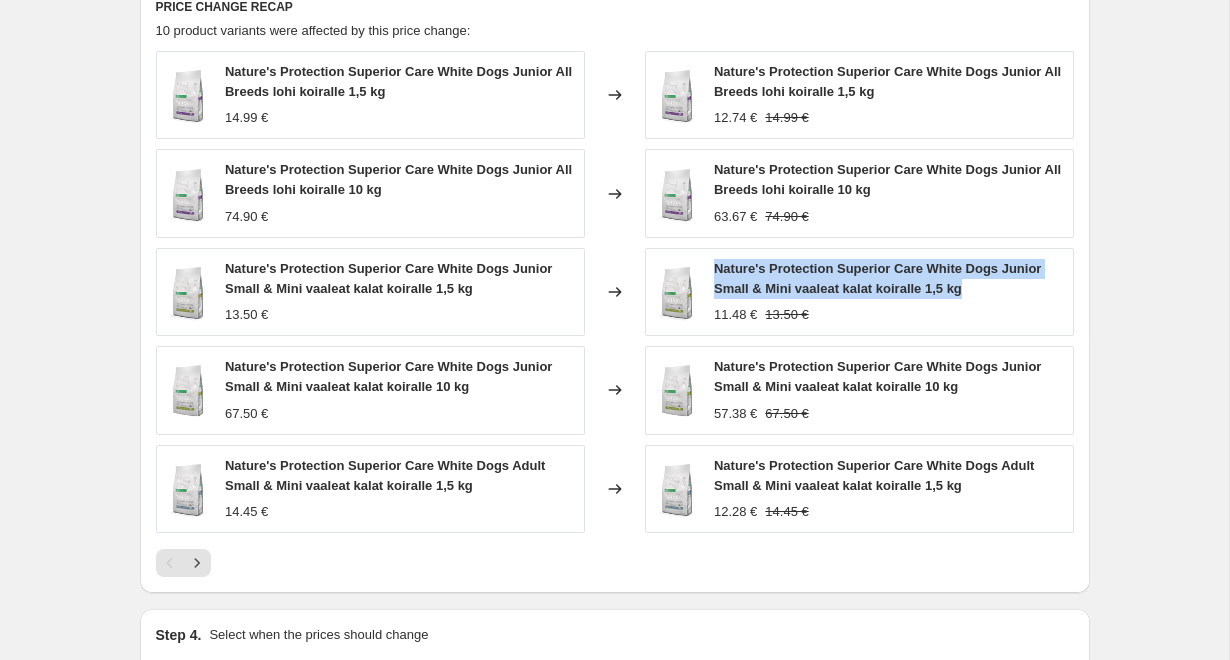 drag, startPoint x: 980, startPoint y: 288, endPoint x: 715, endPoint y: 271, distance: 265.5447 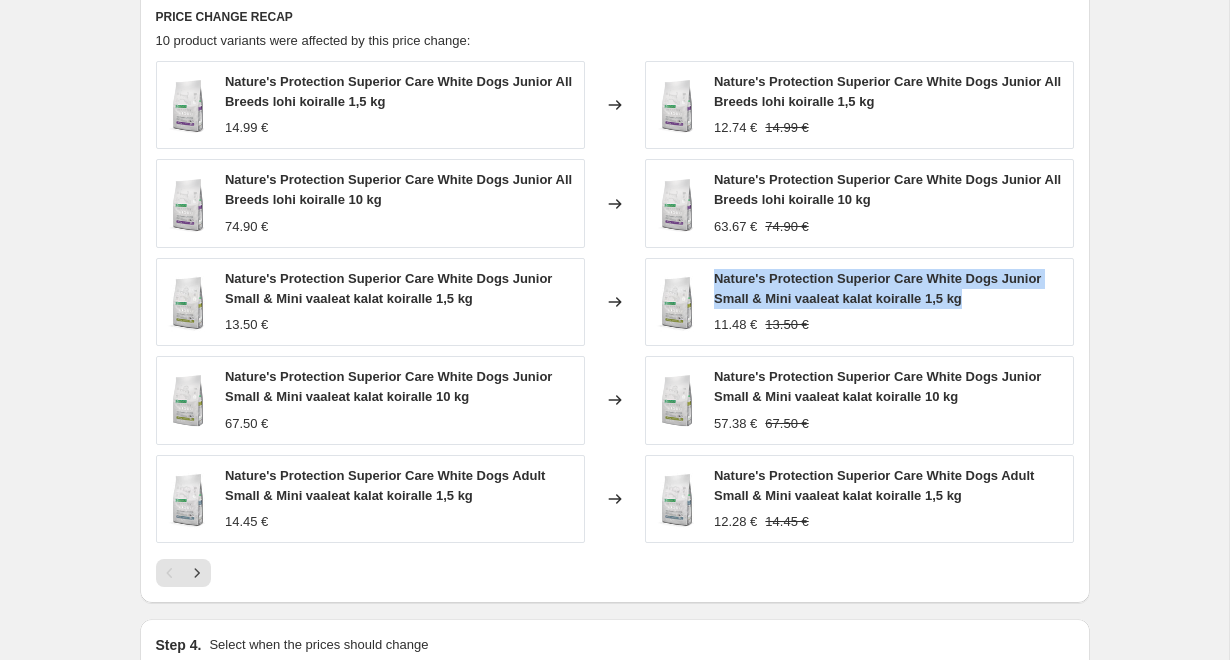 scroll, scrollTop: 1550, scrollLeft: 0, axis: vertical 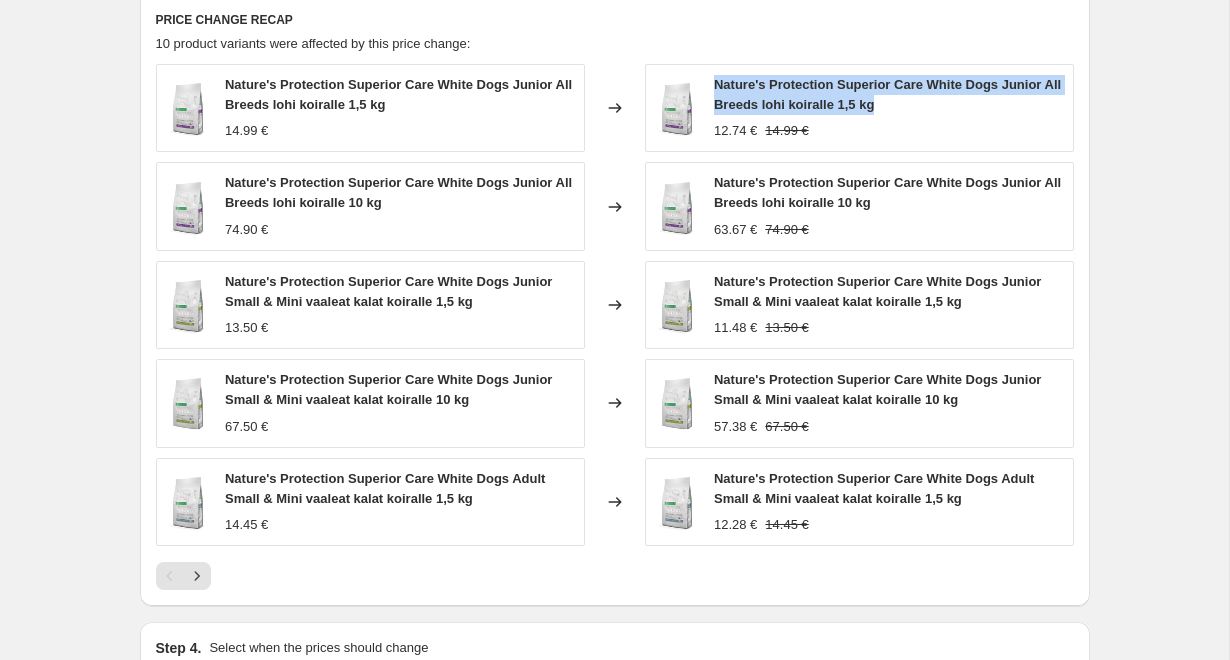 drag, startPoint x: 912, startPoint y: 105, endPoint x: 710, endPoint y: 91, distance: 202.48457 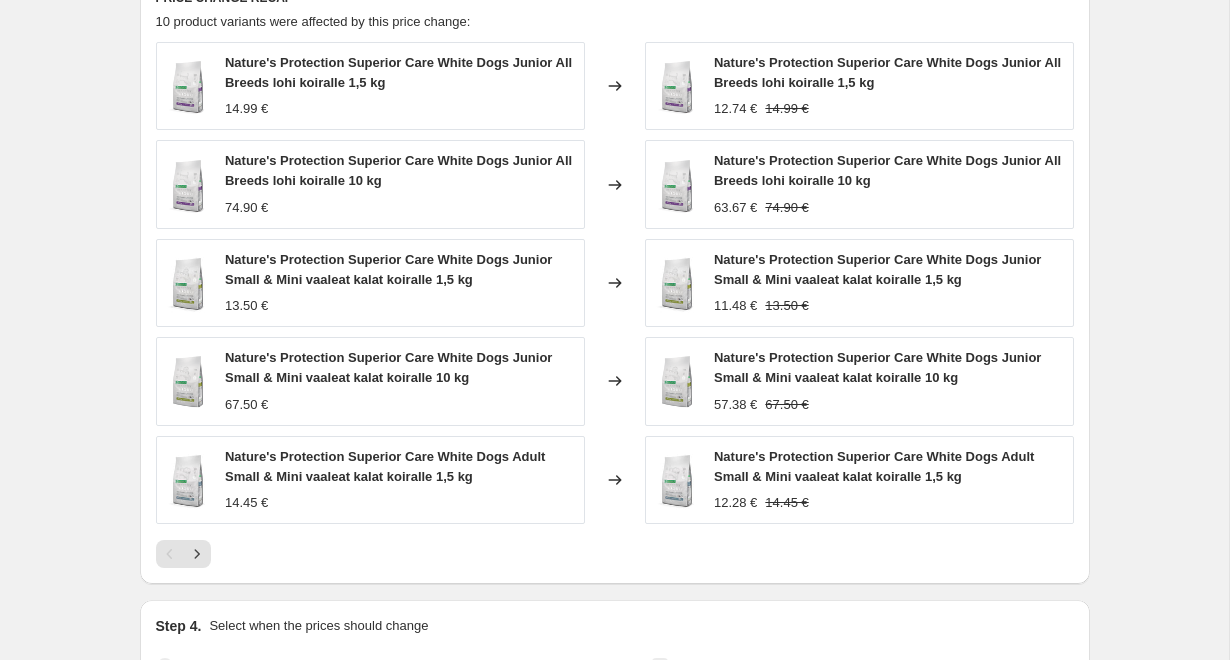 scroll, scrollTop: 1657, scrollLeft: 0, axis: vertical 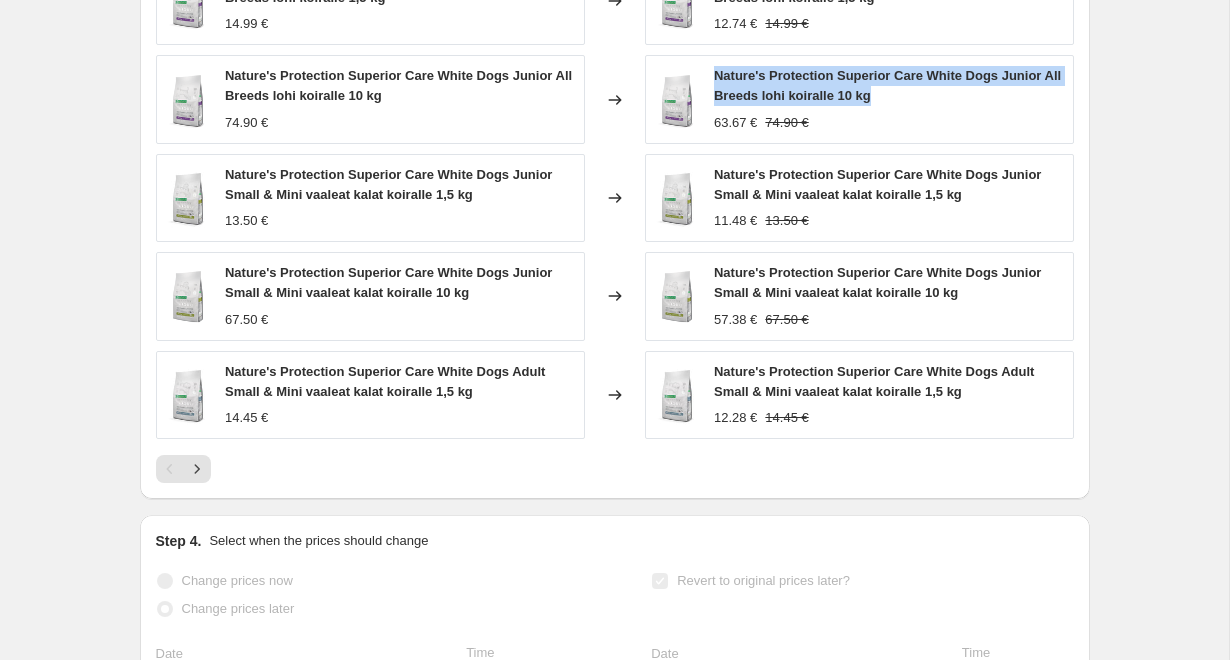 drag, startPoint x: 897, startPoint y: 95, endPoint x: 717, endPoint y: 77, distance: 180.89777 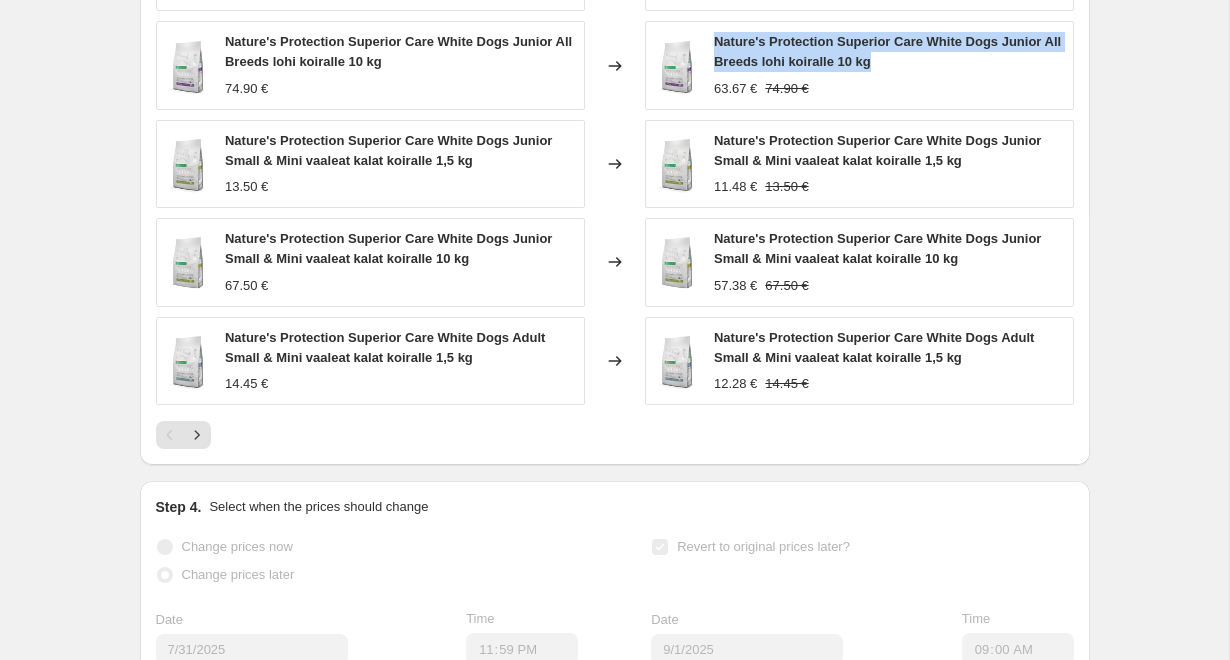 scroll, scrollTop: 1692, scrollLeft: 0, axis: vertical 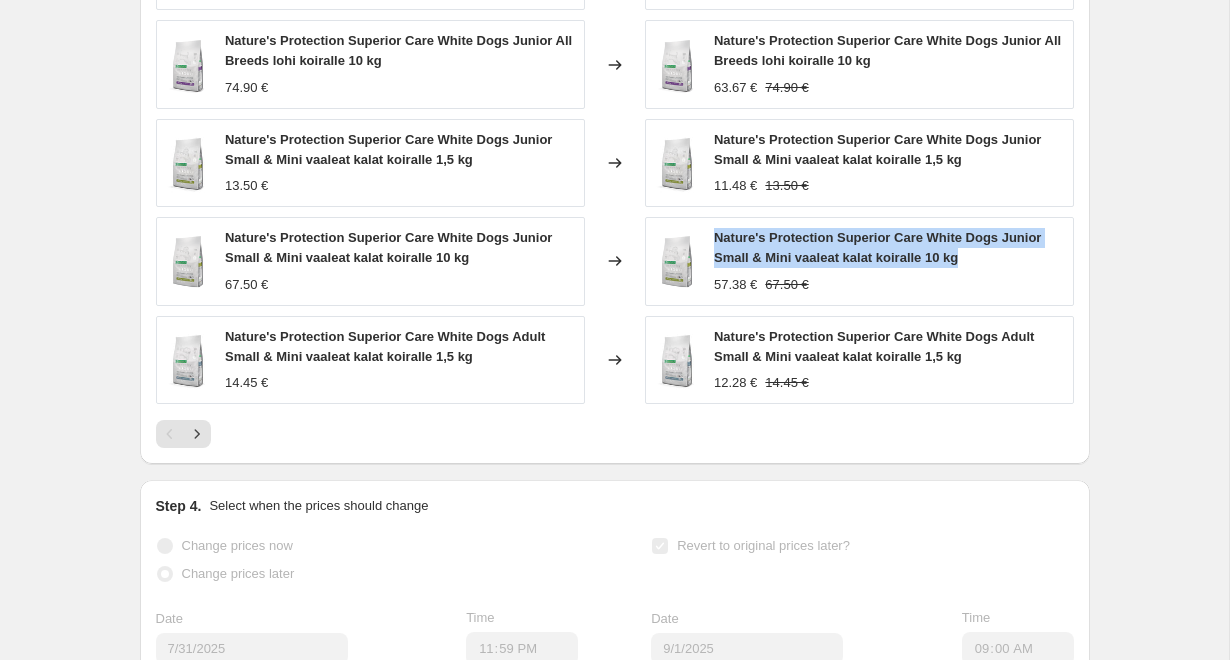drag, startPoint x: 976, startPoint y: 261, endPoint x: 710, endPoint y: 241, distance: 266.75082 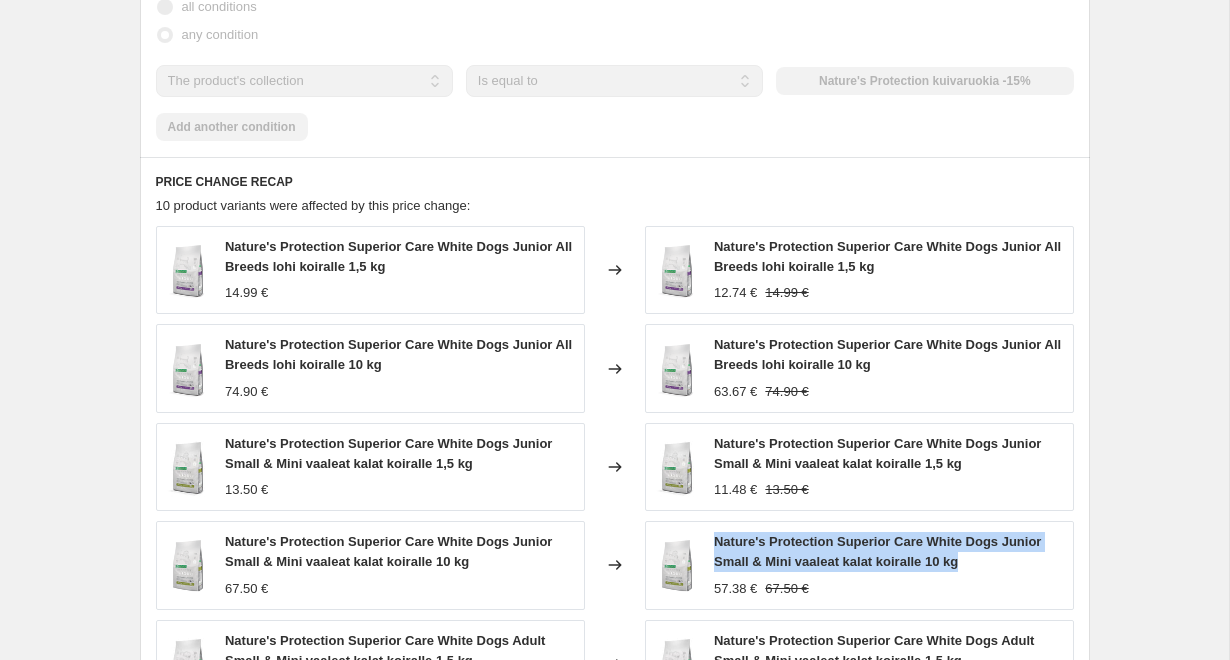 scroll, scrollTop: 1400, scrollLeft: 0, axis: vertical 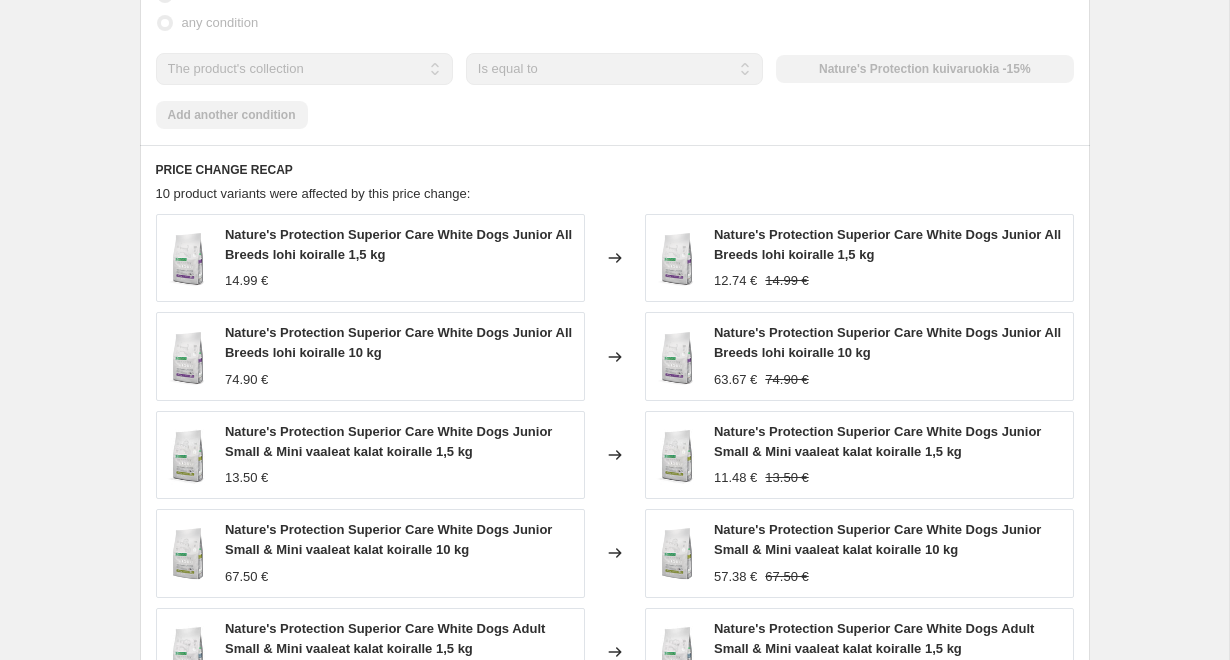 drag, startPoint x: 806, startPoint y: 65, endPoint x: 900, endPoint y: 64, distance: 94.00532 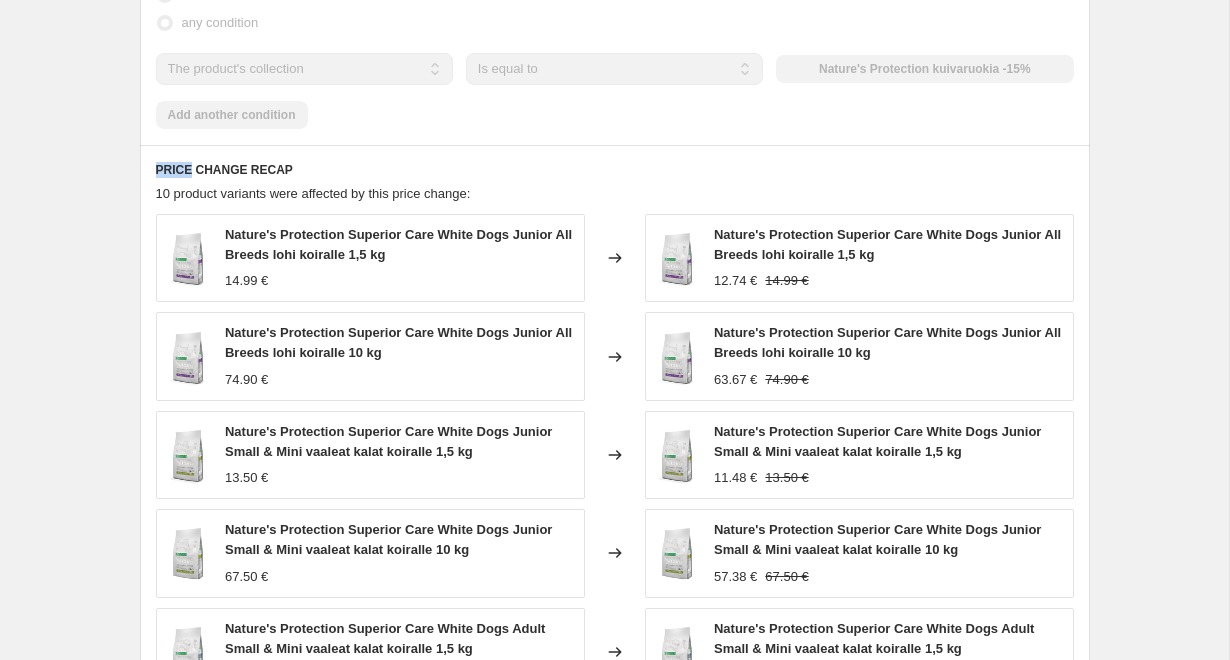 click on "The product The product's collection The product's tag The product's vendor The product's type The product's status The variant's title Inventory quantity The product's collection Is equal to Is not equal to Is equal to Nature's Protection kuivaruokia -15%" at bounding box center (615, 69) 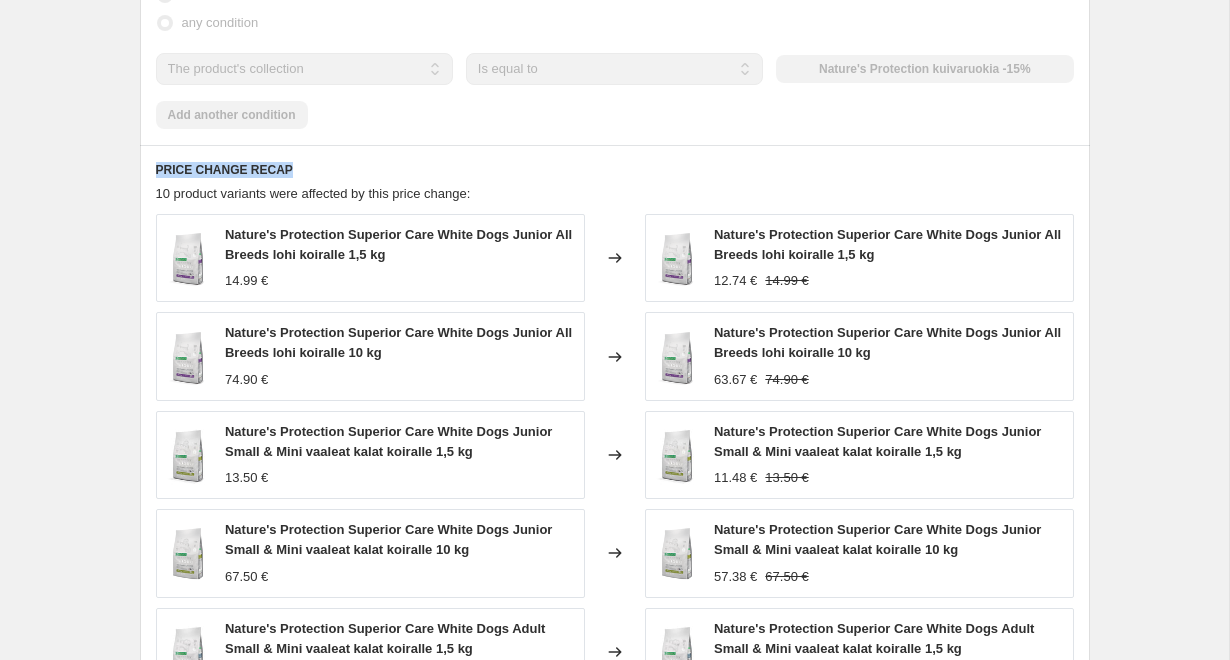 click on "The product The product's collection The product's tag The product's vendor The product's type The product's status The variant's title Inventory quantity The product's collection Is equal to Is not equal to Is equal to Nature's Protection kuivaruokia -15%" at bounding box center (615, 69) 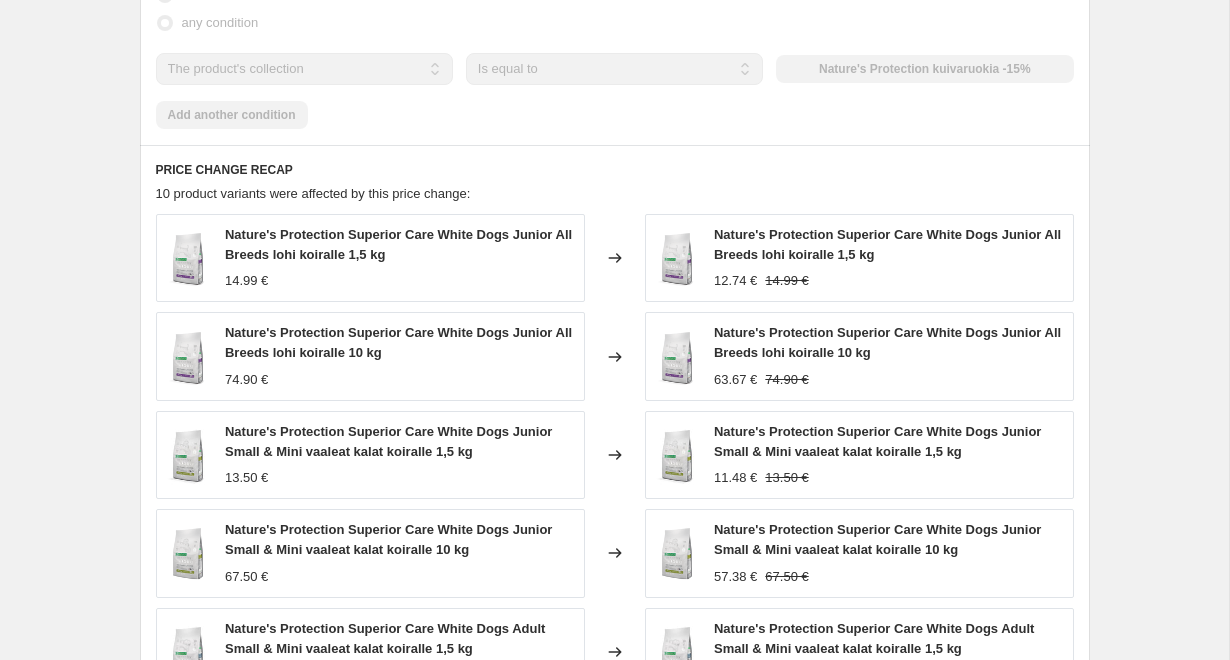 click on "Products must match: all conditions any condition The product The product's collection The product's tag The product's vendor The product's type The product's status The variant's title Inventory quantity The product's collection Is equal to Is not equal to Is equal to Nature's Protection kuivaruokia -15% Add another condition" at bounding box center [615, 43] 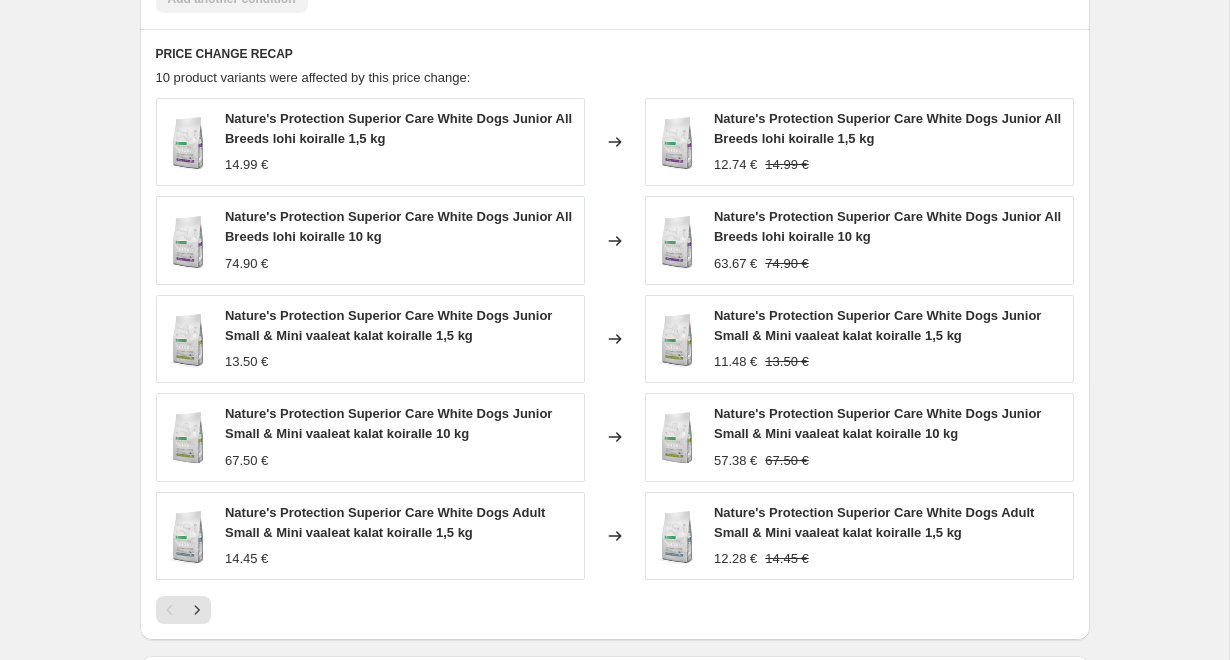 scroll, scrollTop: 1517, scrollLeft: 0, axis: vertical 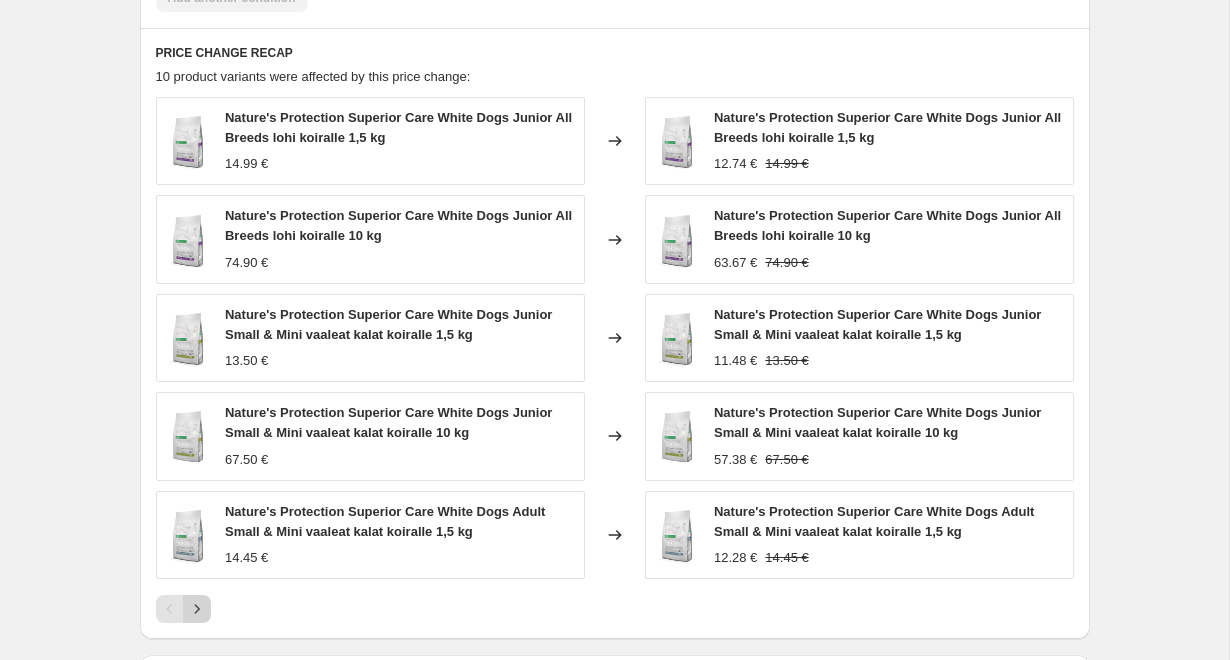 click 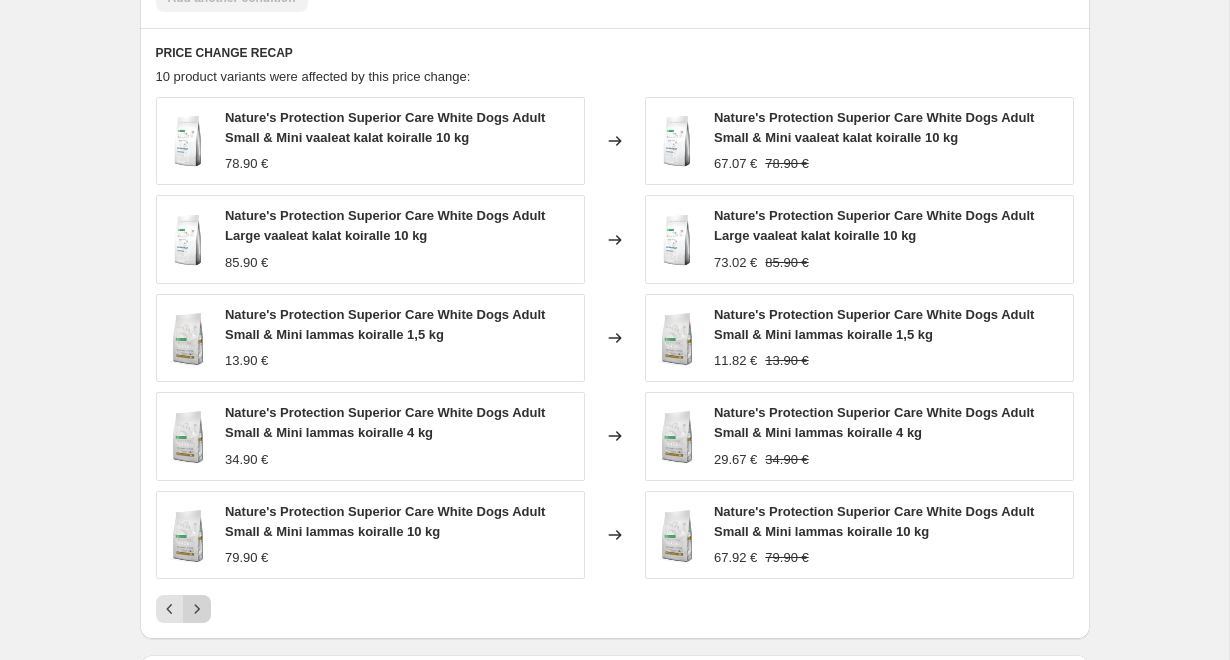 click at bounding box center (197, 609) 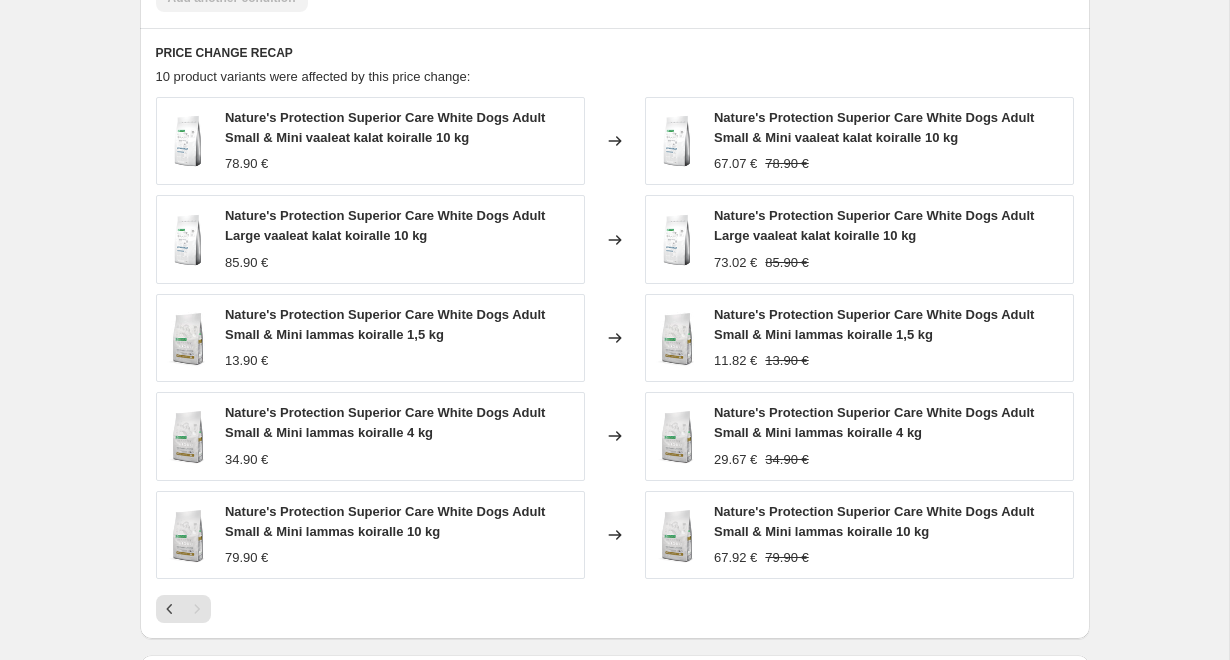 click on "PRICE CHANGE RECAP 10 product variants were affected by this price change: Nature's Protection Superior Care White Dogs Adult Small & Mini vaaleat kalat koiralle 10 kg 78.90 € Changed to Nature's Protection Superior Care White Dogs Adult Small & Mini vaaleat kalat koiralle 10 kg 67.07 € 78.90 € Nature's Protection Superior Care White Dogs Adult Large vaaleat kalat koiralle 10 kg 85.90 € Changed to Nature's Protection Superior Care White Dogs Adult Large vaaleat kalat koiralle 10 kg 73.02 € 85.90 € Nature's Protection Superior Care White Dogs Adult Small & Mini lammas koiralle 1,5 kg 13.90 € Changed to Nature's Protection Superior Care White Dogs Adult Small & Mini lammas koiralle 1,5 kg 11.82 € 13.90 € Nature's Protection Superior Care White Dogs Adult Small & Mini lammas koiralle 4 kg 34.90 € Changed to Nature's Protection Superior Care White Dogs Adult Small & Mini lammas koiralle 4 kg 29.67 € 34.90 € 79.90 € Changed to 67.92 € 79.90 €" at bounding box center [615, 333] 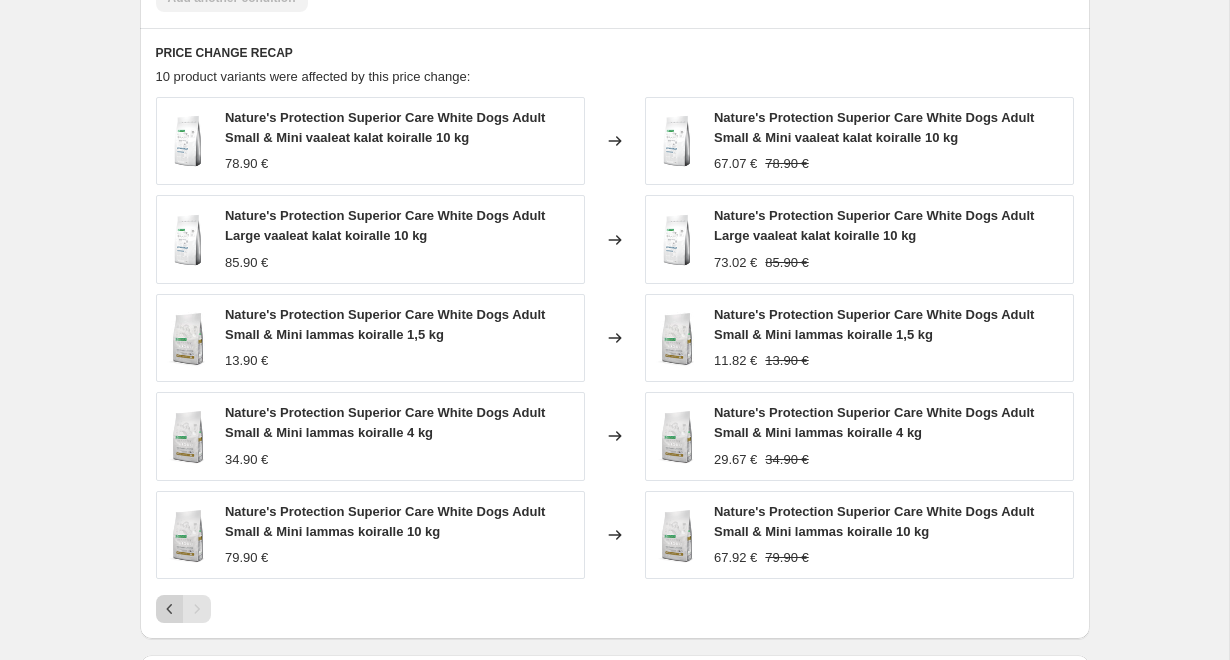 click 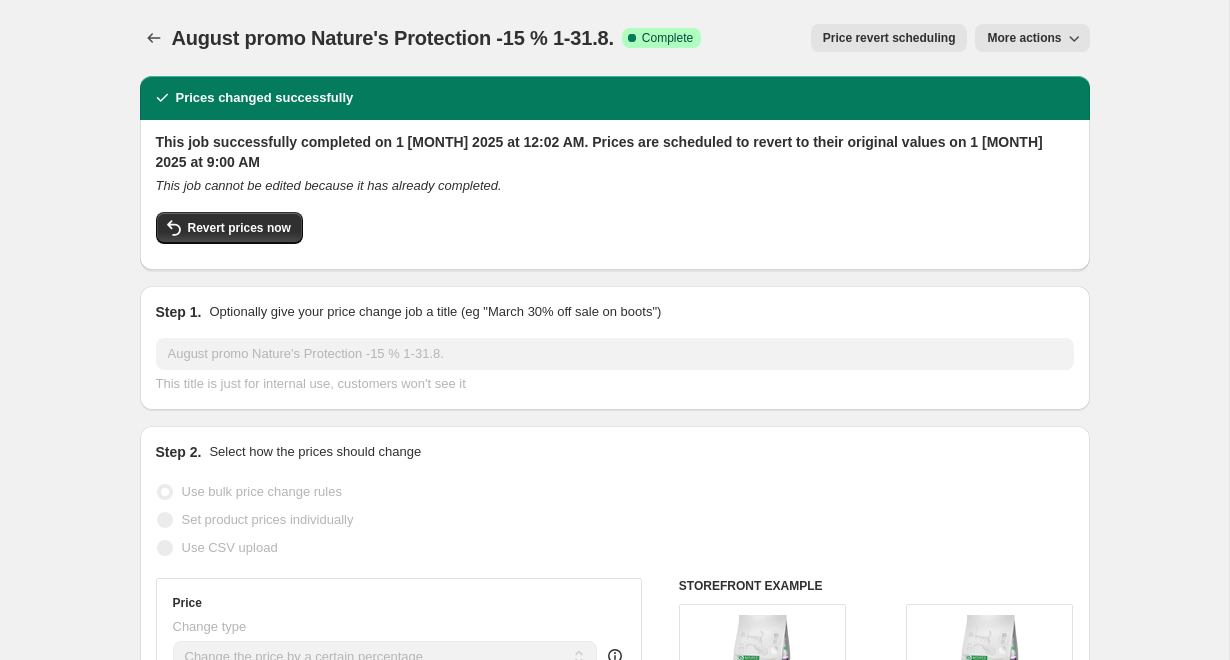 scroll, scrollTop: 0, scrollLeft: 0, axis: both 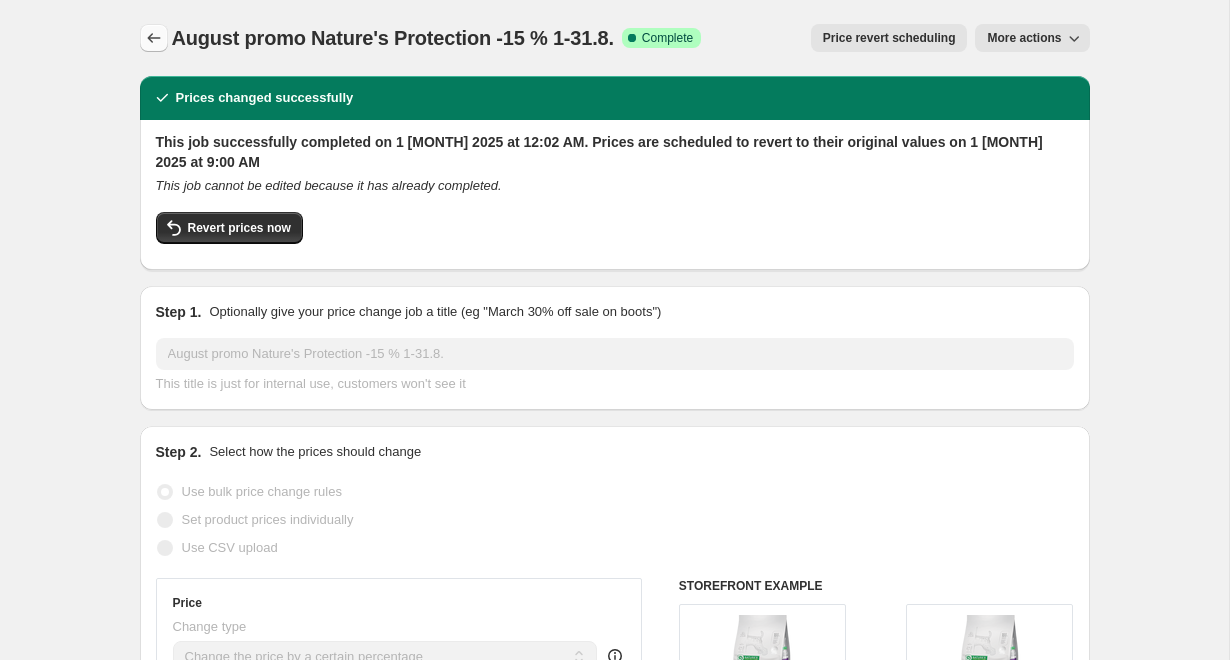 click 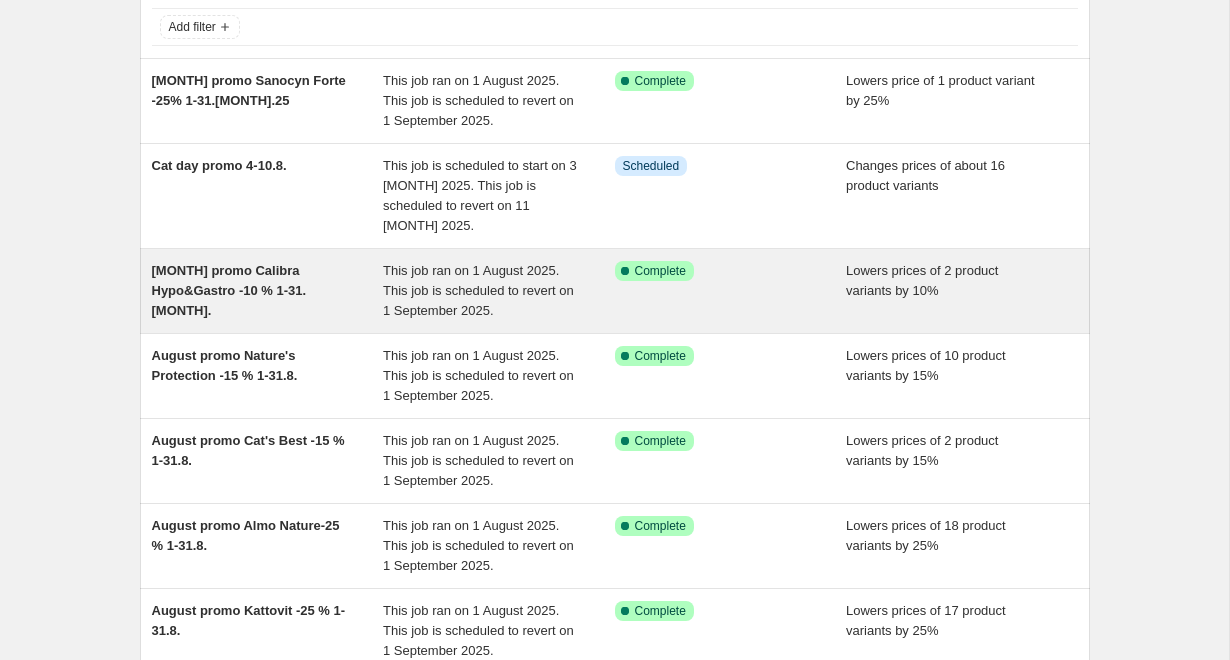 scroll, scrollTop: 125, scrollLeft: 0, axis: vertical 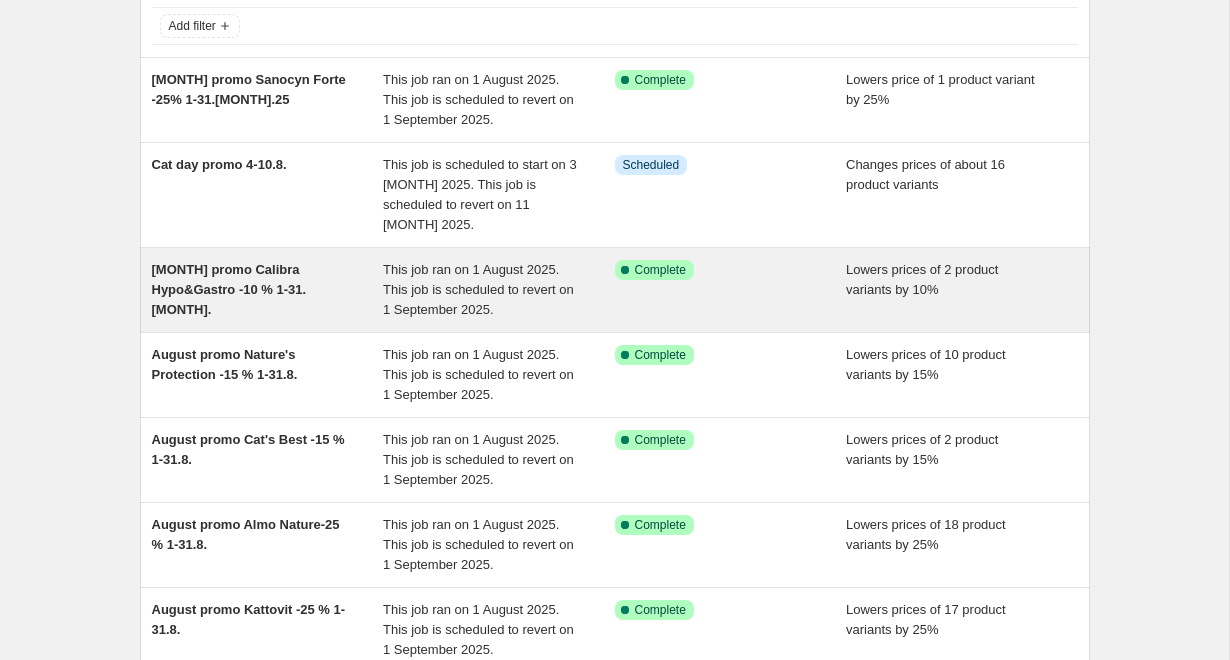 click on "[MONTH] promo Calibra Hypo&Gastro -10 % 1-31.[MONTH]." at bounding box center [268, 290] 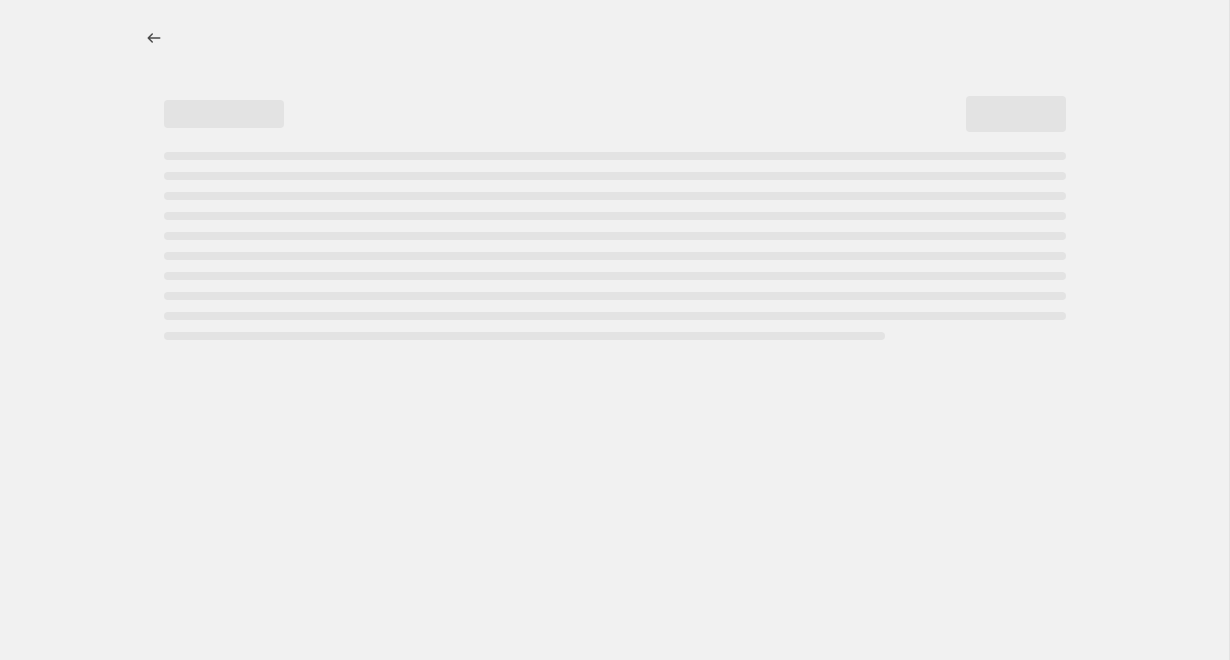 scroll, scrollTop: 0, scrollLeft: 0, axis: both 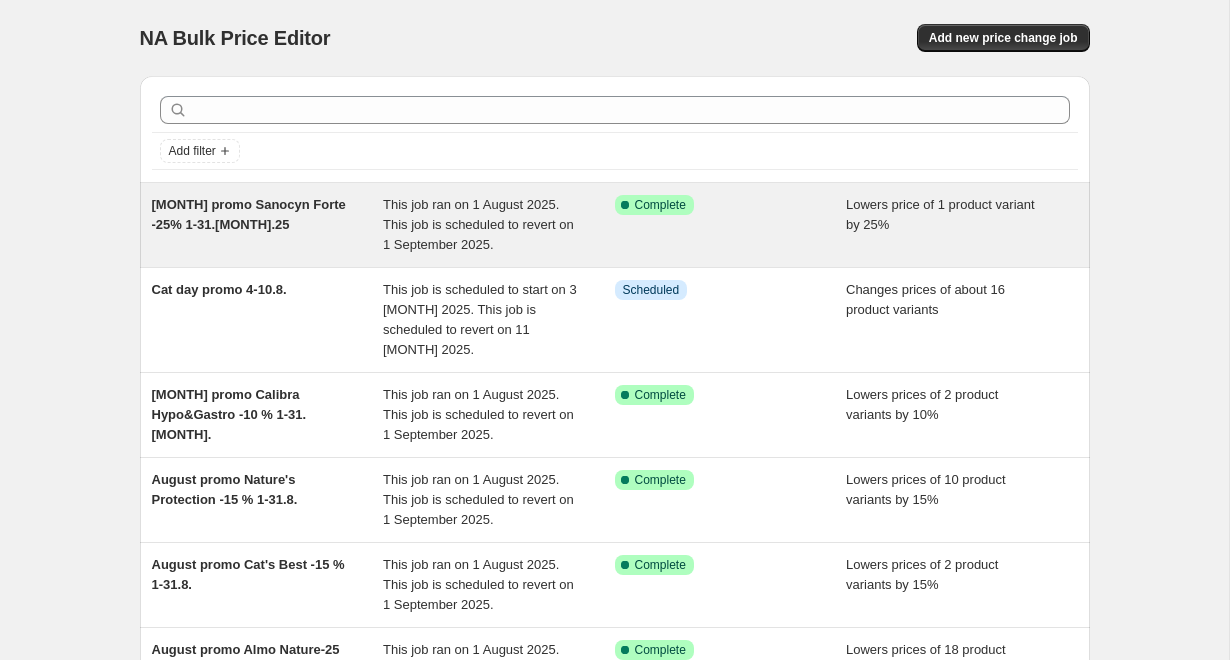 click on "[MONTH] promo Sanocyn Forte -25% 1-31.[MONTH].25" at bounding box center (268, 225) 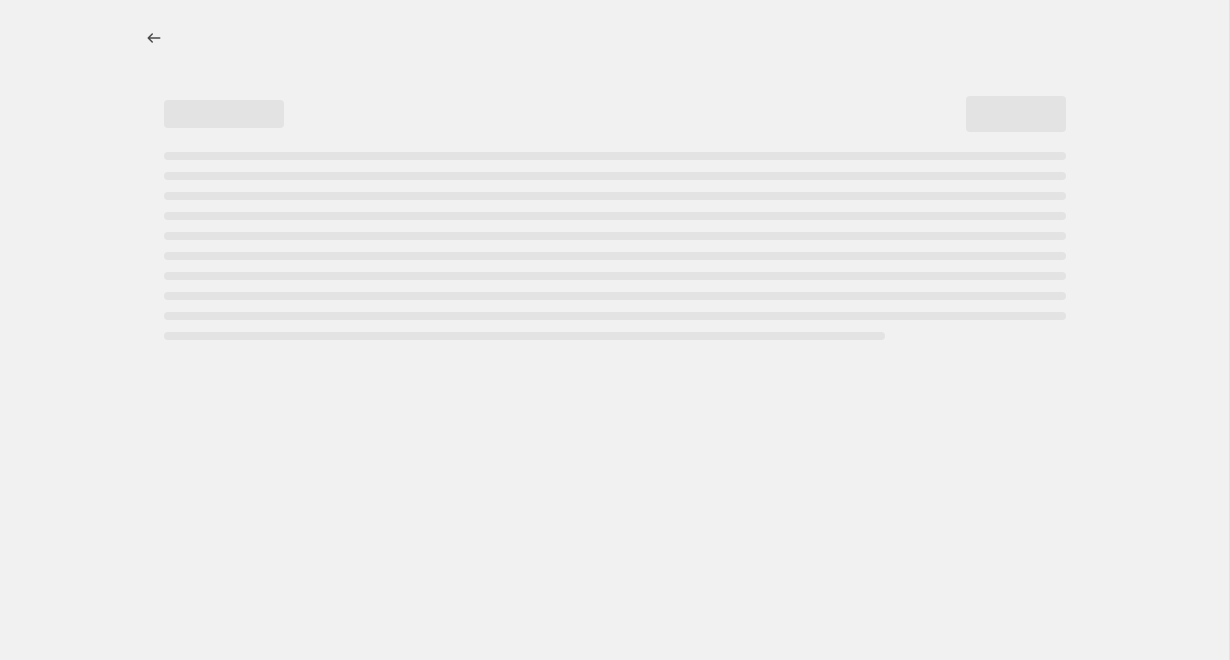 select on "percentage" 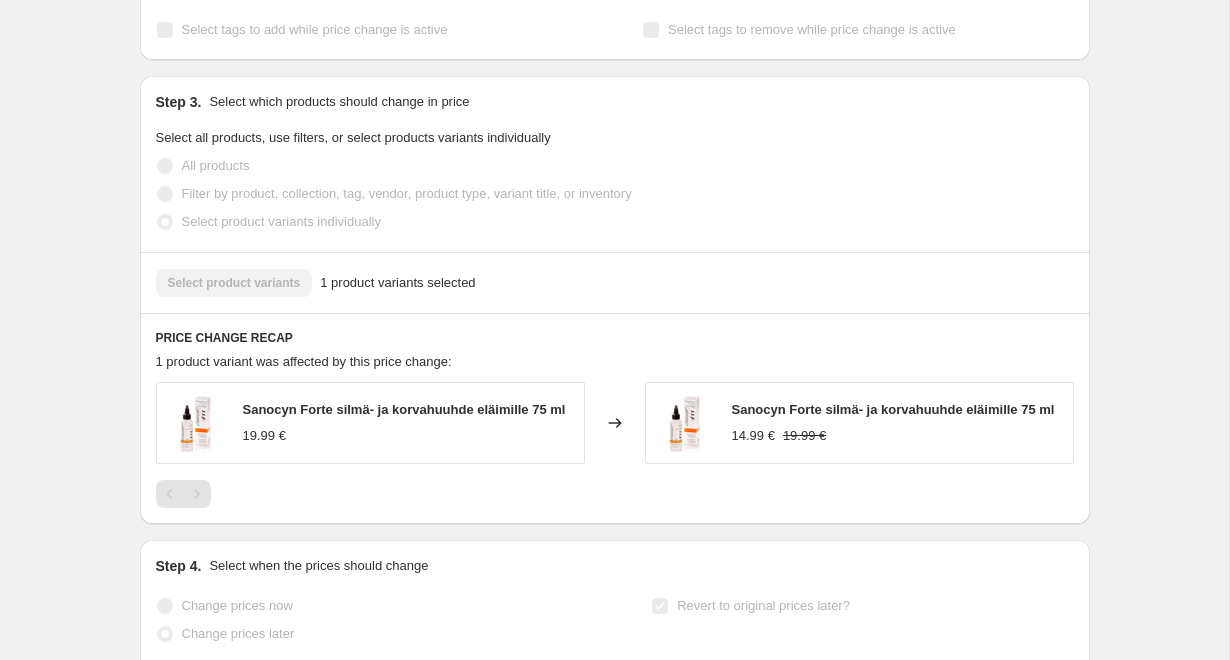 scroll, scrollTop: 1103, scrollLeft: 0, axis: vertical 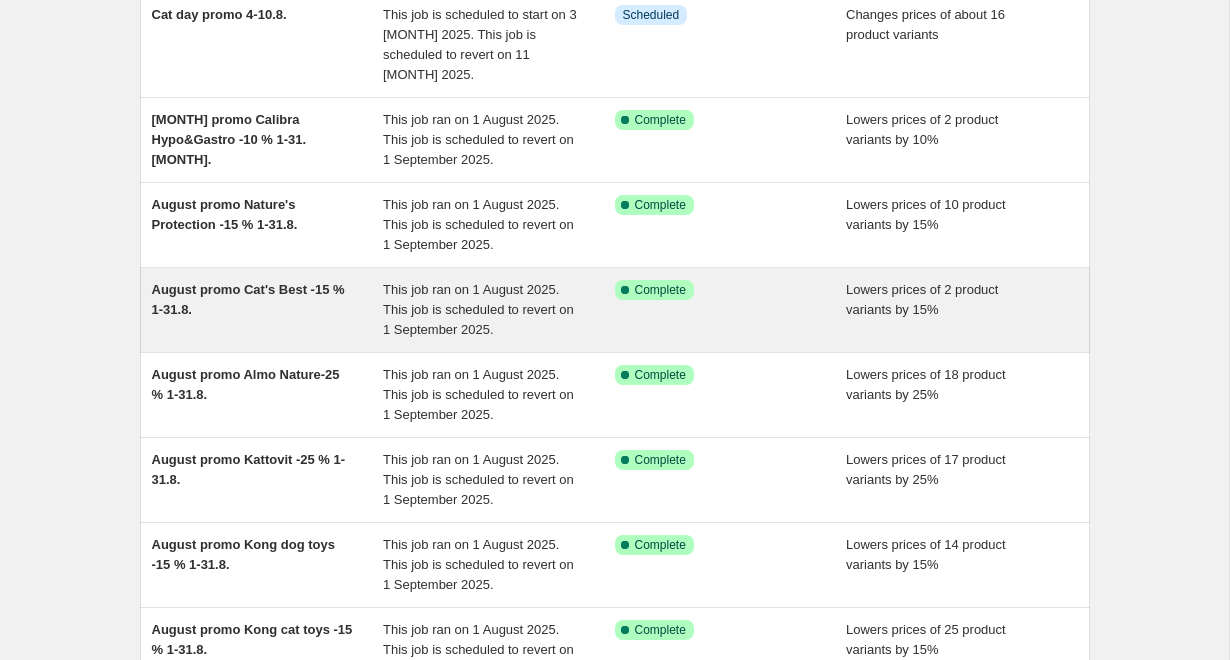 click on "August promo Cat's Best -15 % 1-31.8." at bounding box center [268, 310] 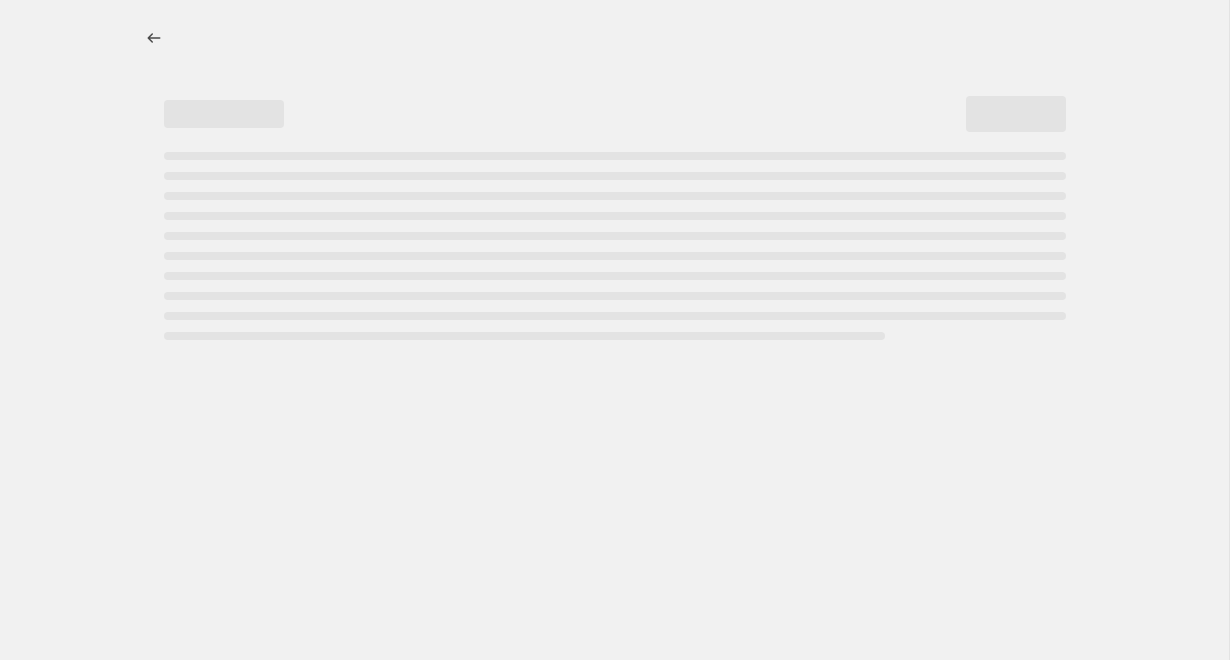 select on "percentage" 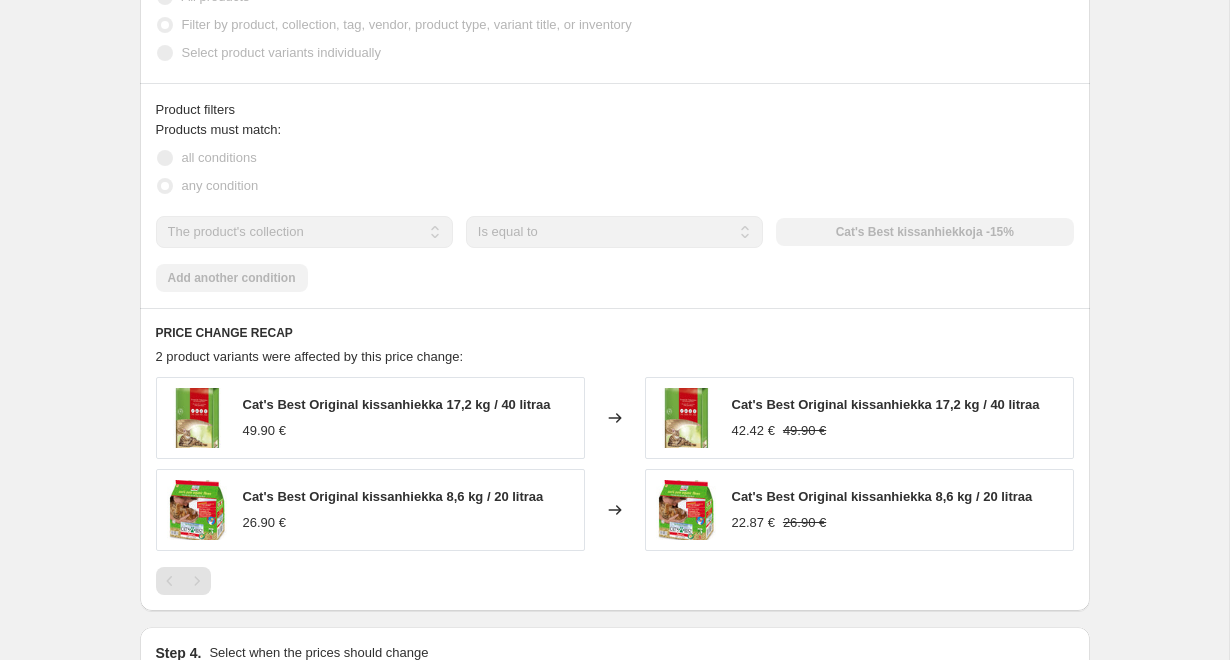 scroll, scrollTop: 1216, scrollLeft: 0, axis: vertical 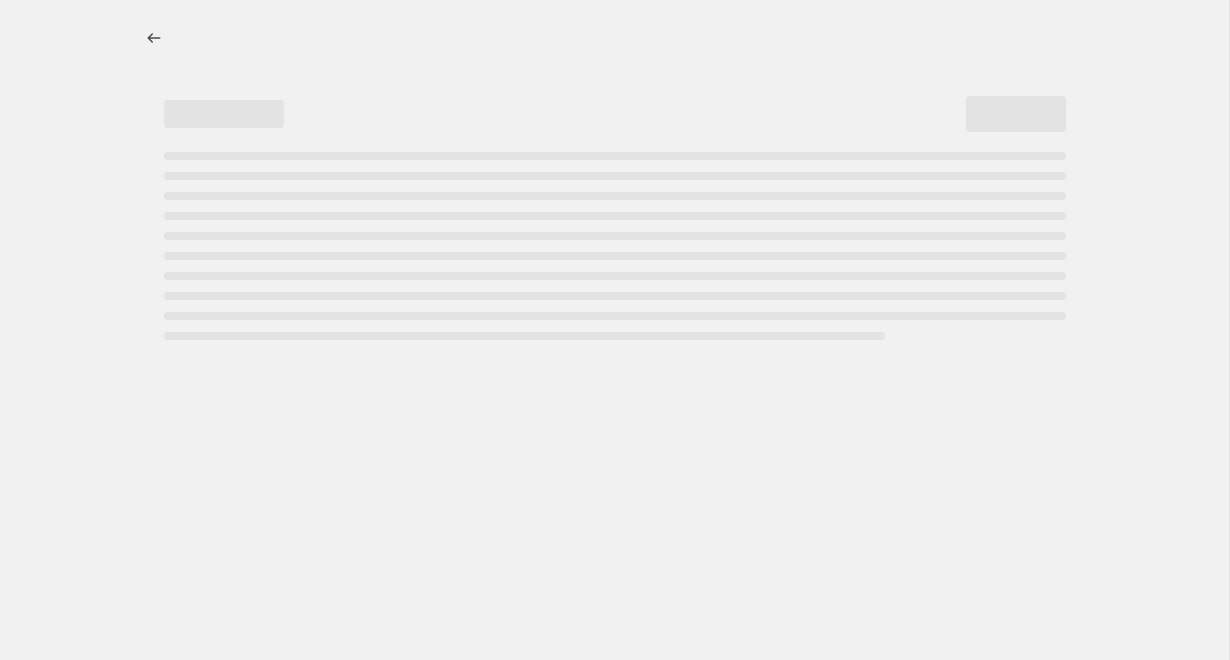 select on "percentage" 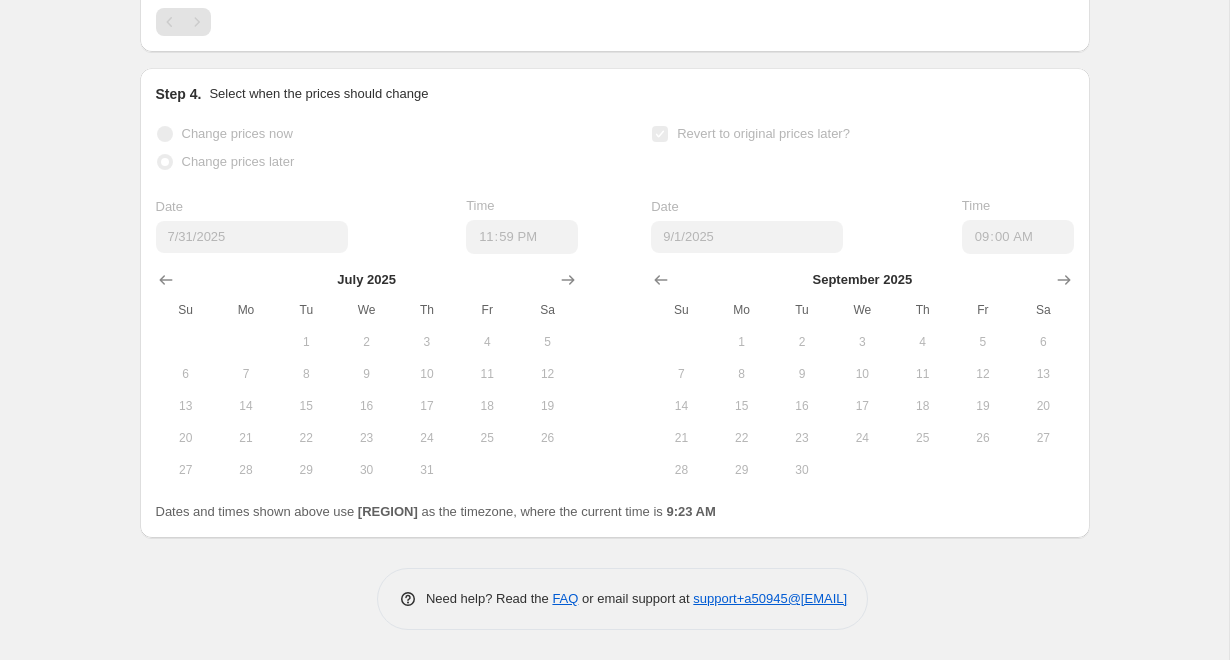 scroll, scrollTop: 1798, scrollLeft: 0, axis: vertical 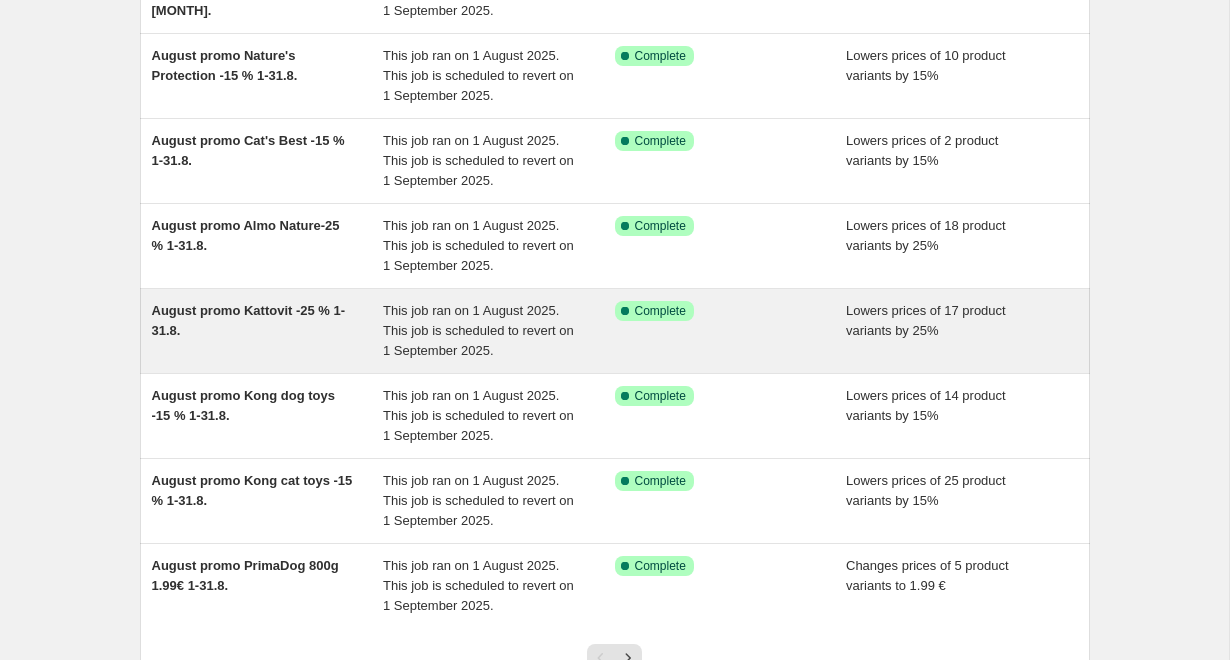 click on "August promo Kattovit -25 % 1-31.8." at bounding box center (268, 331) 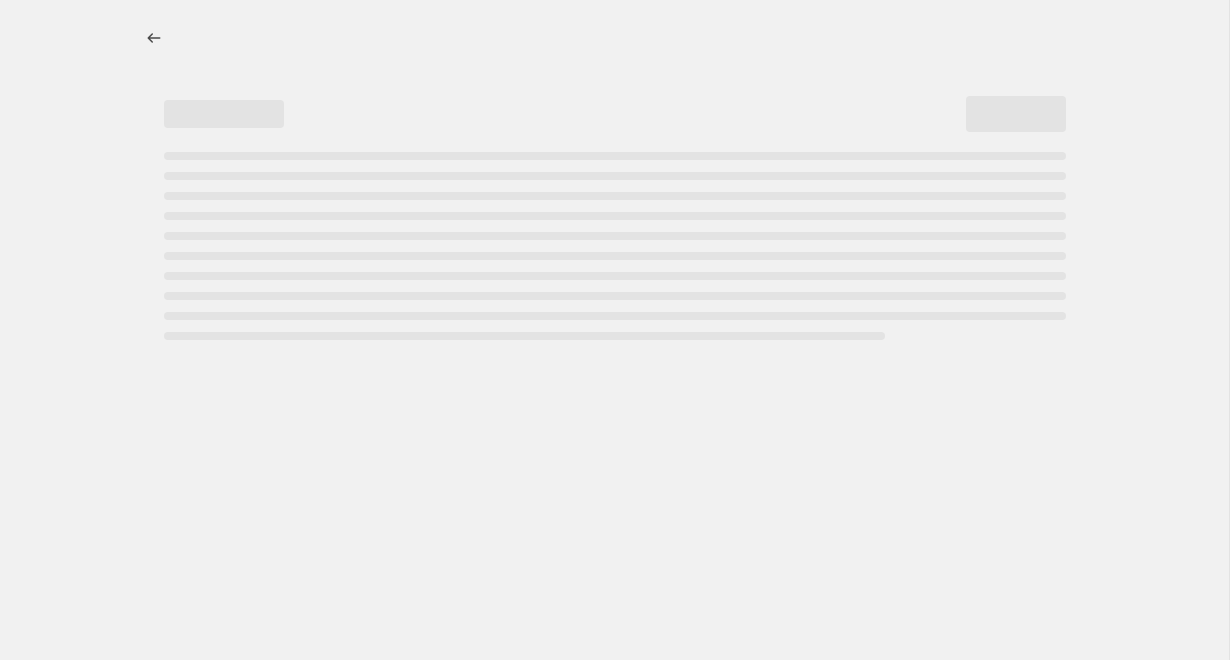 scroll, scrollTop: 0, scrollLeft: 0, axis: both 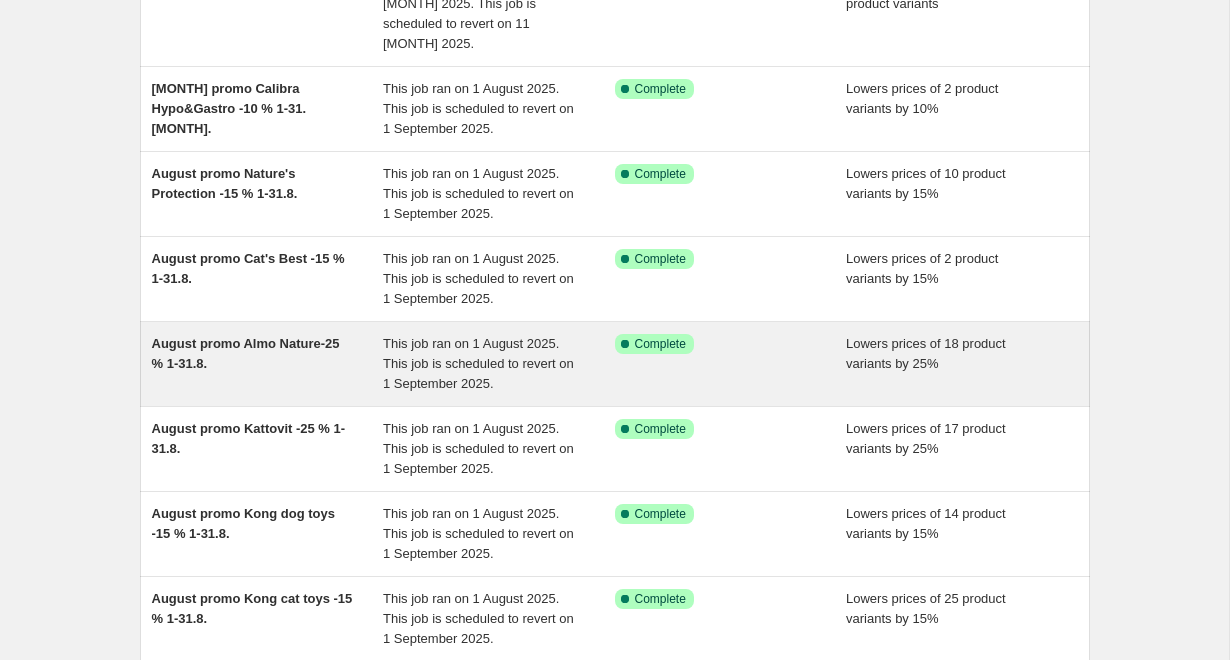 click on "August promo Almo Nature-25 % 1-31.8." at bounding box center [246, 353] 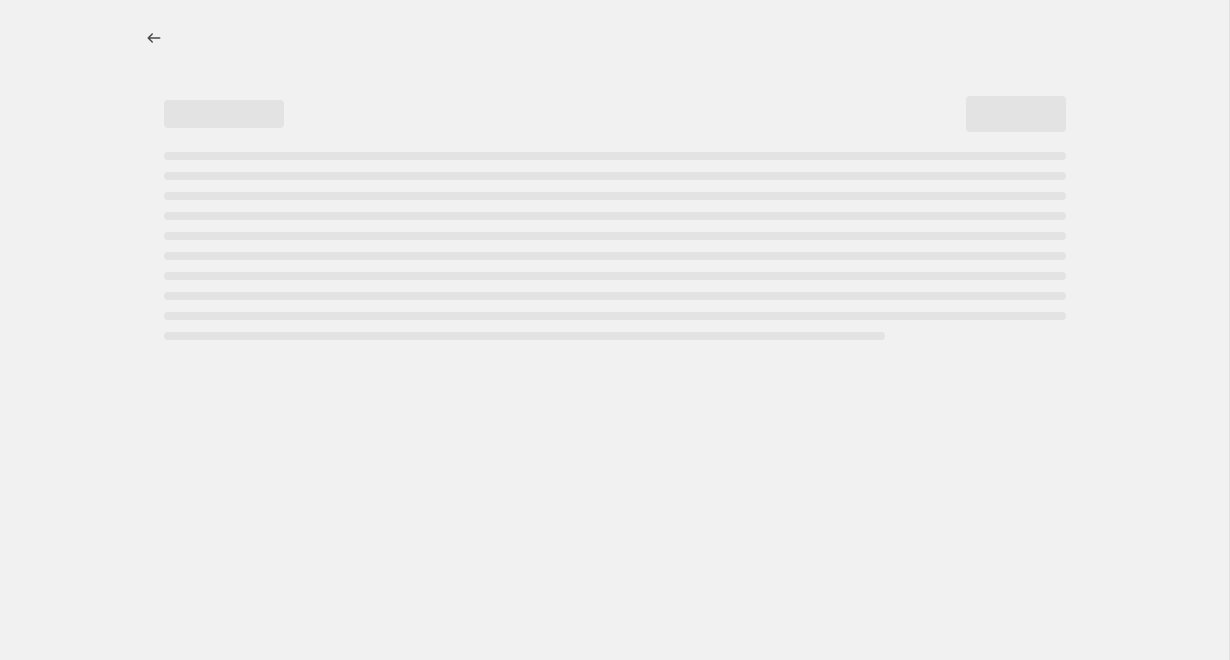 scroll, scrollTop: 0, scrollLeft: 0, axis: both 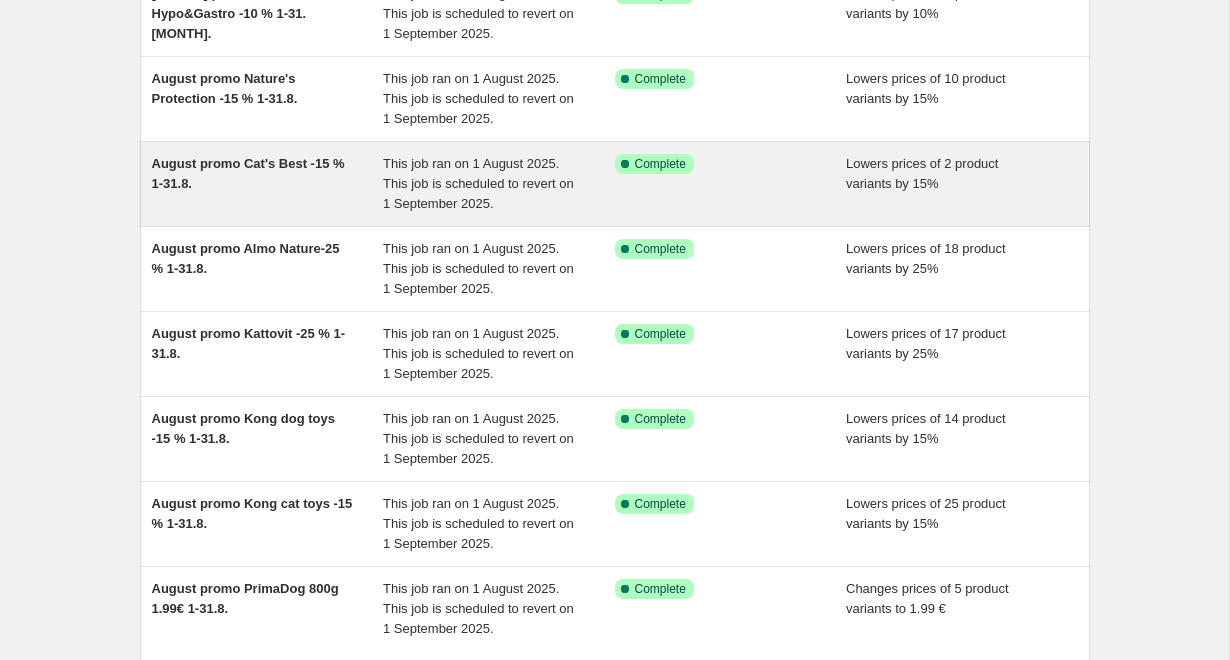 click on "Success Complete Complete" at bounding box center (731, 184) 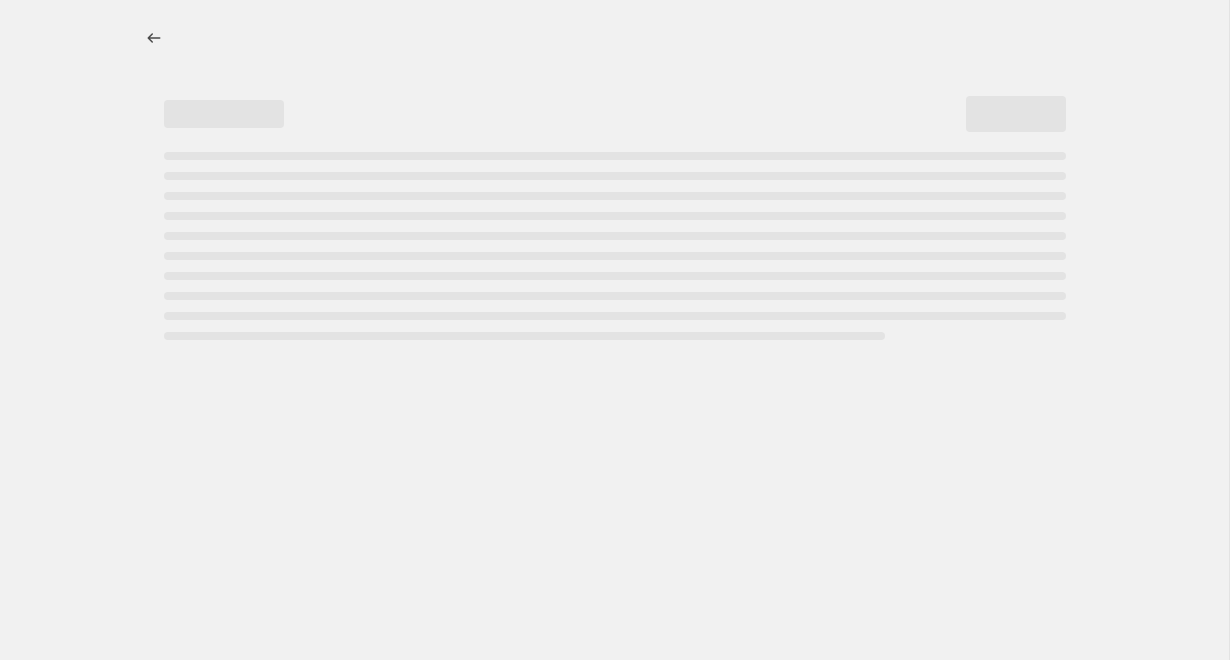 select on "percentage" 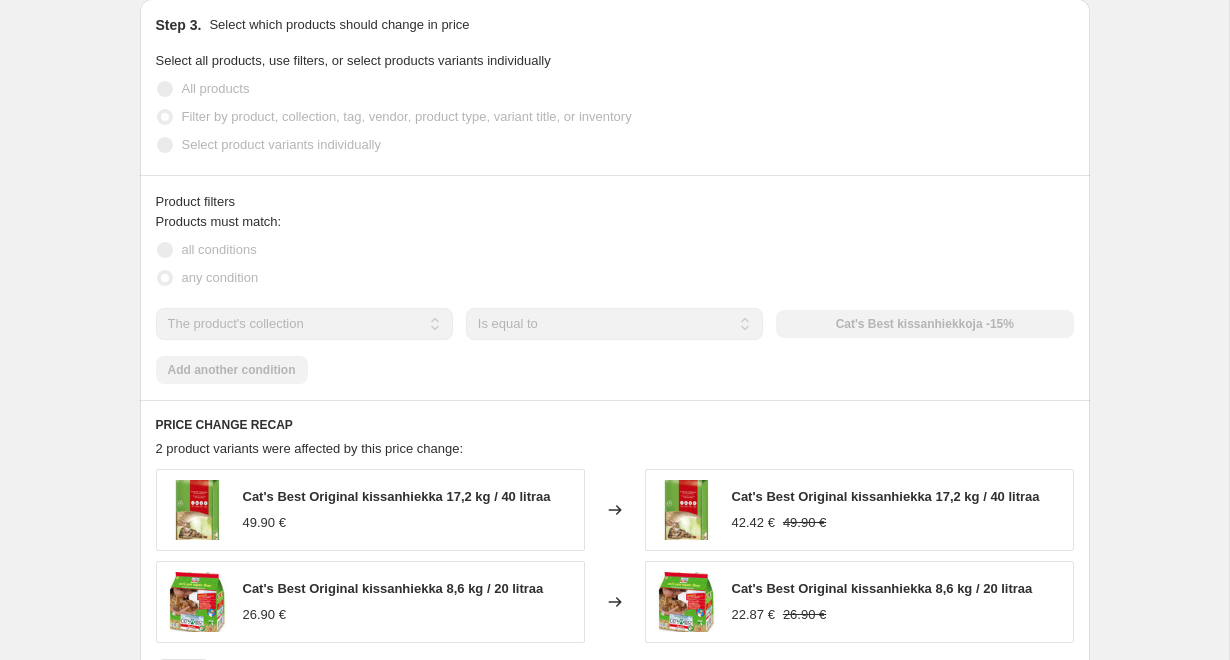 scroll, scrollTop: 1216, scrollLeft: 0, axis: vertical 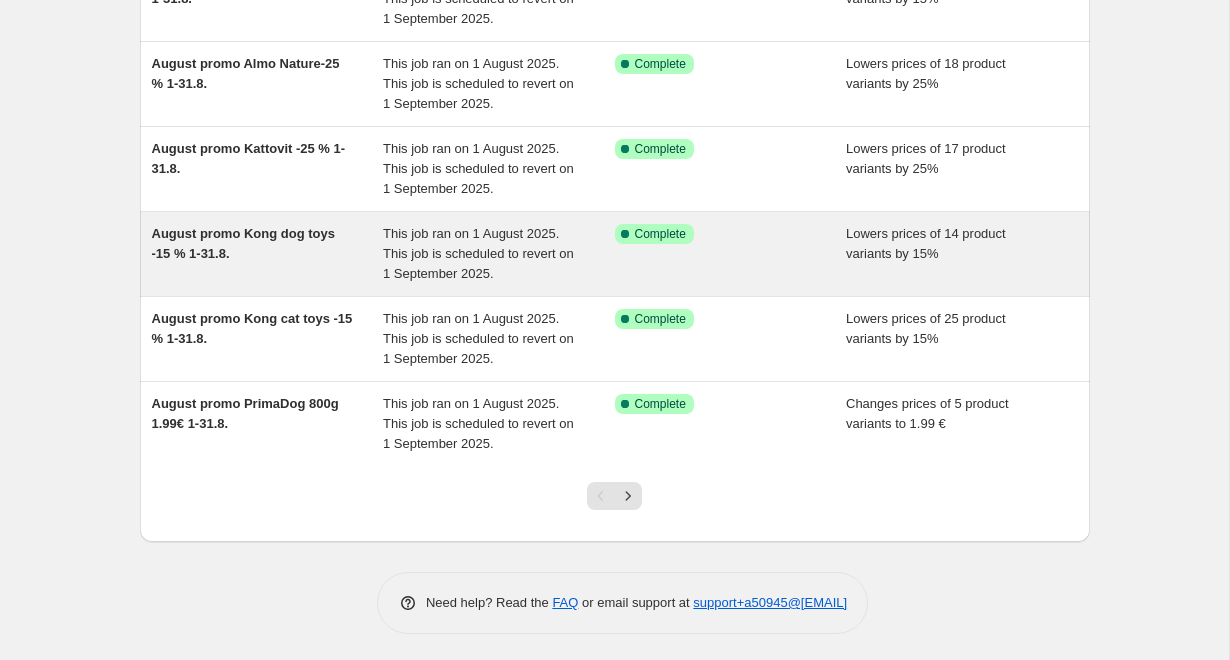 click on "Success Complete Complete" at bounding box center (731, 254) 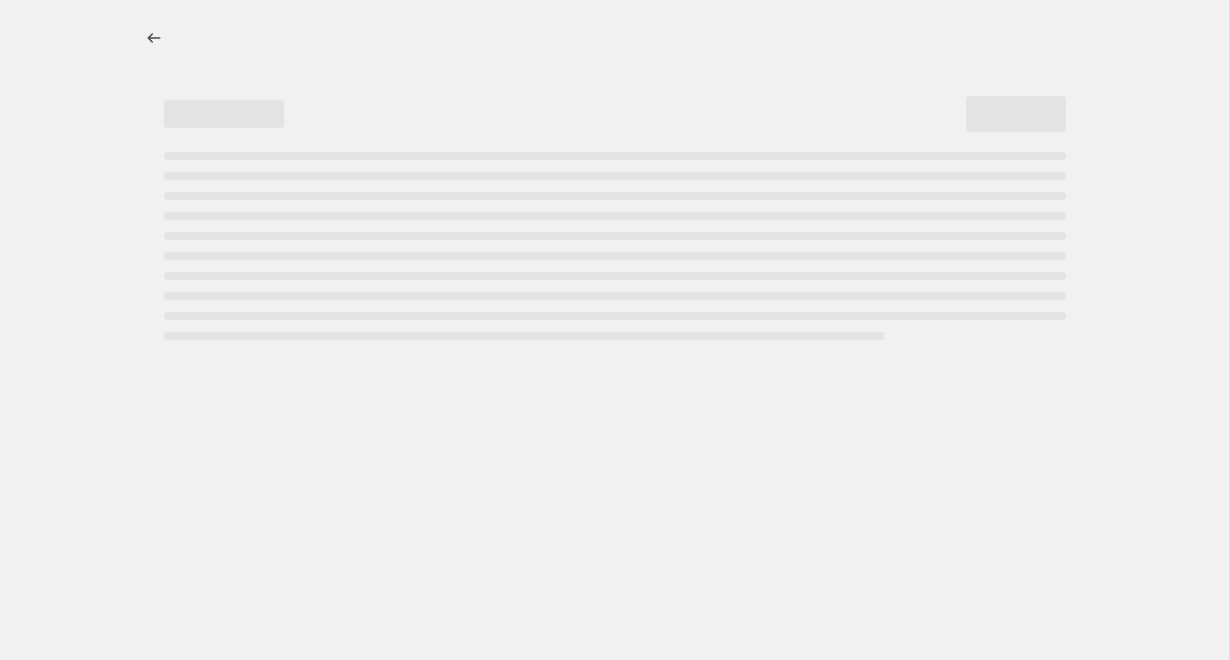 select on "percentage" 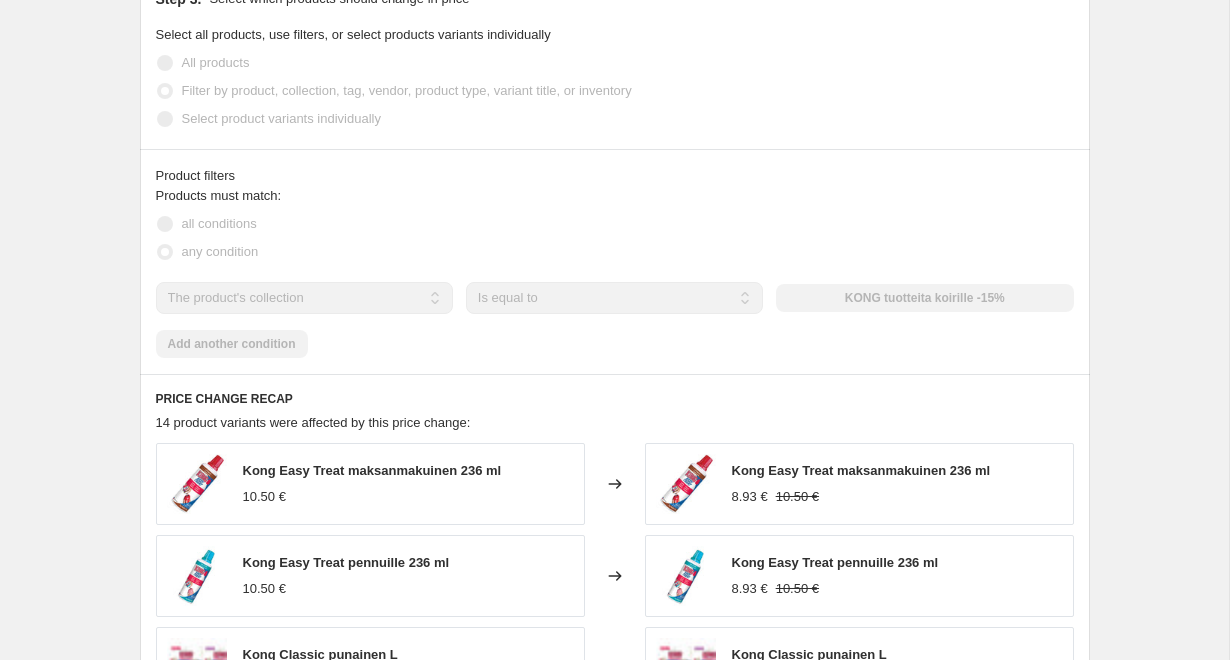 scroll, scrollTop: 1173, scrollLeft: 0, axis: vertical 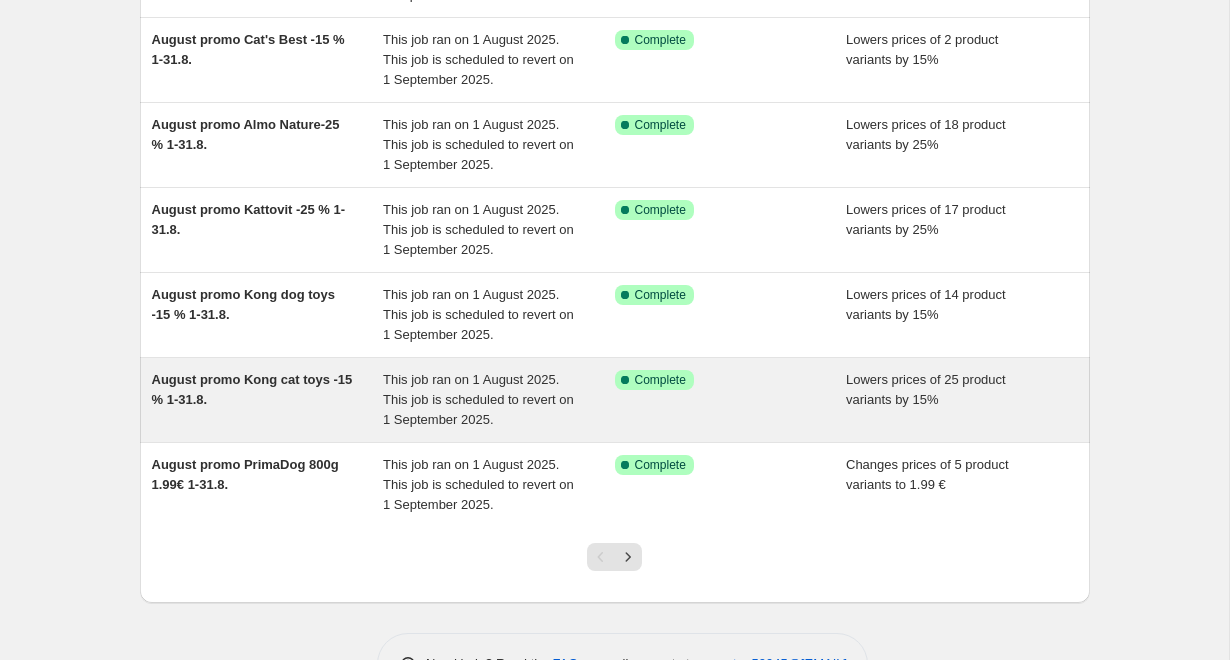 click on "August promo Kong cat toys -15 % 1-31.8." at bounding box center [268, 400] 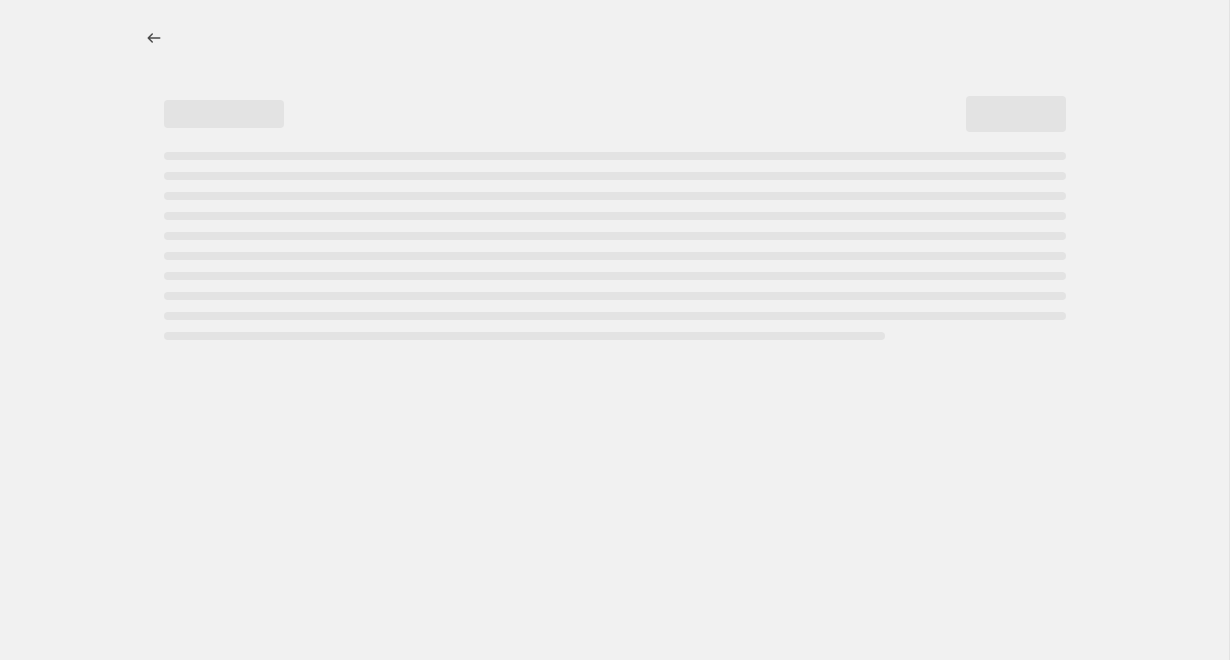 scroll, scrollTop: 0, scrollLeft: 0, axis: both 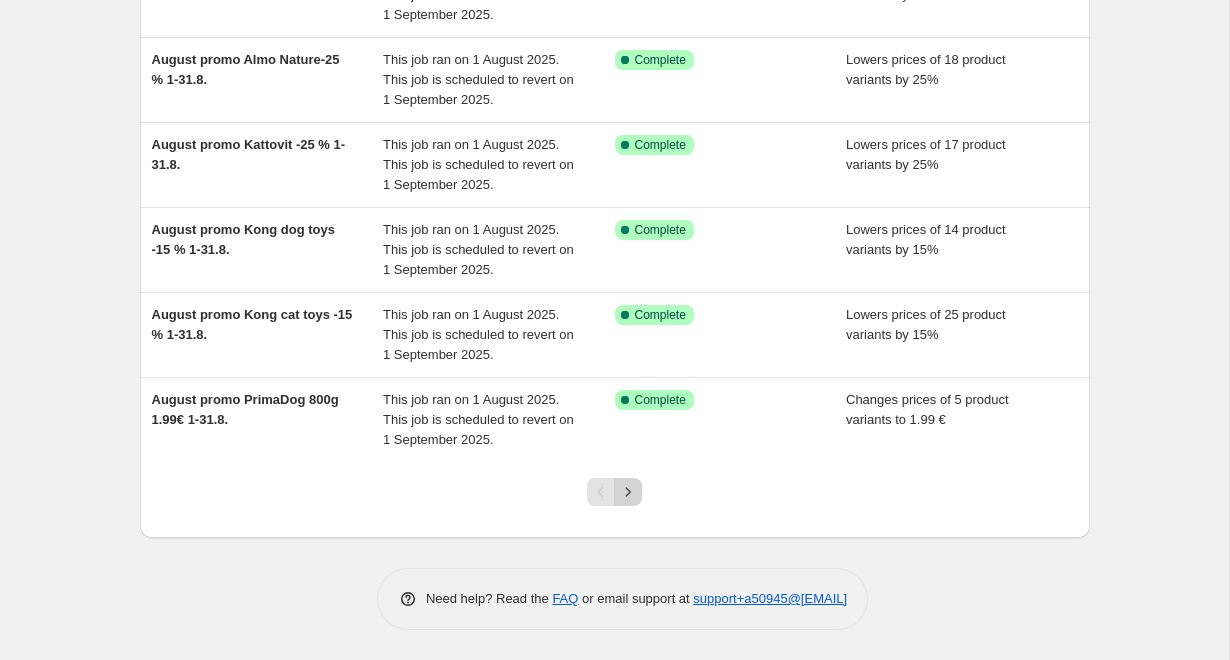 click 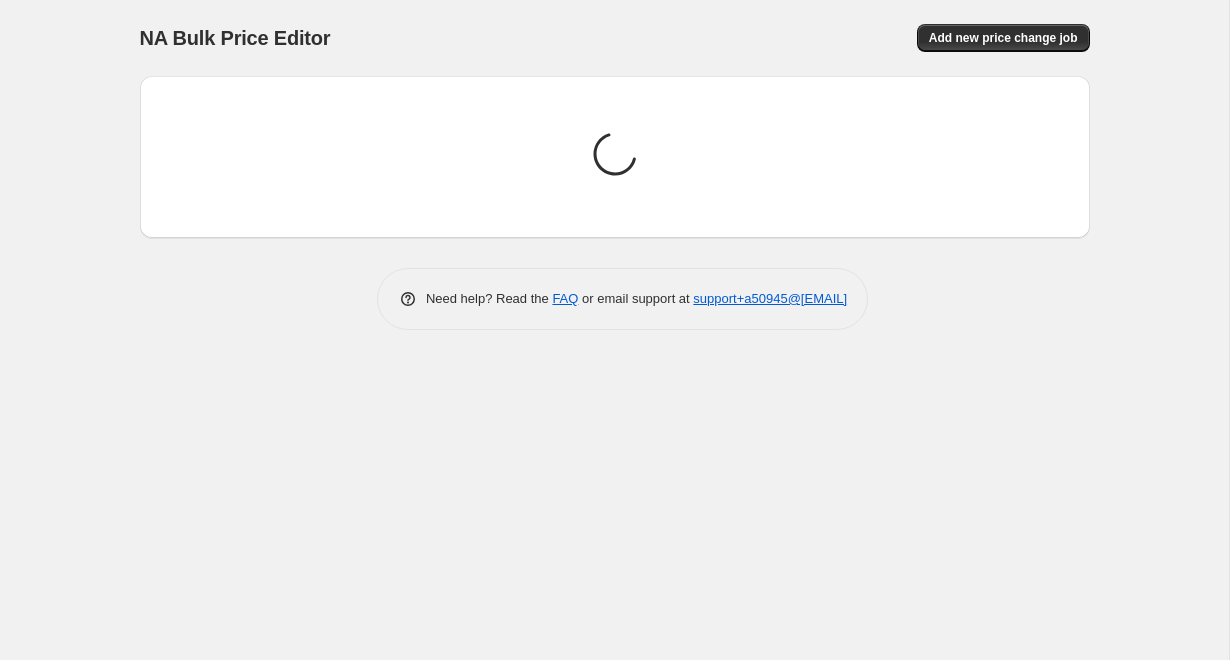 scroll, scrollTop: 0, scrollLeft: 0, axis: both 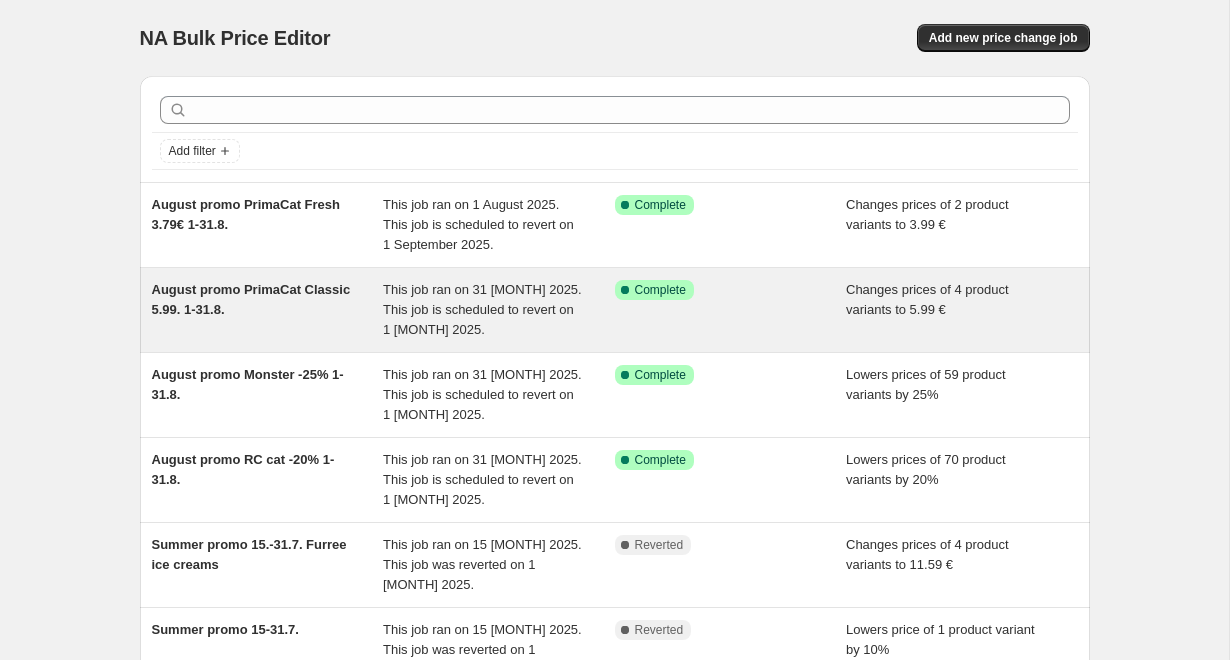 click on "Success Complete Complete" at bounding box center [731, 310] 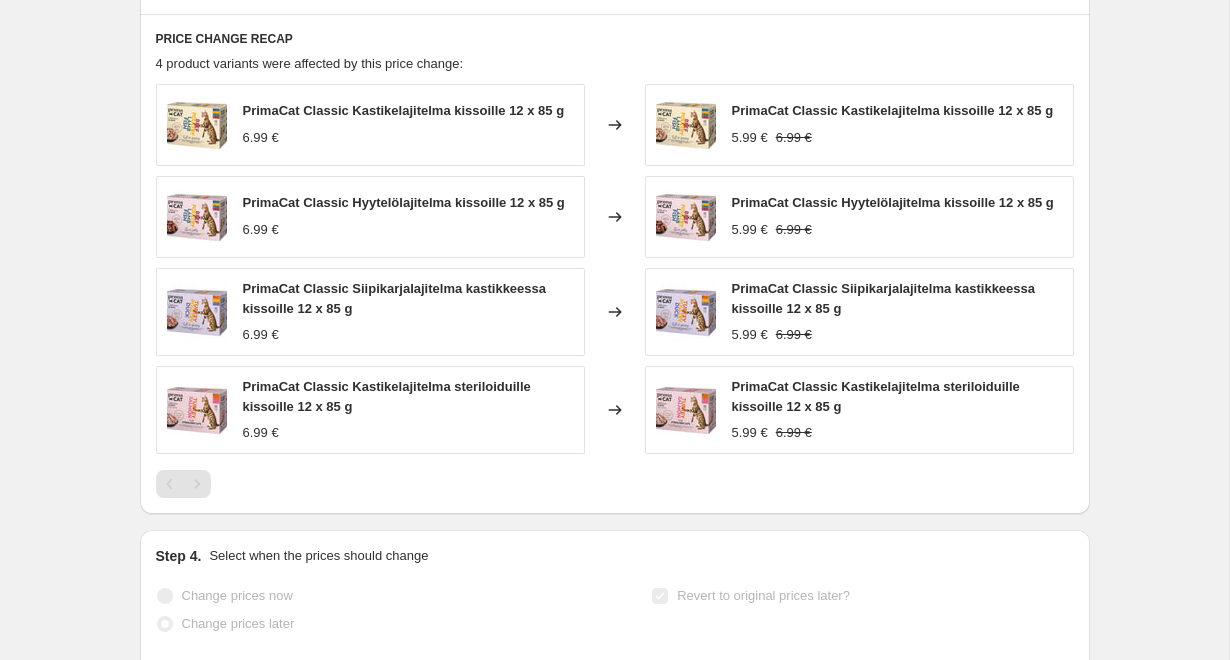 scroll, scrollTop: 1181, scrollLeft: 0, axis: vertical 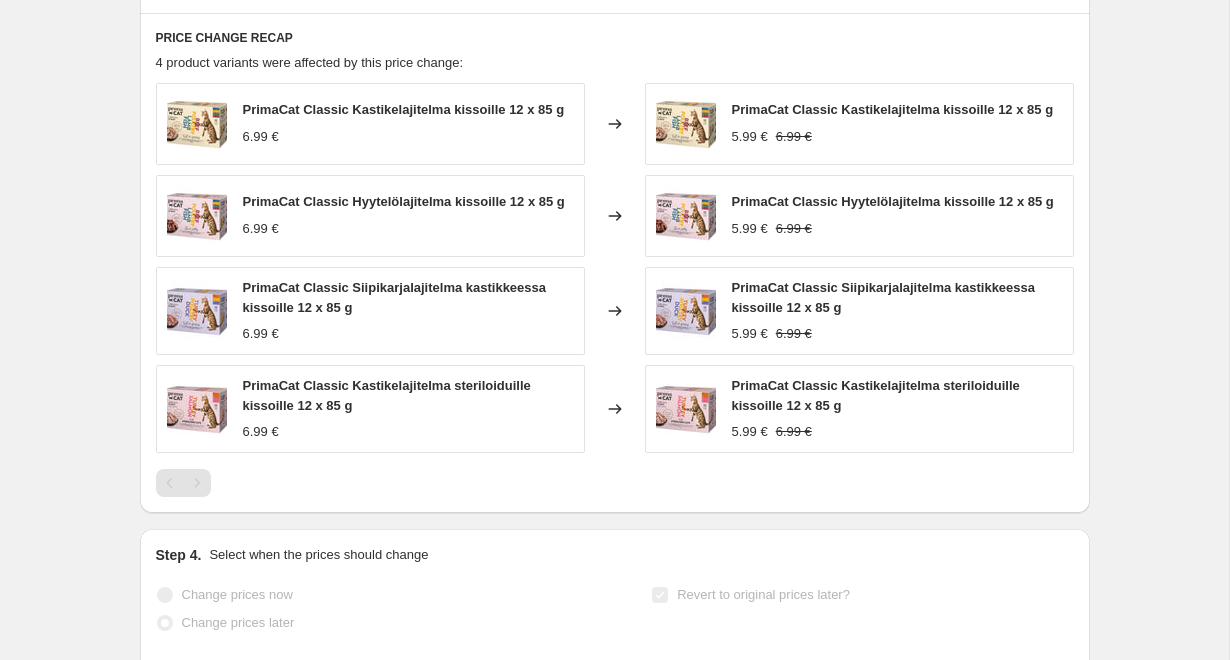 click on "PrimaCat Classic Kastikelajitelma kissoille 12 x 85 g" at bounding box center (893, 109) 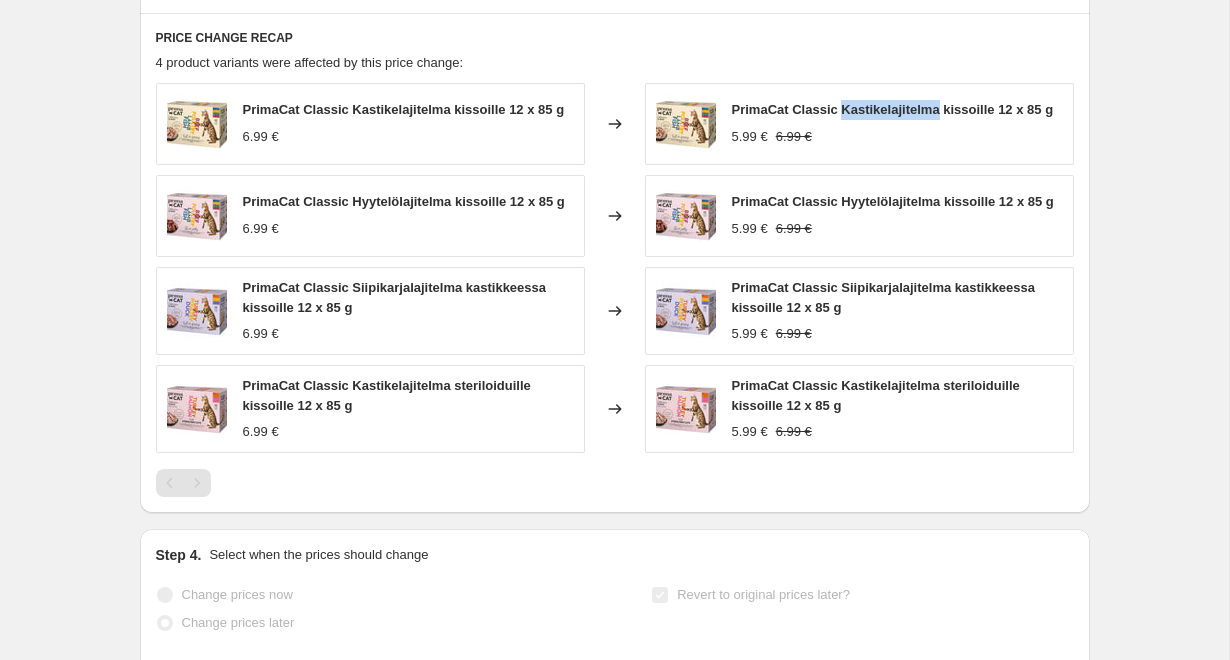 click on "PrimaCat Classic Kastikelajitelma kissoille 12 x 85 g" at bounding box center (893, 109) 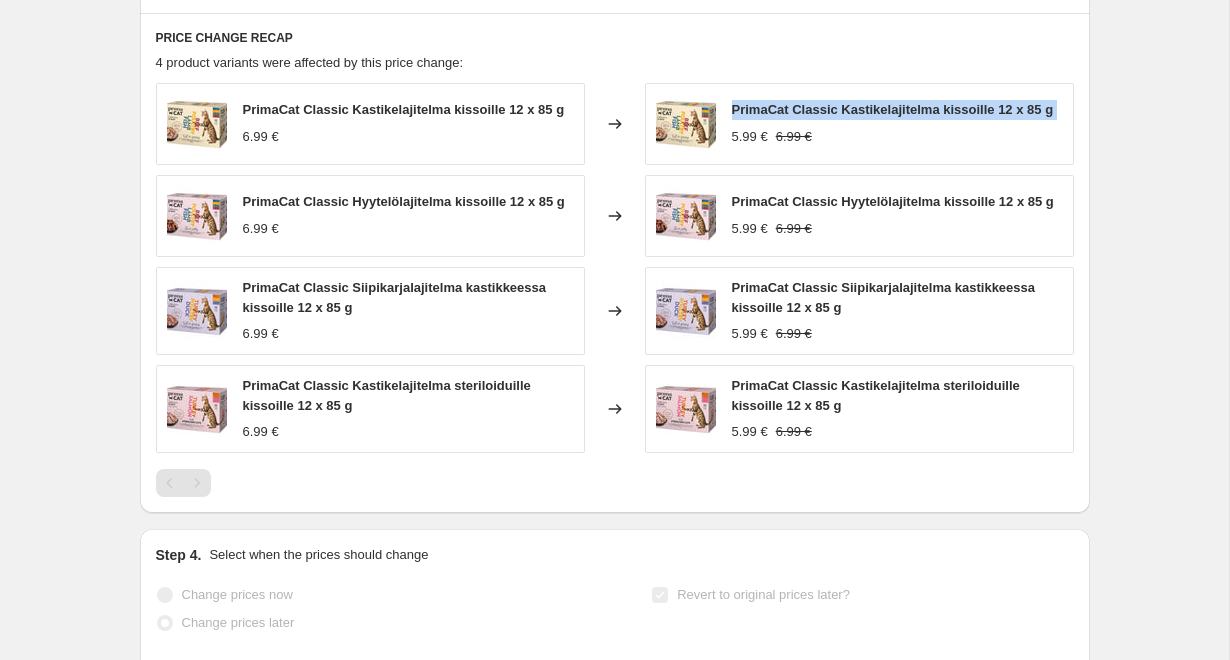 click on "PrimaCat Classic Kastikelajitelma kissoille 12 x 85 g" at bounding box center [893, 109] 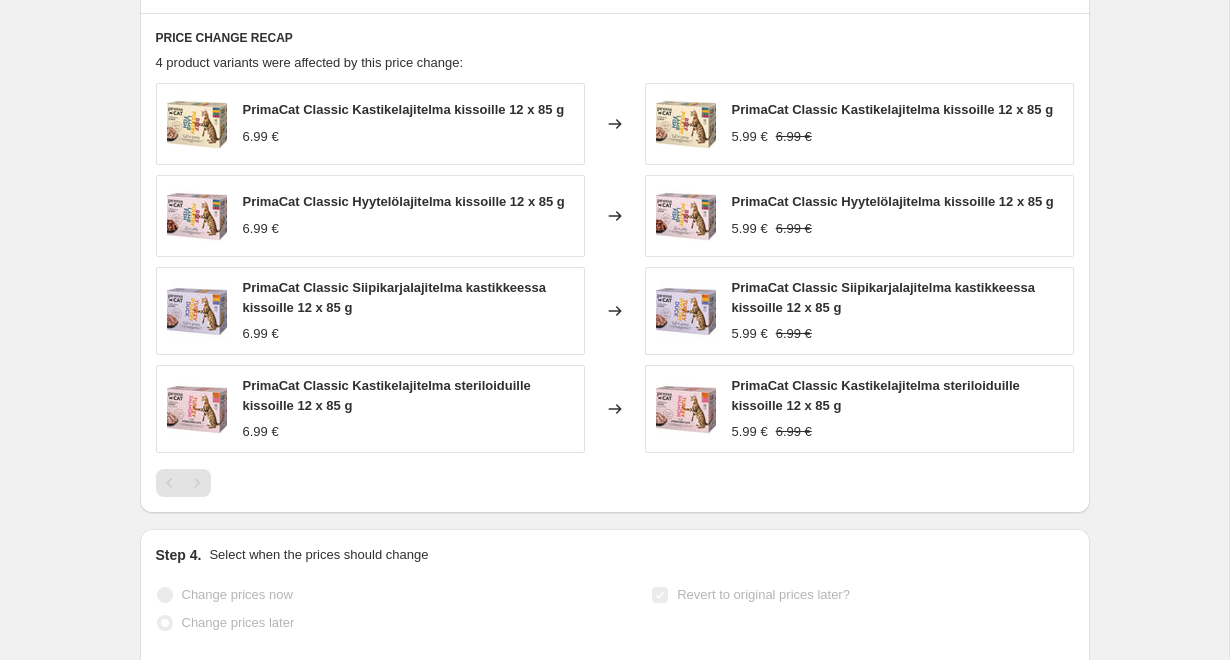 click on "PrimaCat Classic Hyytelölajitelma kissoille 12 x 85 g" at bounding box center (893, 201) 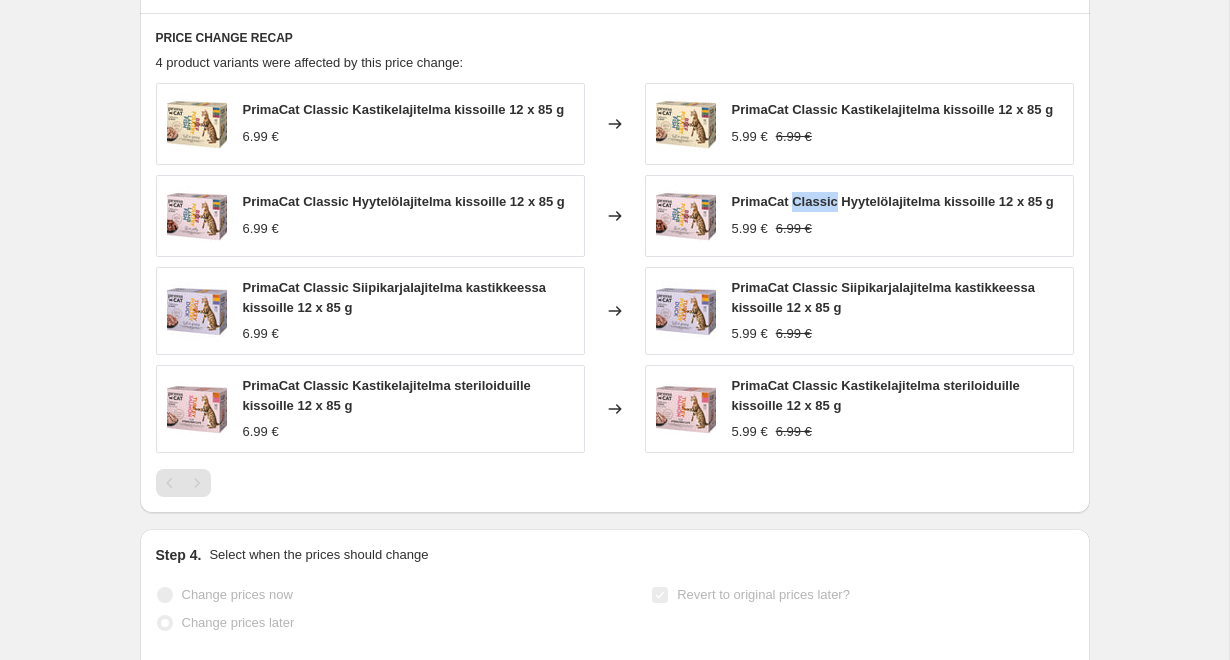 click on "PrimaCat Classic Hyytelölajitelma kissoille 12 x 85 g" at bounding box center (893, 201) 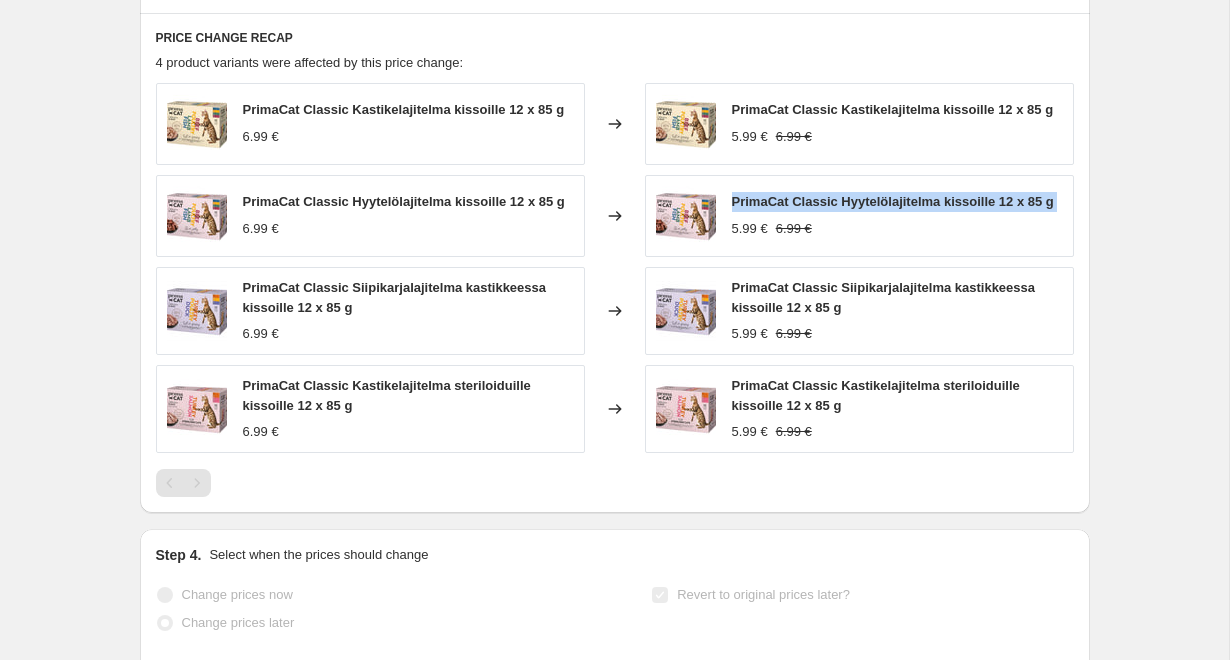 click on "PrimaCat Classic Hyytelölajitelma kissoille 12 x 85 g" at bounding box center (893, 201) 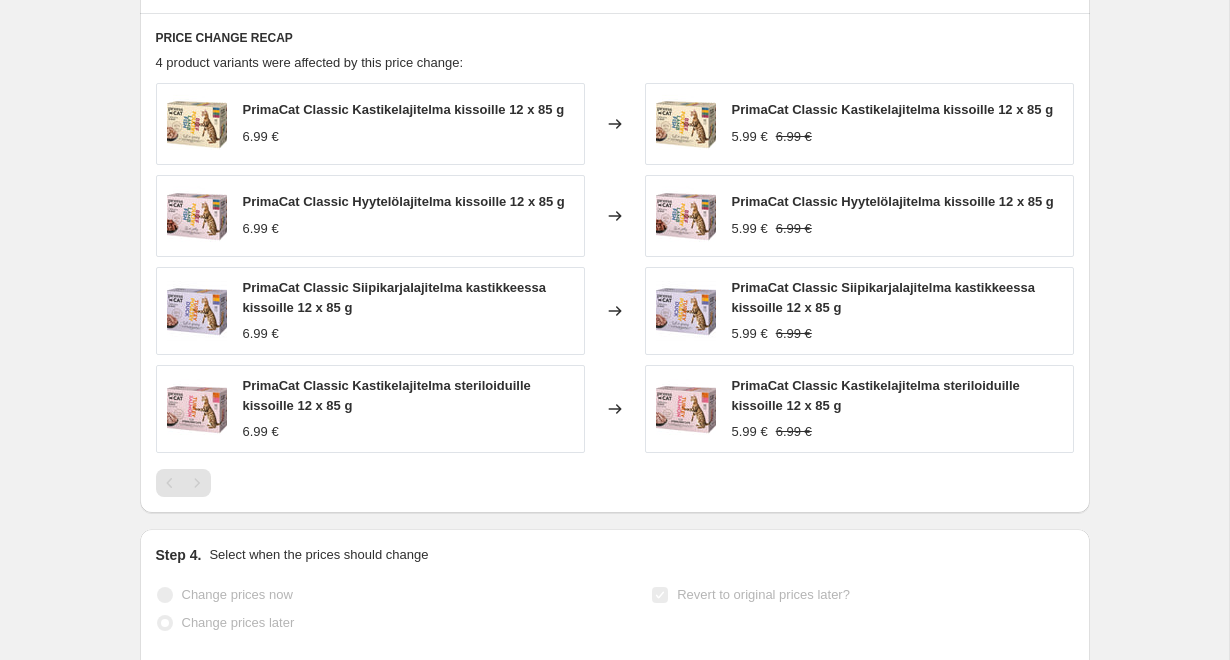 click on "PrimaCat Classic Siipikarjalajitelma kastikkeessa kissoille 12 x 85 g" at bounding box center (884, 297) 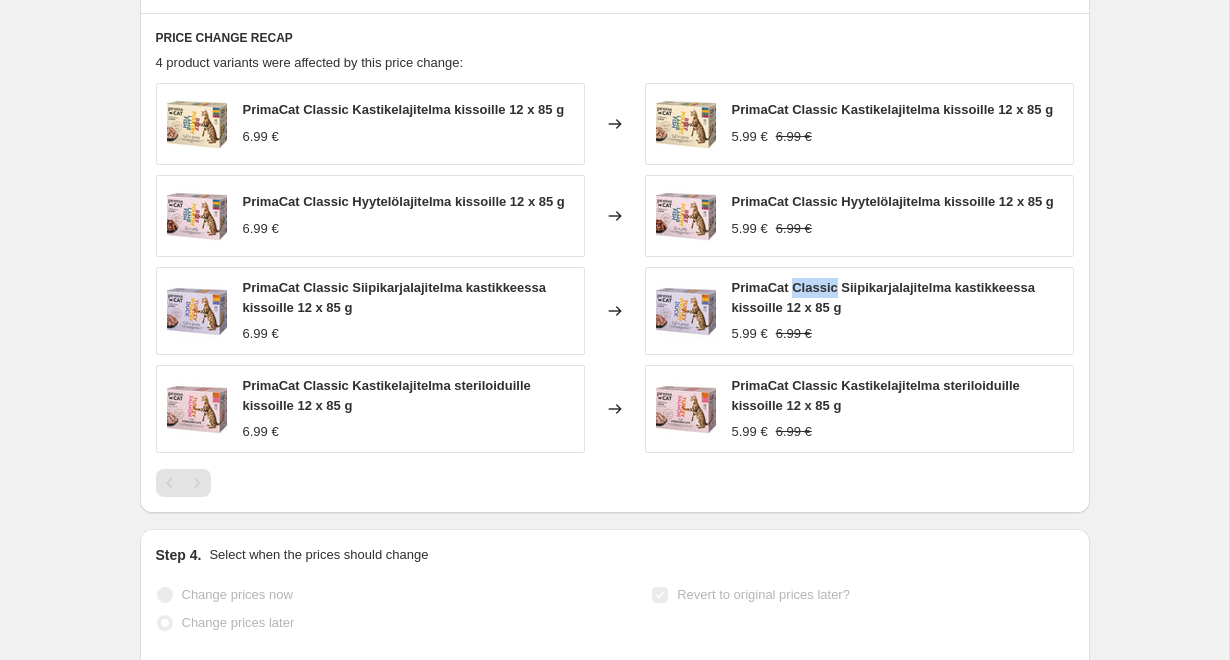 click on "PrimaCat Classic Siipikarjalajitelma kastikkeessa kissoille 12 x 85 g" at bounding box center [884, 297] 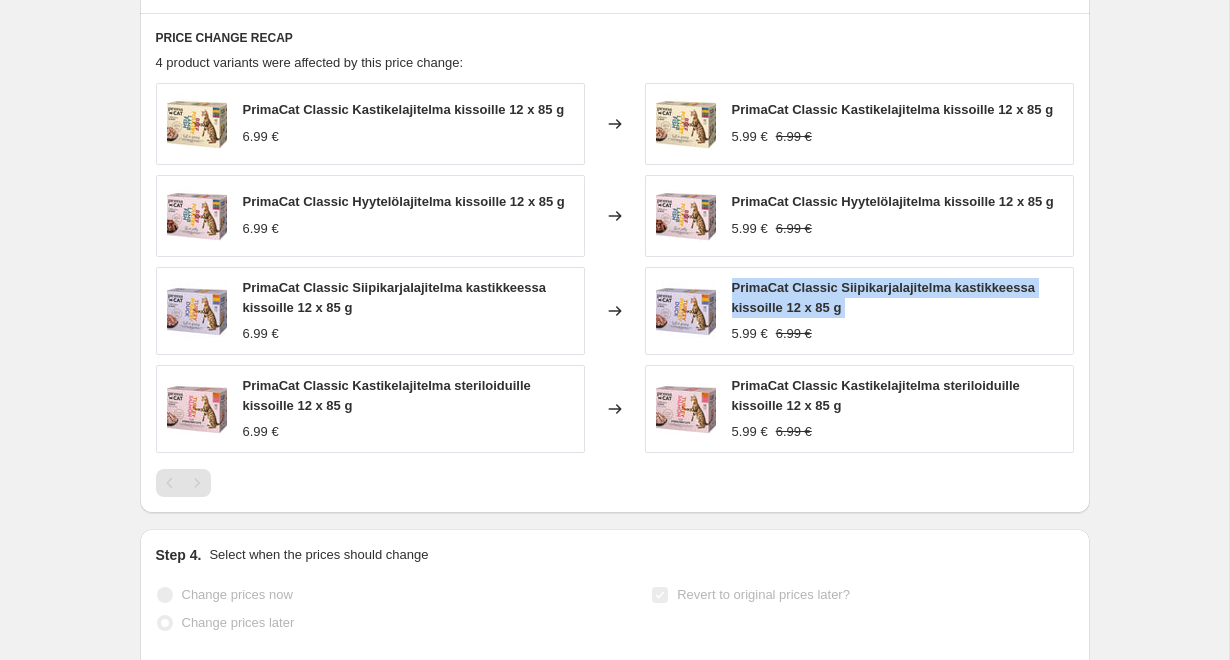 click on "PrimaCat Classic Siipikarjalajitelma kastikkeessa kissoille 12 x 85 g" at bounding box center (884, 297) 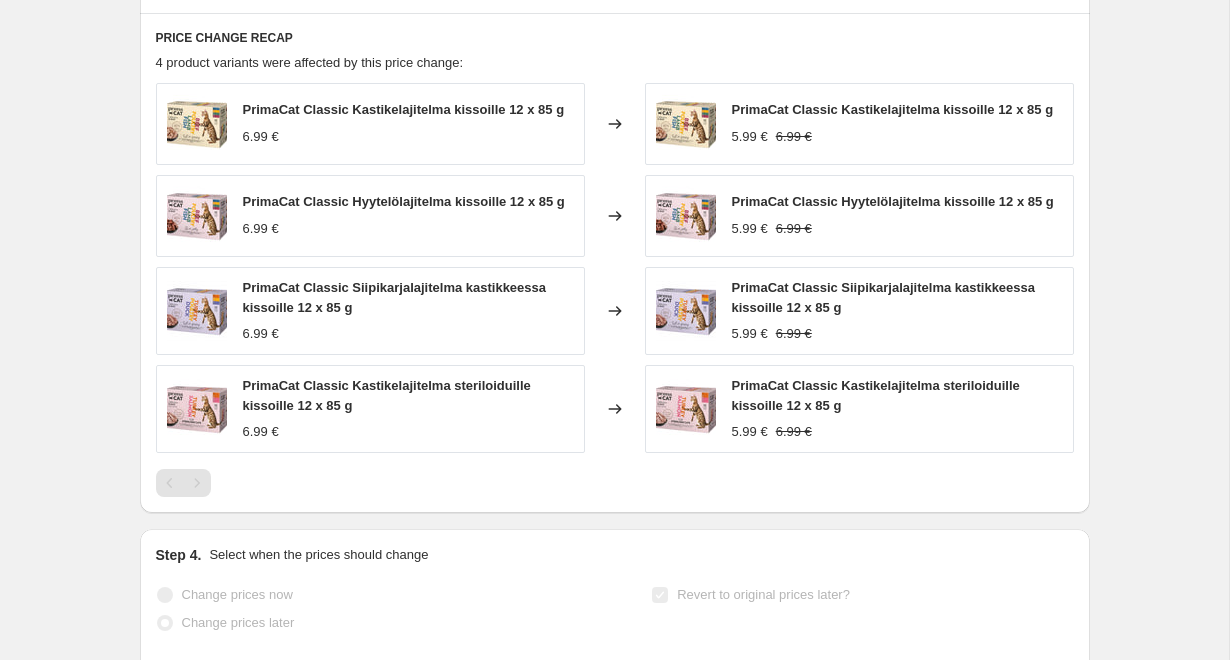 click on "PrimaCat Classic Kastikelajitelma steriloiduille kissoille 12 x 85 g" at bounding box center (876, 395) 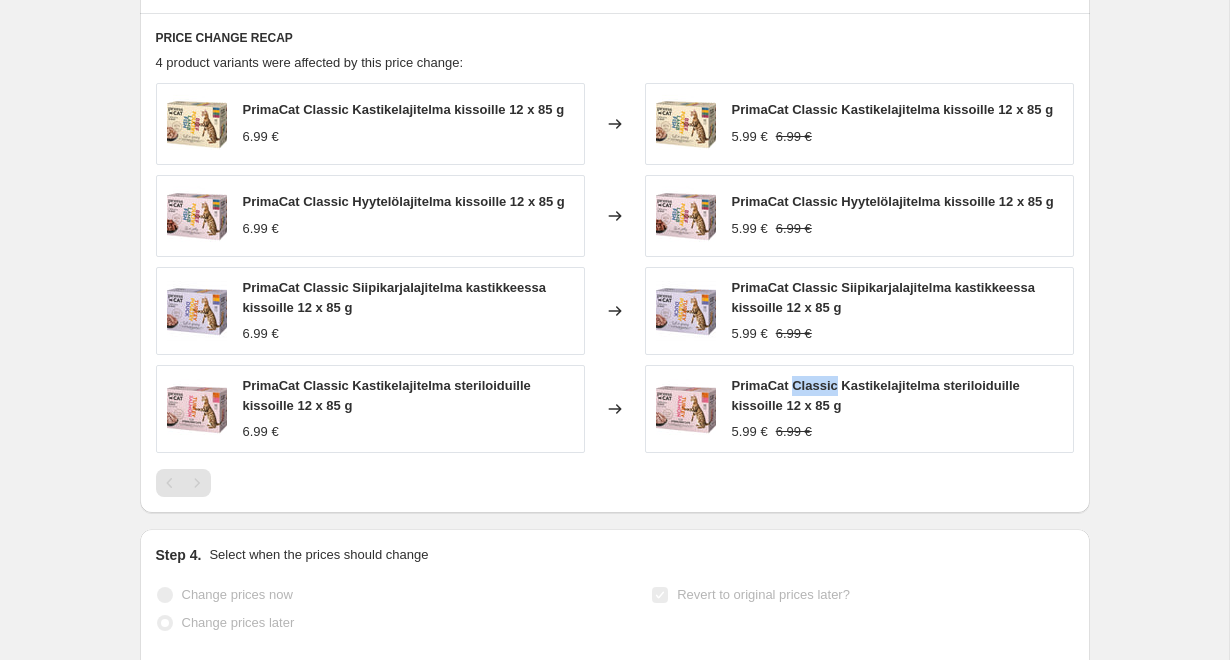 click on "PrimaCat Classic Kastikelajitelma steriloiduille kissoille 12 x 85 g" at bounding box center (876, 395) 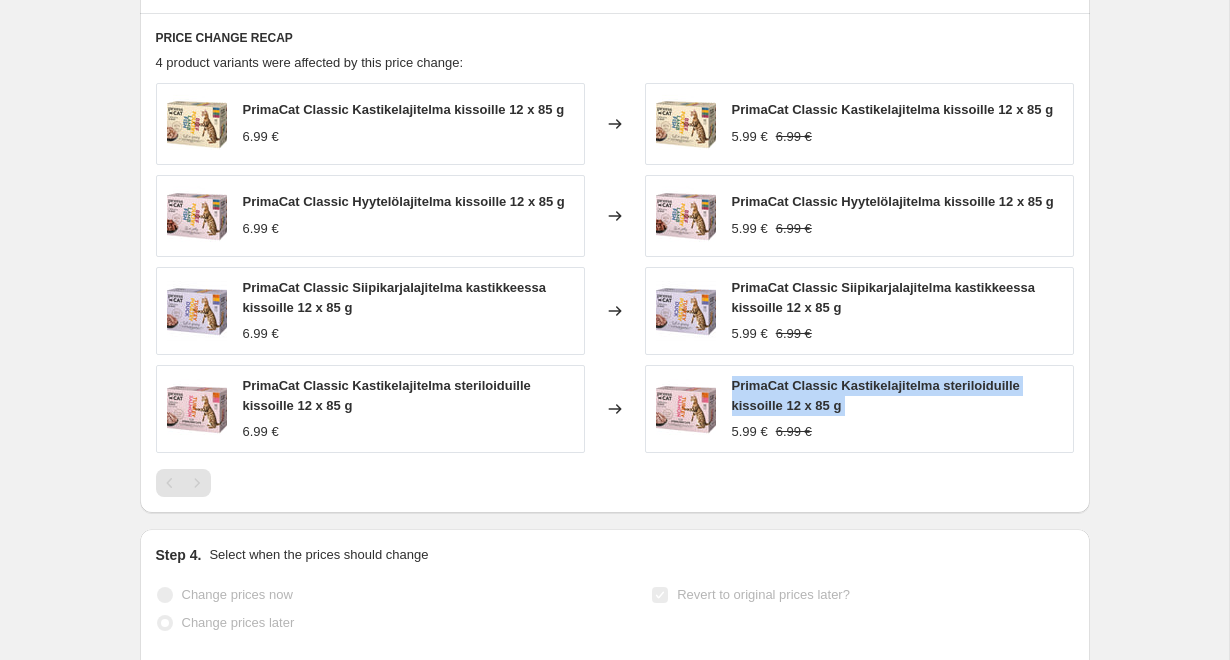click on "PrimaCat Classic Kastikelajitelma steriloiduille kissoille 12 x 85 g" at bounding box center [876, 395] 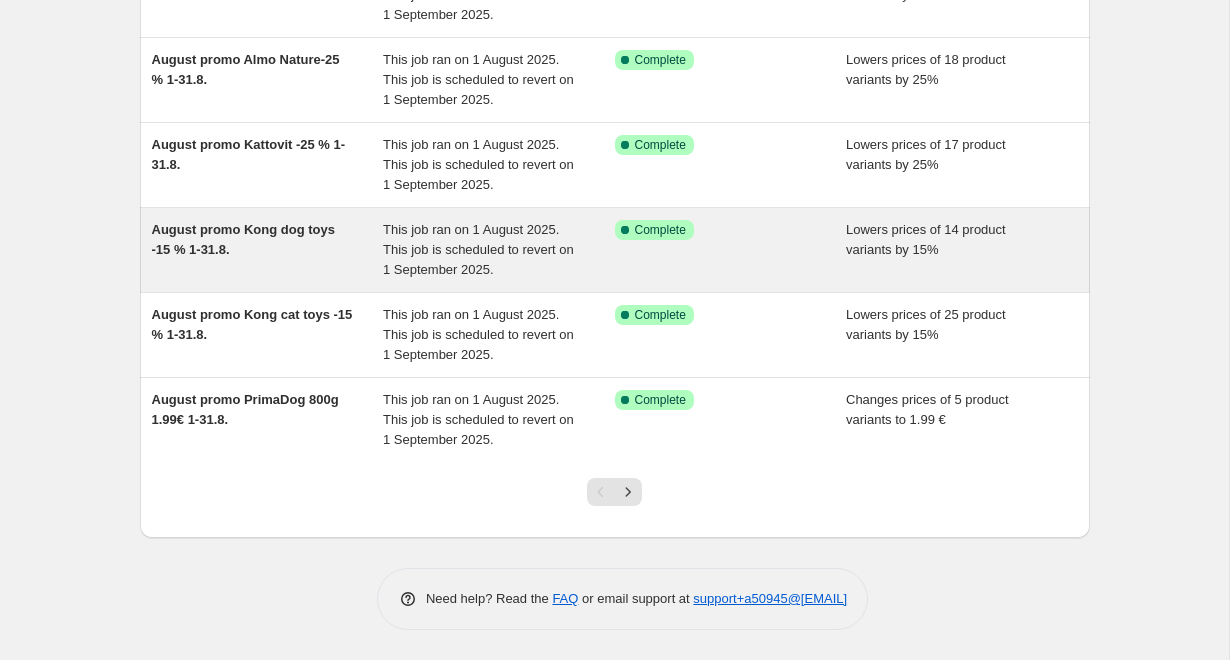 scroll, scrollTop: 590, scrollLeft: 0, axis: vertical 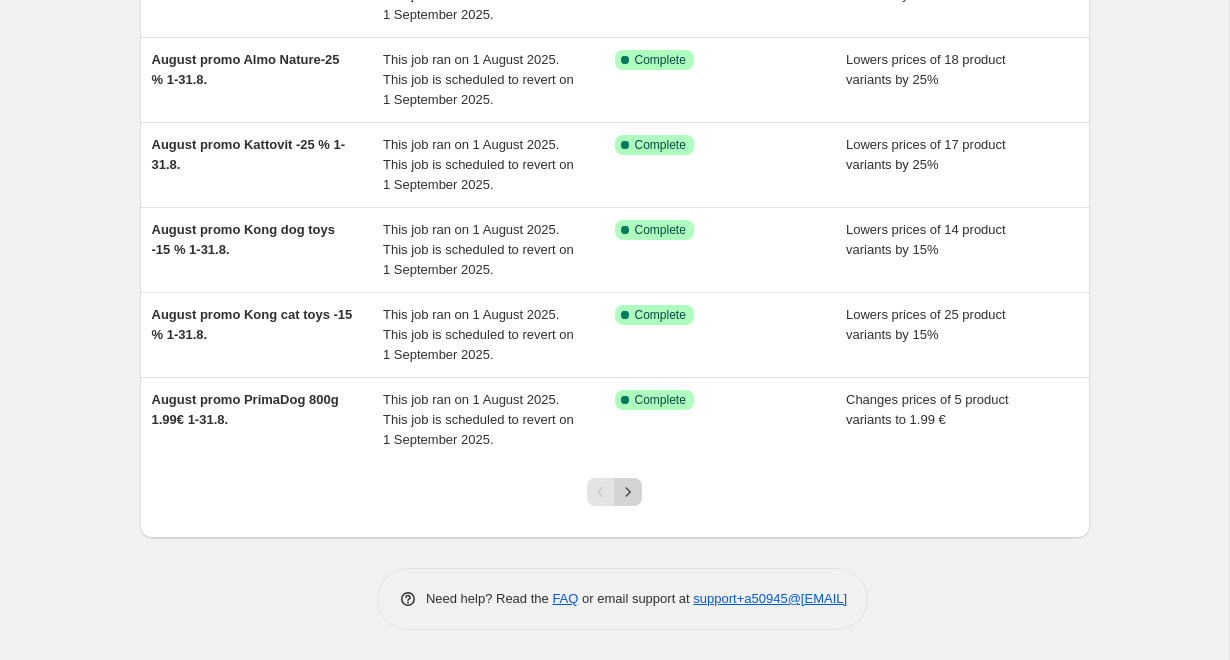 click at bounding box center [628, 492] 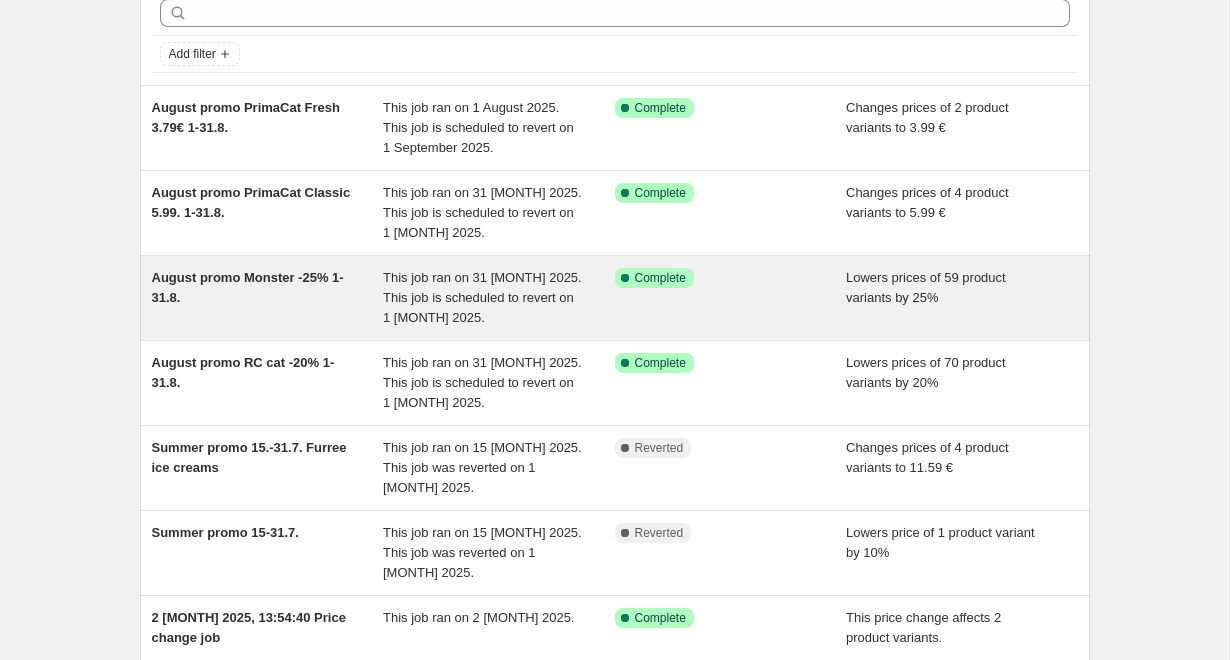 scroll, scrollTop: 118, scrollLeft: 0, axis: vertical 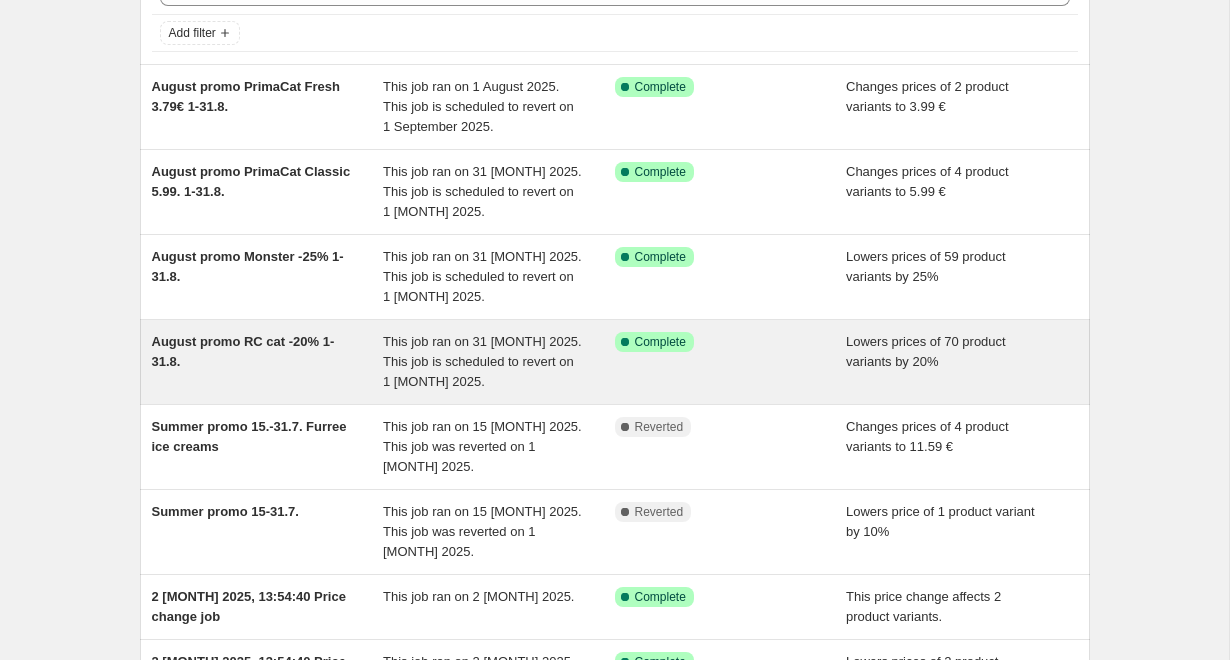 click on "This job ran on 31 [MONTH] 2025. This job is scheduled to revert on 1 [MONTH] 2025." at bounding box center (482, 361) 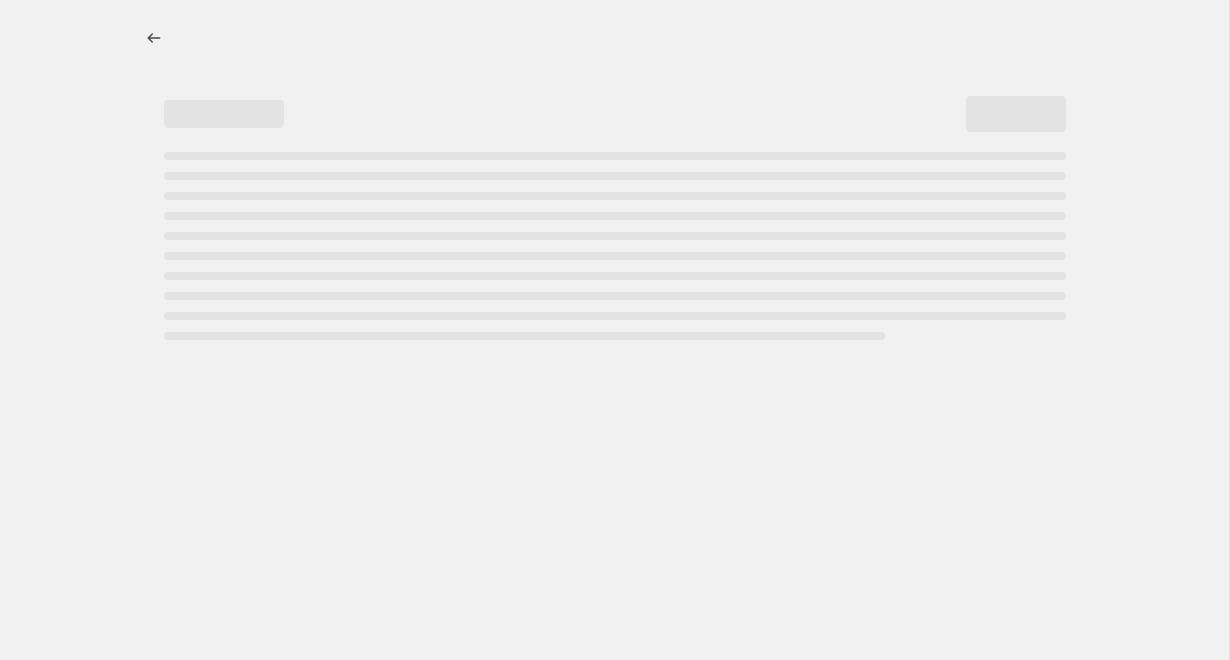 select on "percentage" 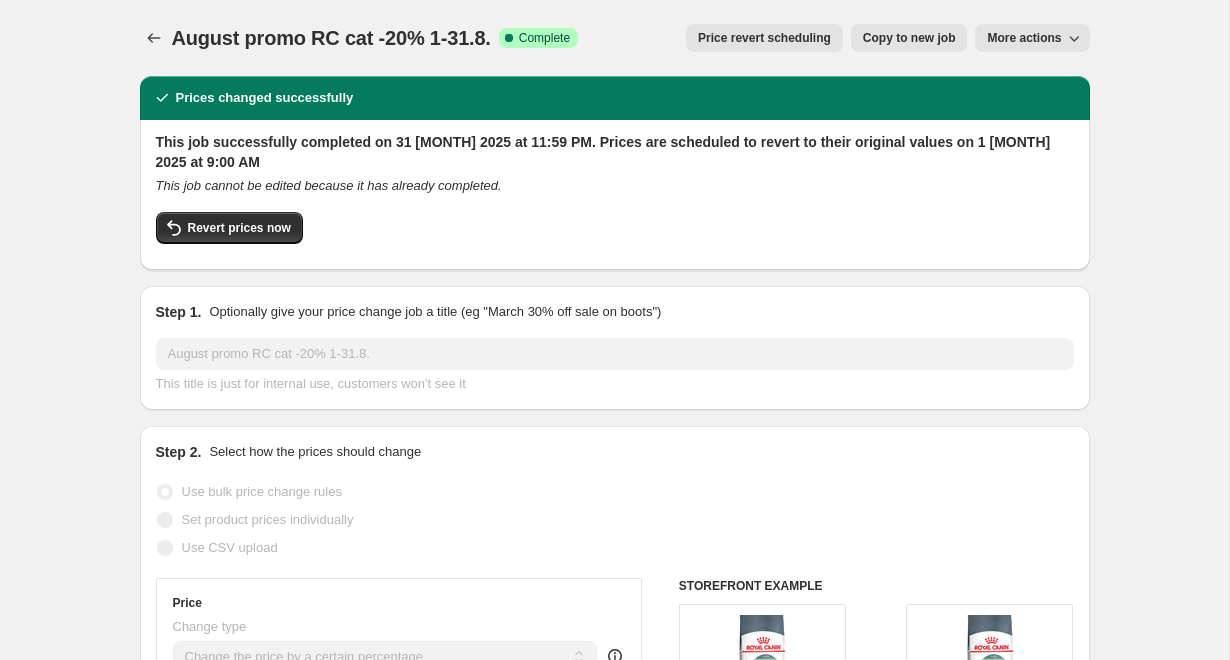 scroll, scrollTop: 1, scrollLeft: 0, axis: vertical 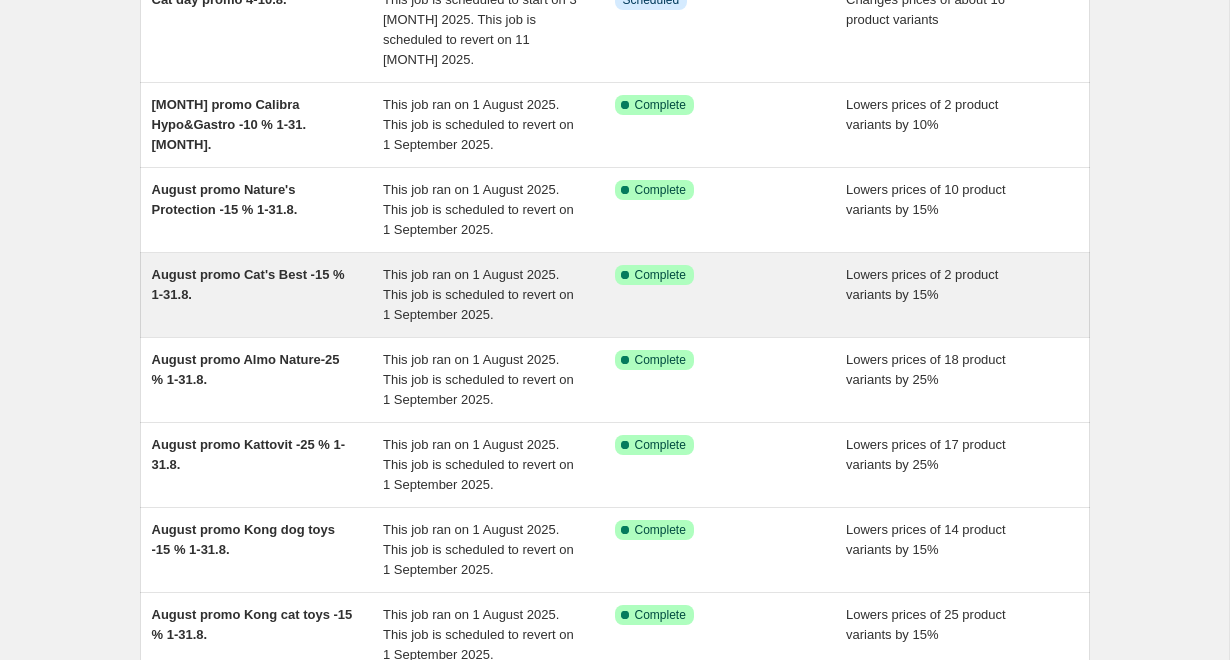 click on "This job ran on 1 August 2025. This job is scheduled to revert on 1 September 2025." at bounding box center (499, 295) 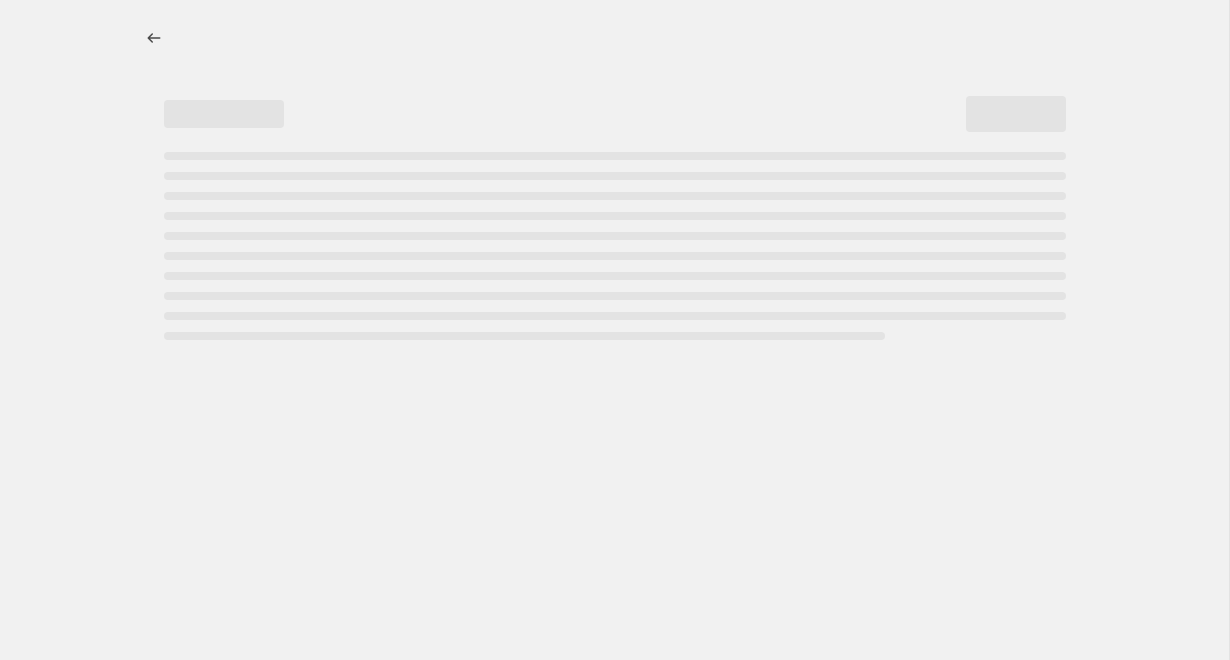 select on "percentage" 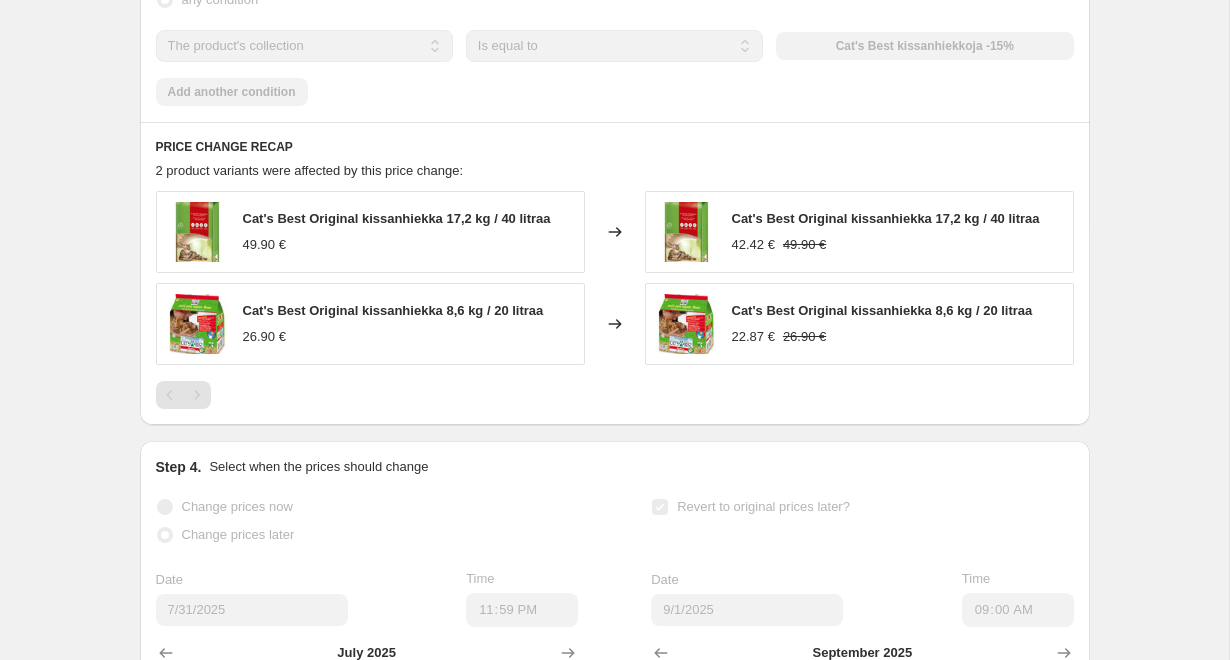 scroll, scrollTop: 1429, scrollLeft: 0, axis: vertical 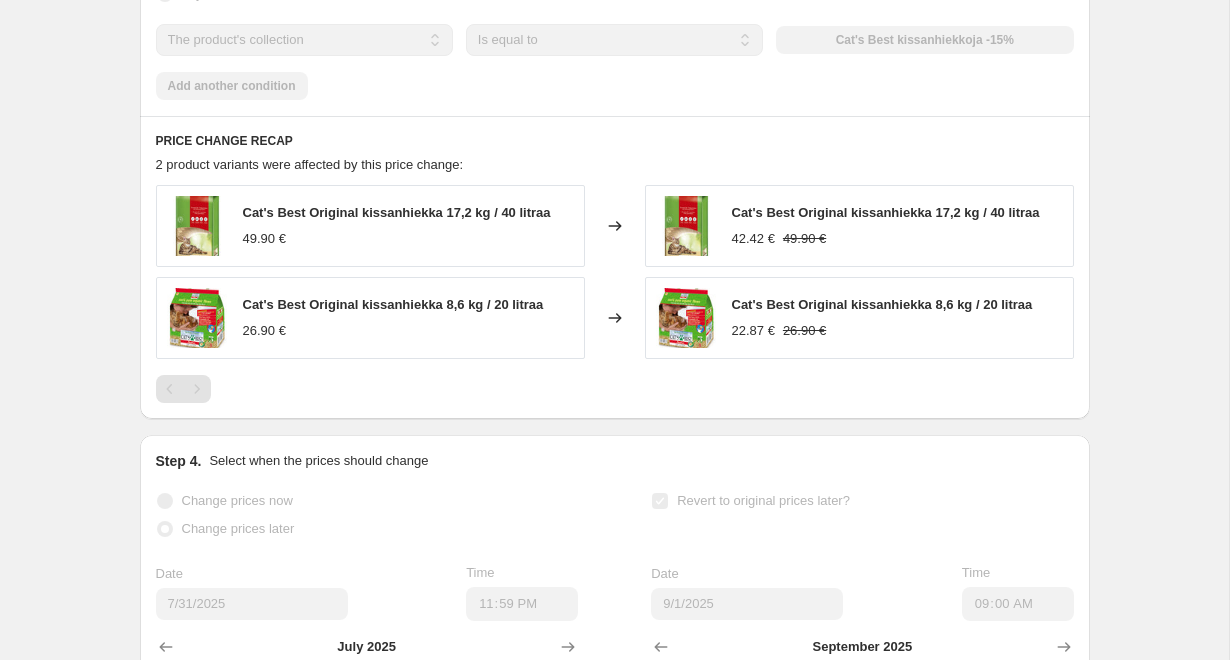 click on "Cat's Best Original kissanhiekka 17,2 kg / 40 litraa" at bounding box center (886, 212) 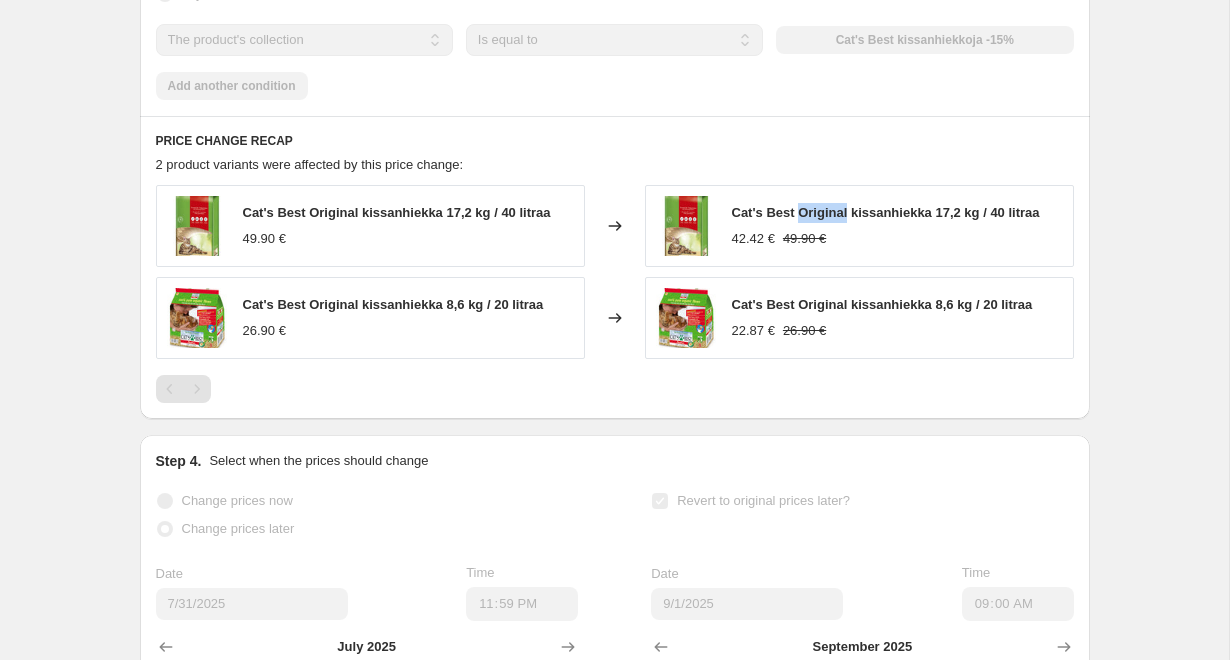 click on "Cat's Best Original kissanhiekka 17,2 kg / 40 litraa" at bounding box center (886, 212) 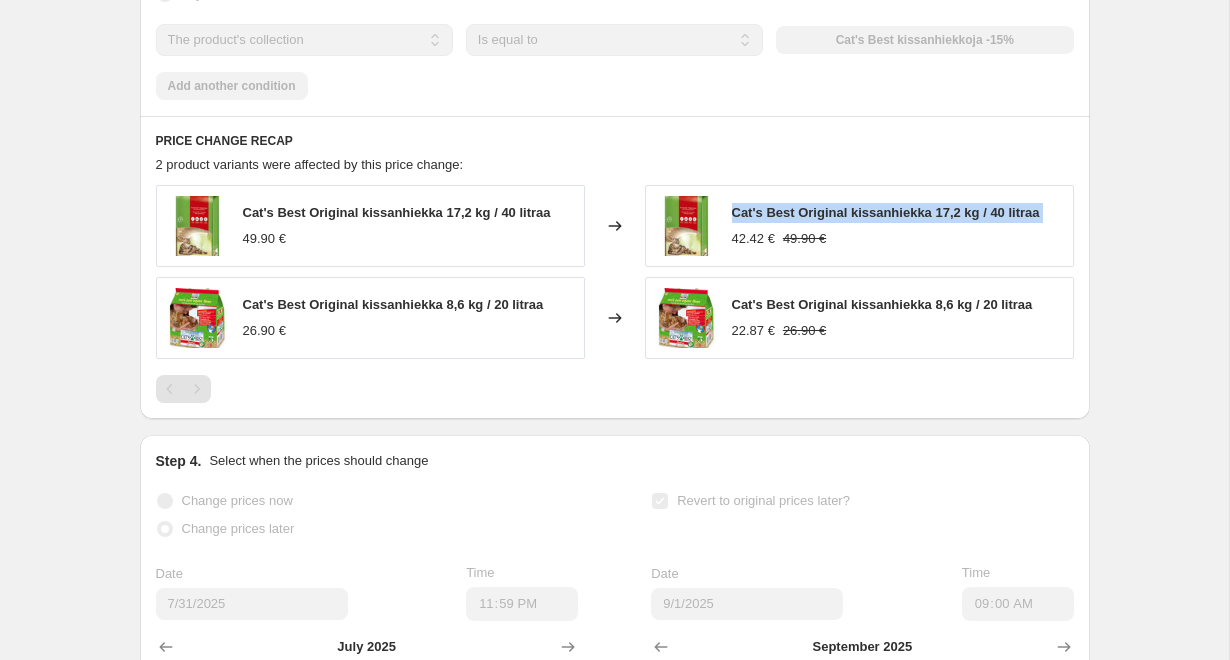 click on "Cat's Best Original kissanhiekka 17,2 kg / 40 litraa" at bounding box center [886, 212] 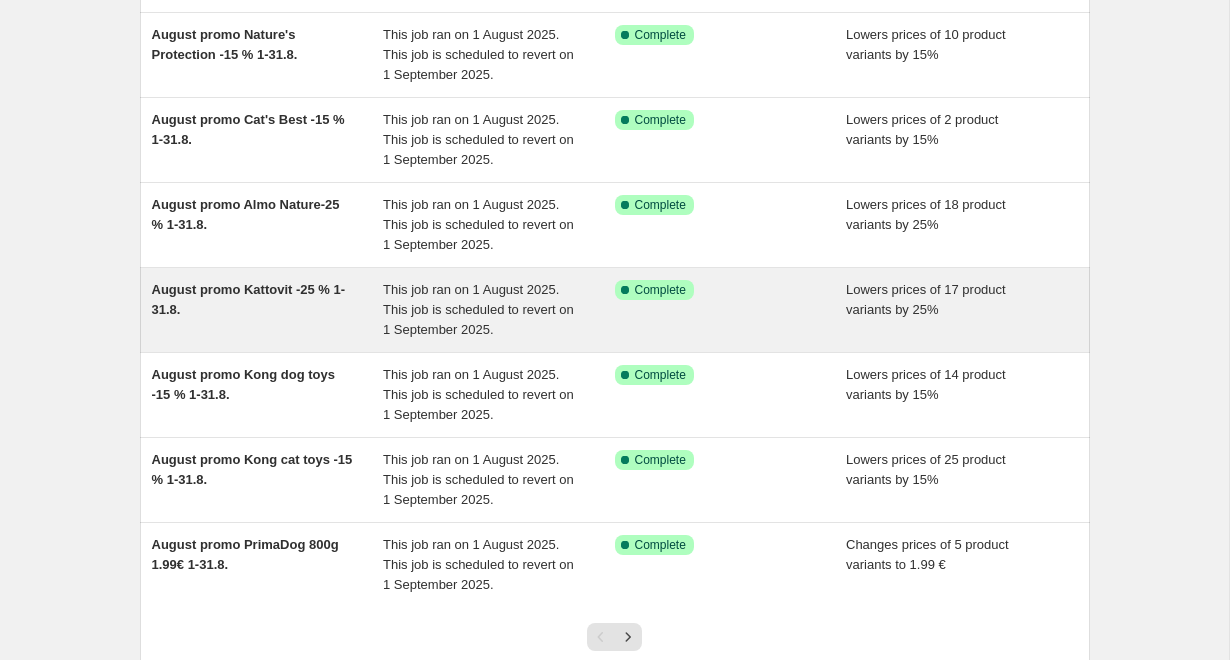 scroll, scrollTop: 454, scrollLeft: 0, axis: vertical 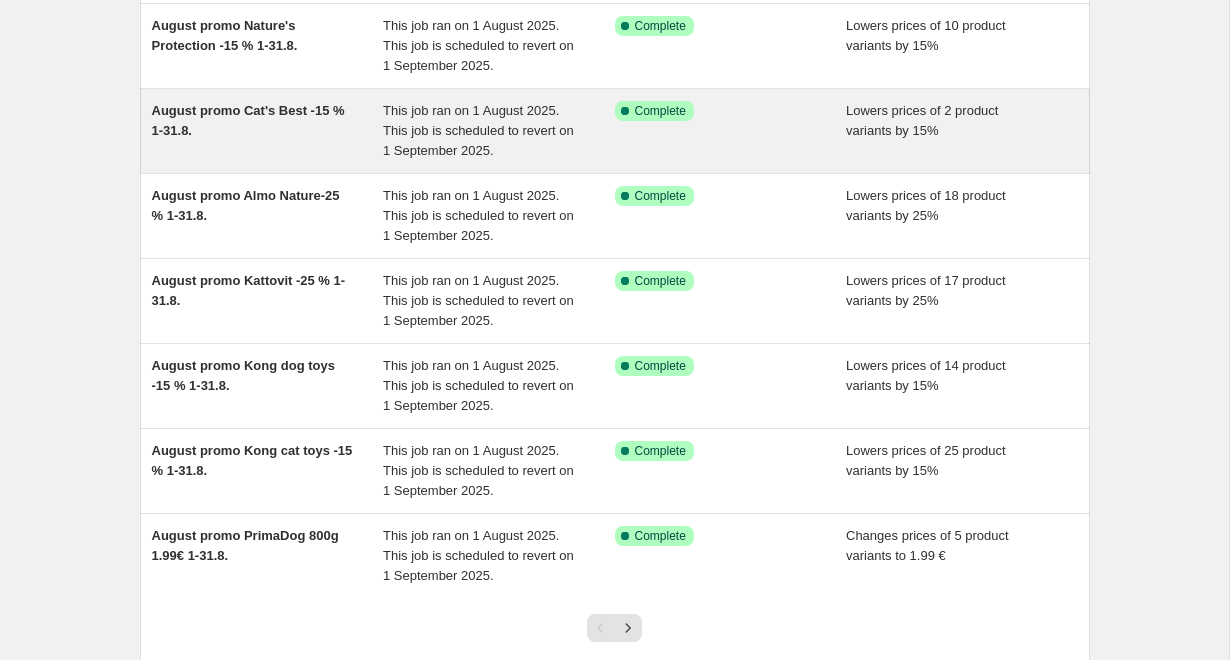 click on "Success Complete Complete" at bounding box center [731, 131] 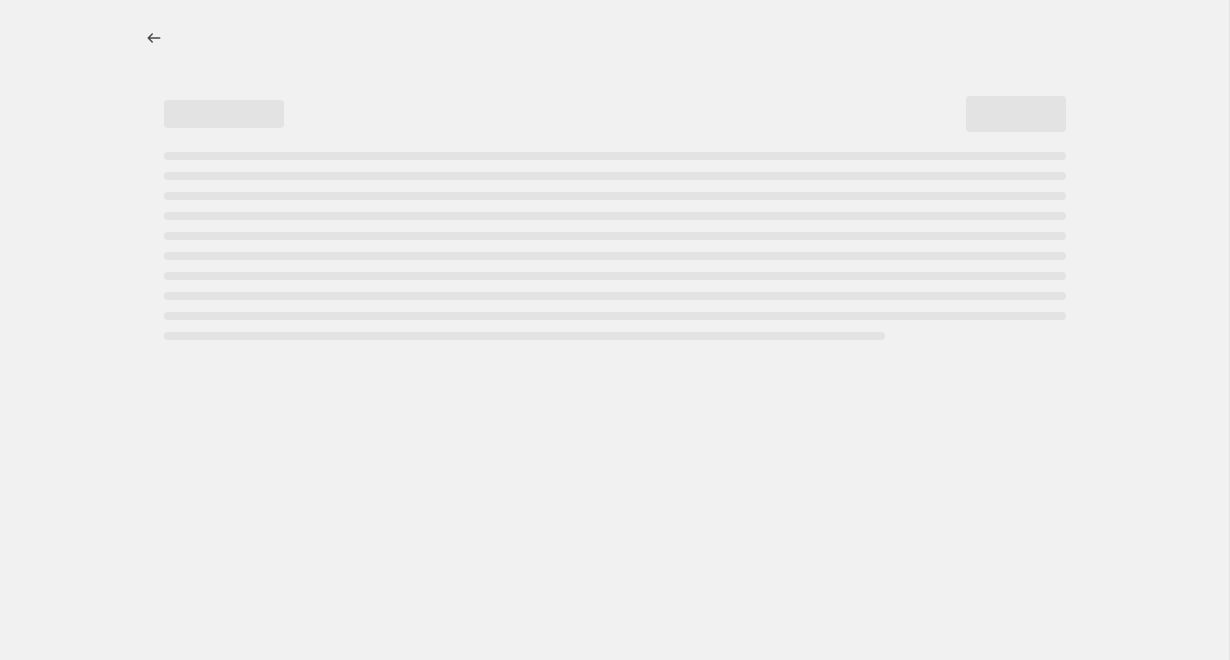 select on "percentage" 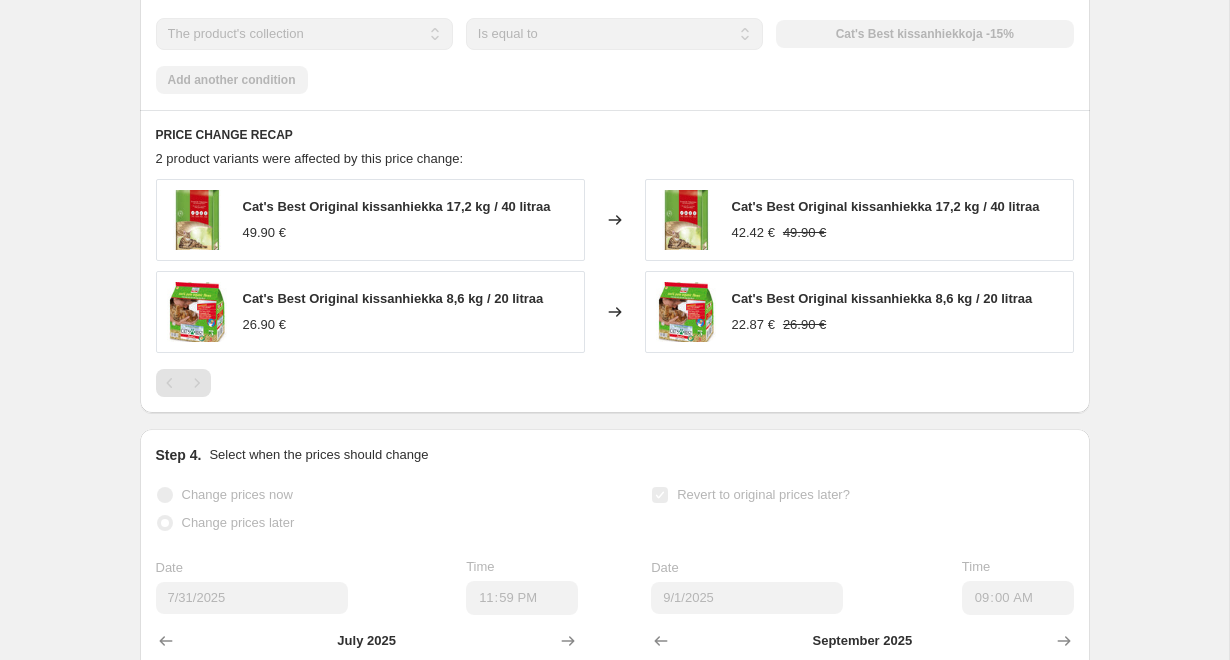 scroll, scrollTop: 1601, scrollLeft: 0, axis: vertical 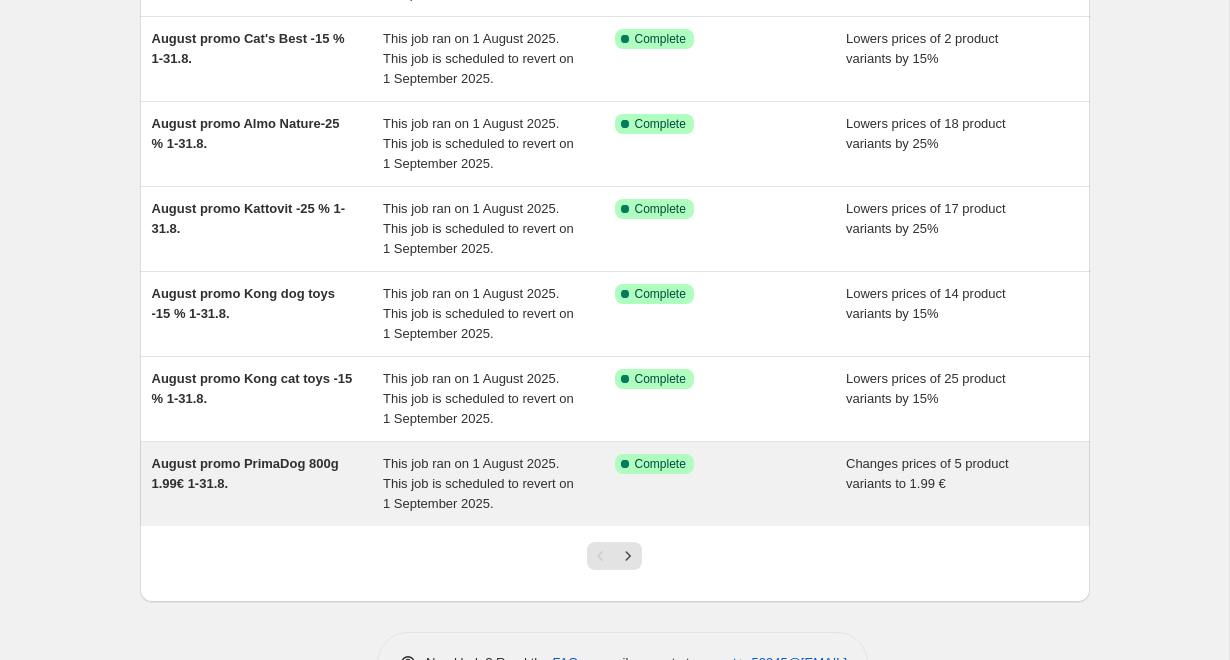 click on "August promo PrimaDog 800g 1.99€  1-31.8." at bounding box center [268, 484] 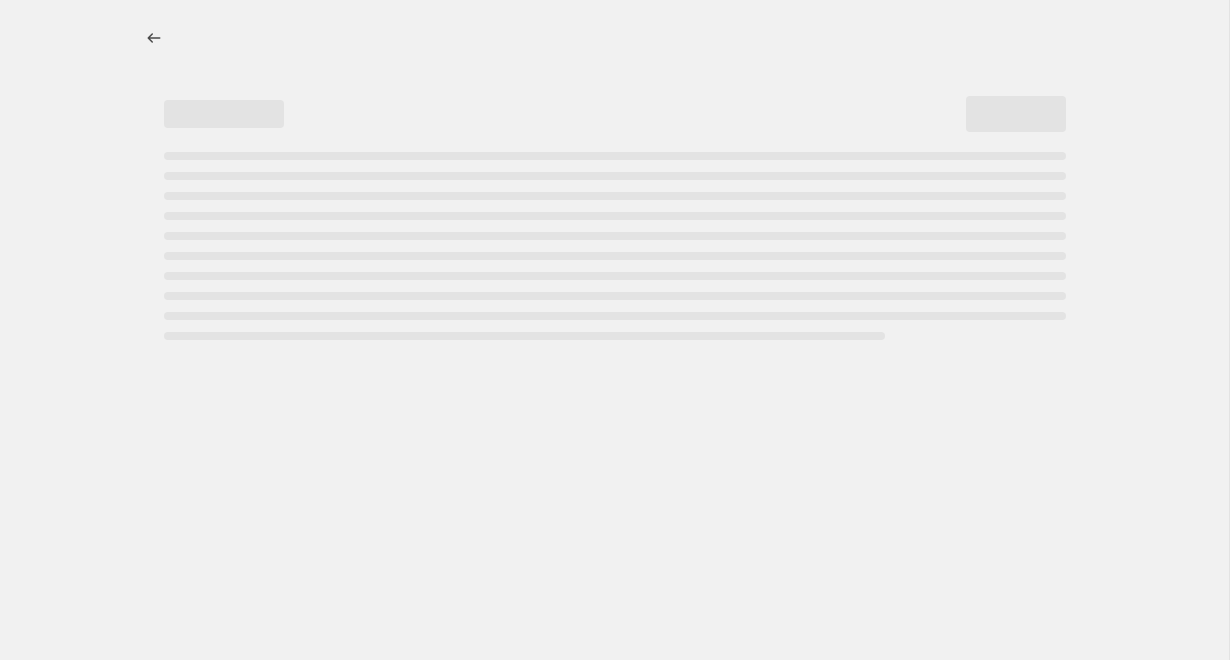 scroll, scrollTop: 0, scrollLeft: 0, axis: both 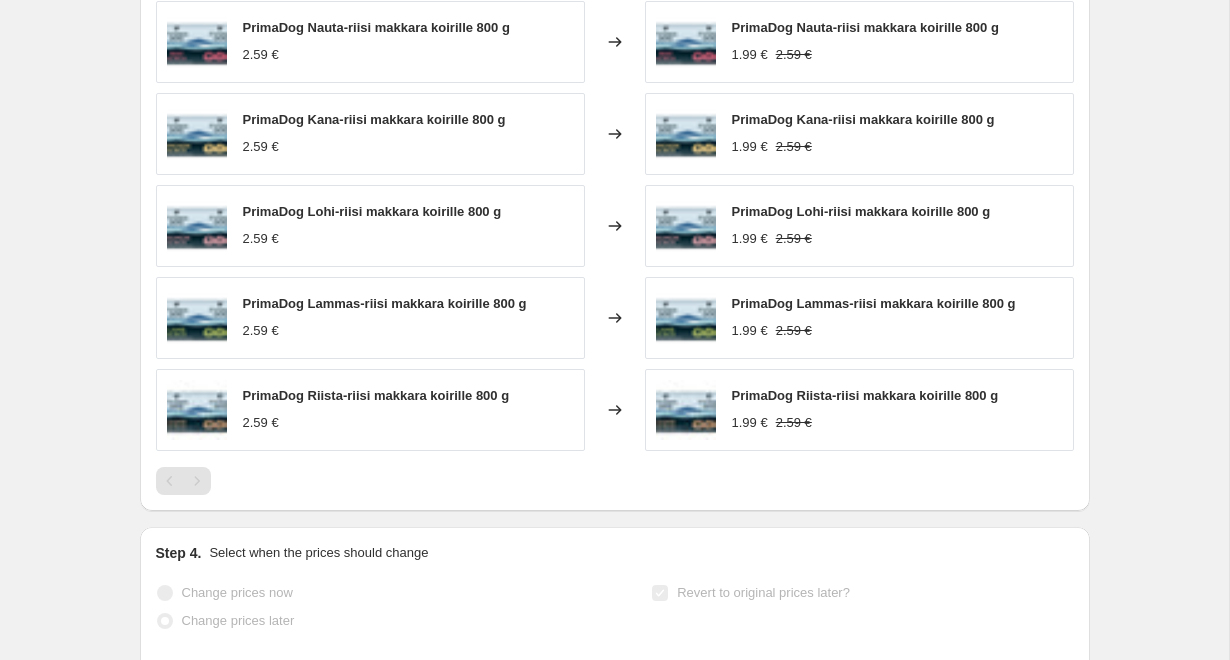 click on "PrimaDog Nauta-riisi makkara koirille 800 g" at bounding box center [865, 27] 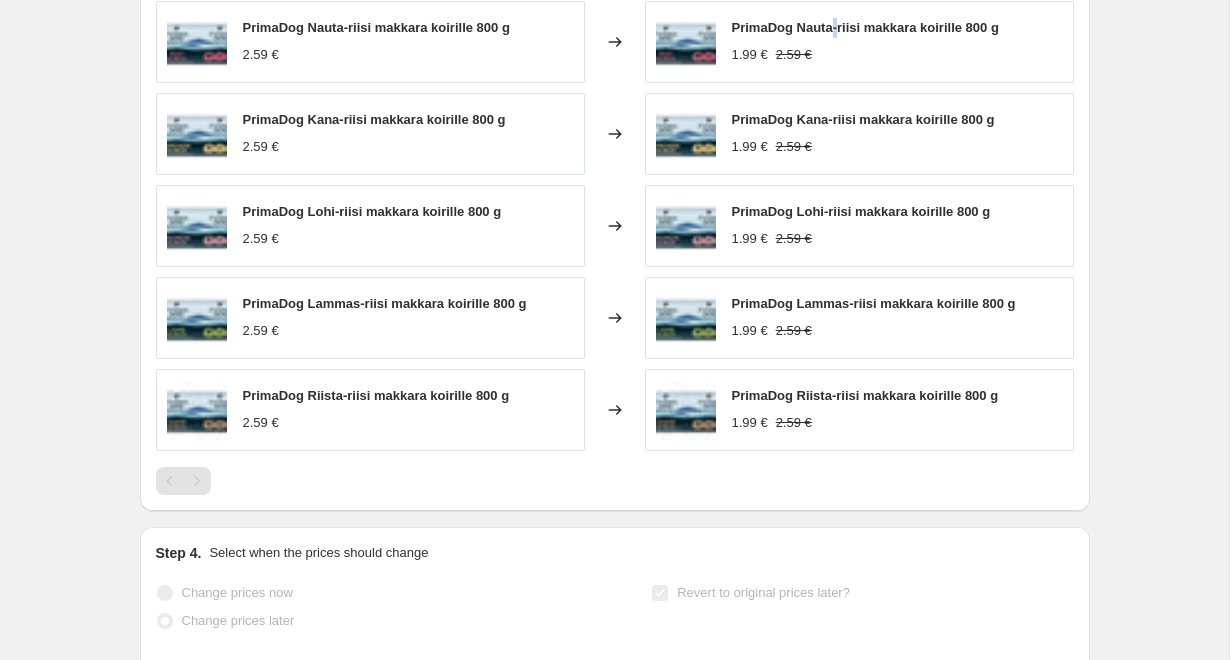 click on "PrimaDog Nauta-riisi makkara koirille 800 g" at bounding box center [865, 27] 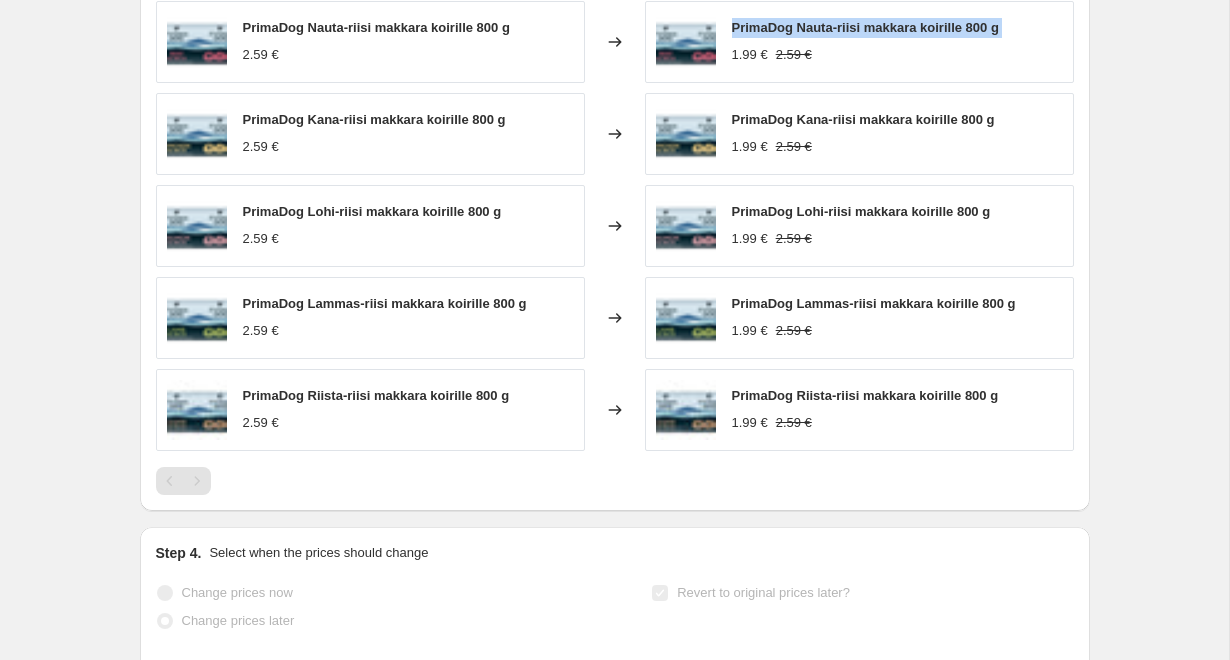 click on "PrimaDog Nauta-riisi makkara koirille 800 g" at bounding box center (865, 27) 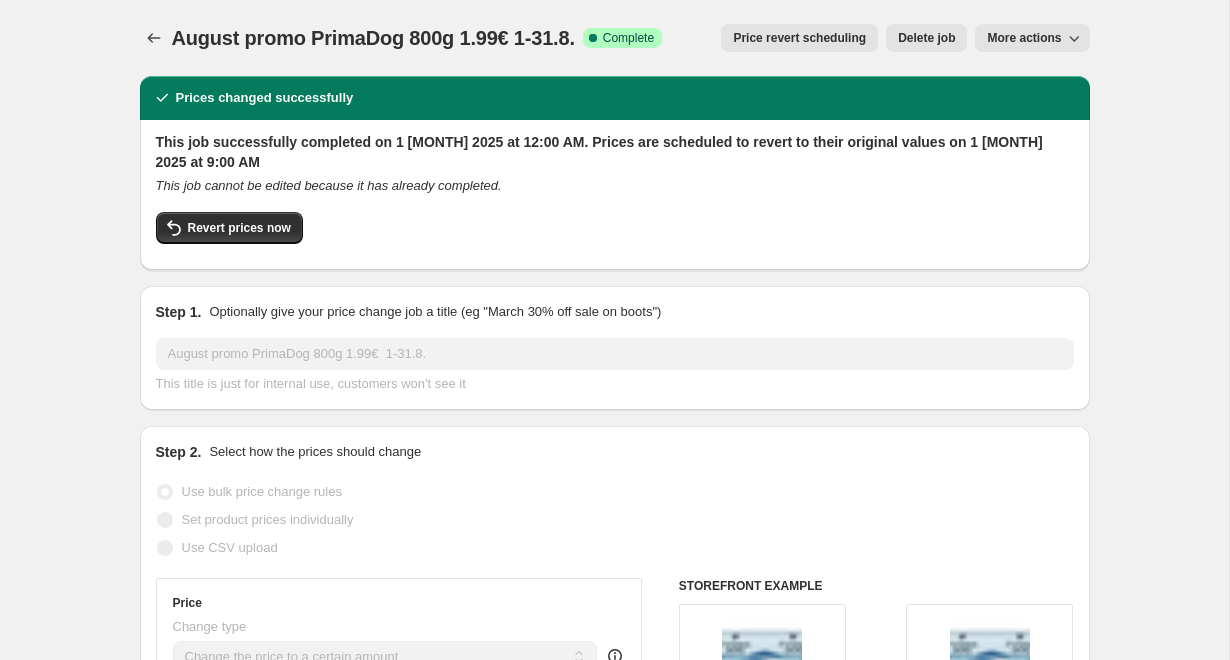 scroll, scrollTop: 0, scrollLeft: 0, axis: both 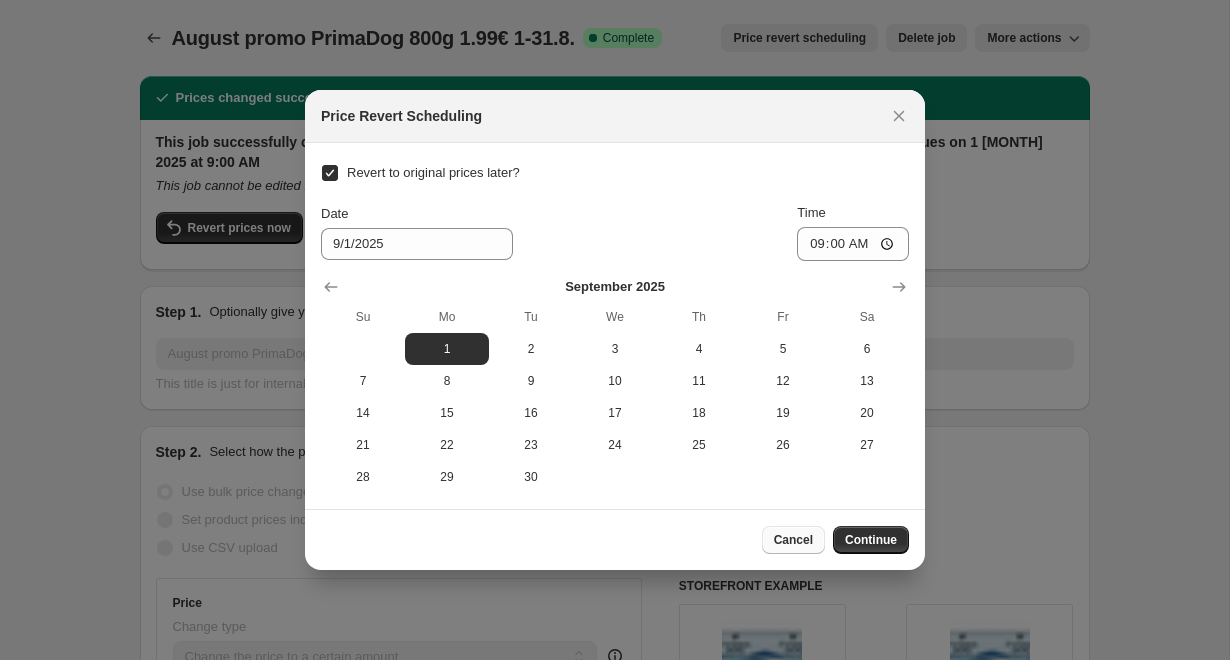 click on "Cancel" at bounding box center [793, 540] 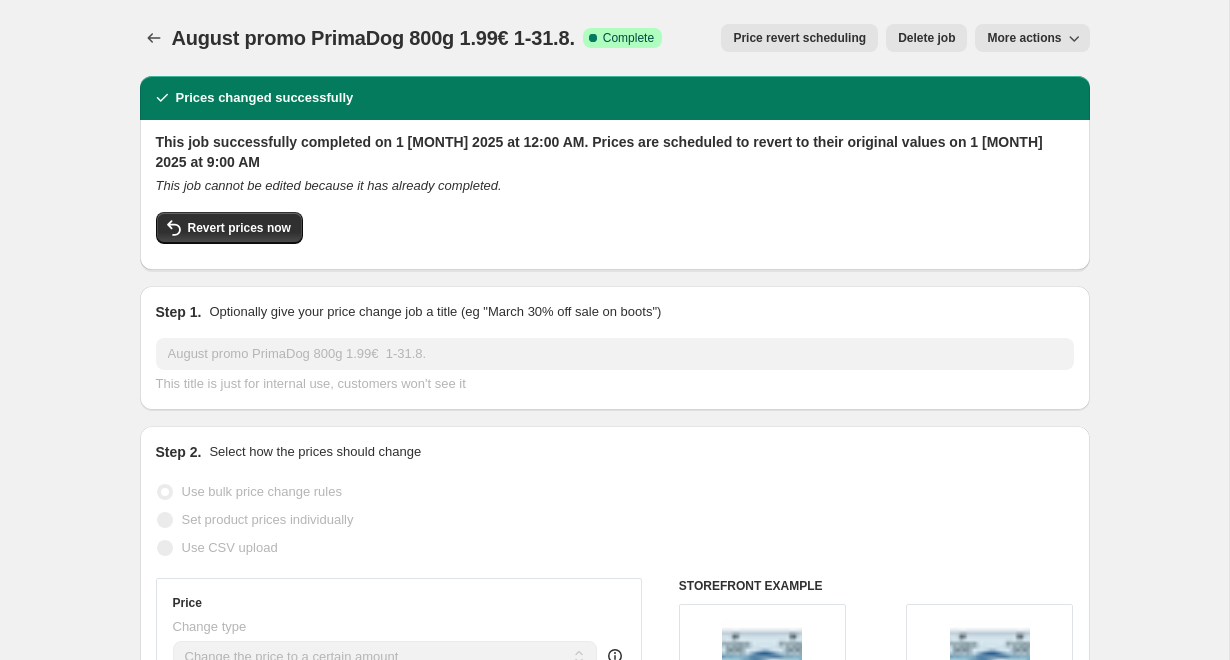 click on "More actions" at bounding box center (1024, 38) 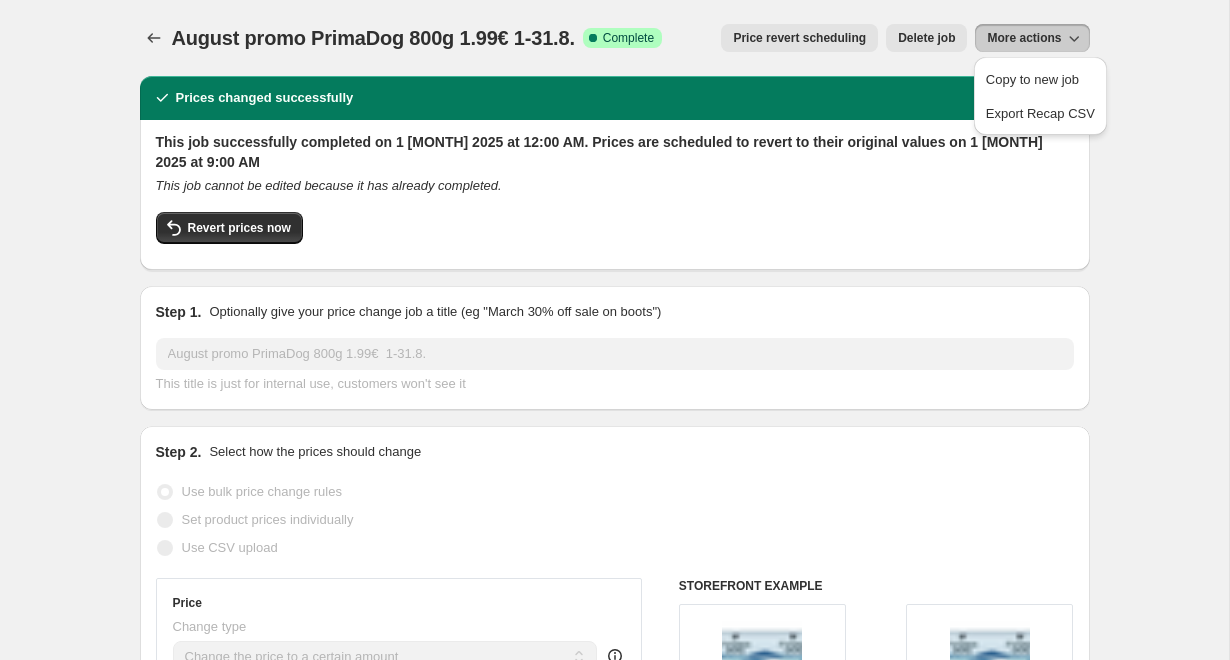 click on "[MONTH] promo PrimaDog 800g 1.99€  1-31.[MONTH].. This page is ready [MONTH] promo PrimaDog 800g 1.99€  1-31.[MONTH]. Success Complete Complete Price revert scheduling Copy to new job Export Recap CSV Delete job More actions Price revert scheduling Delete job More actions Prices changed successfully This job successfully completed on 1 [MONTH] 2025 at 12:00 AM. Prices are scheduled to revert to their original values on 1 [MONTH] 2025 at 9:00 AM This job cannot be edited because it has already completed. Revert prices now Step 1. Optionally give your price change job a title (eg "March 30% off sale on boots") [MONTH] promo PrimaDog 800g 1.99€  1-31.[MONTH]. This title is just for internal use, customers won't see it Step 2. Select how the prices should change Use bulk price change rules Set product prices individually Use CSV upload Price Change type Change the price to a certain amount Change the price by a certain amount Change the price by a certain percentage Don't change the price Change price to certain cost margin" at bounding box center (614, 1273) 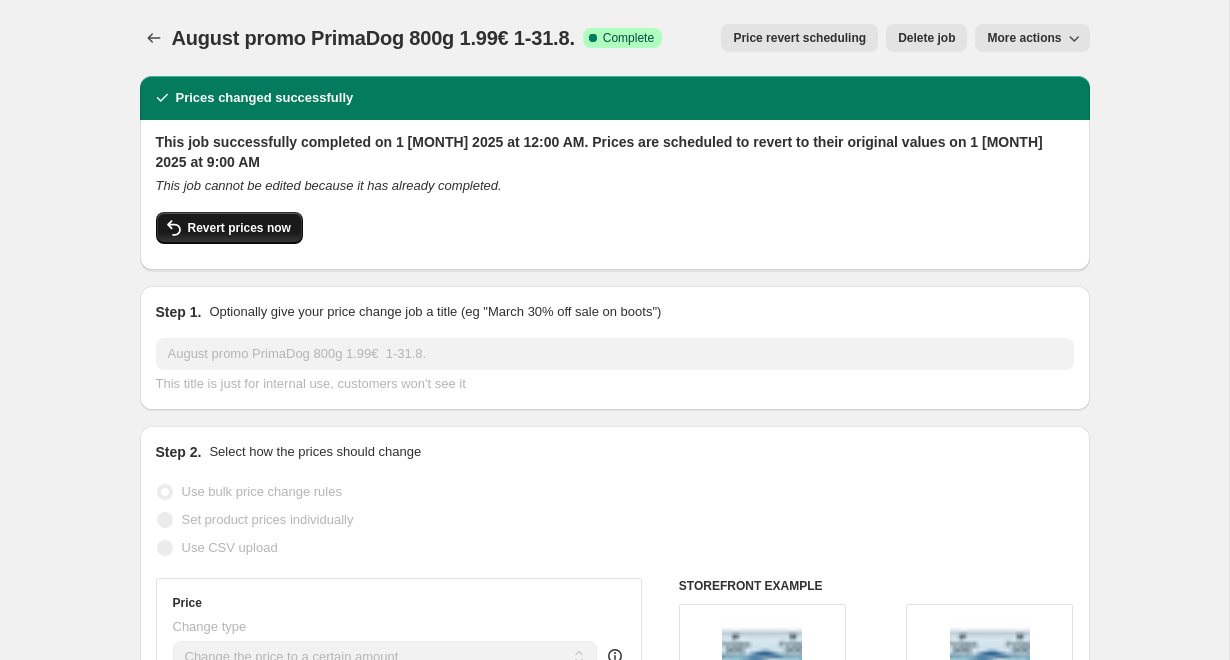 click on "Revert prices now" at bounding box center [239, 228] 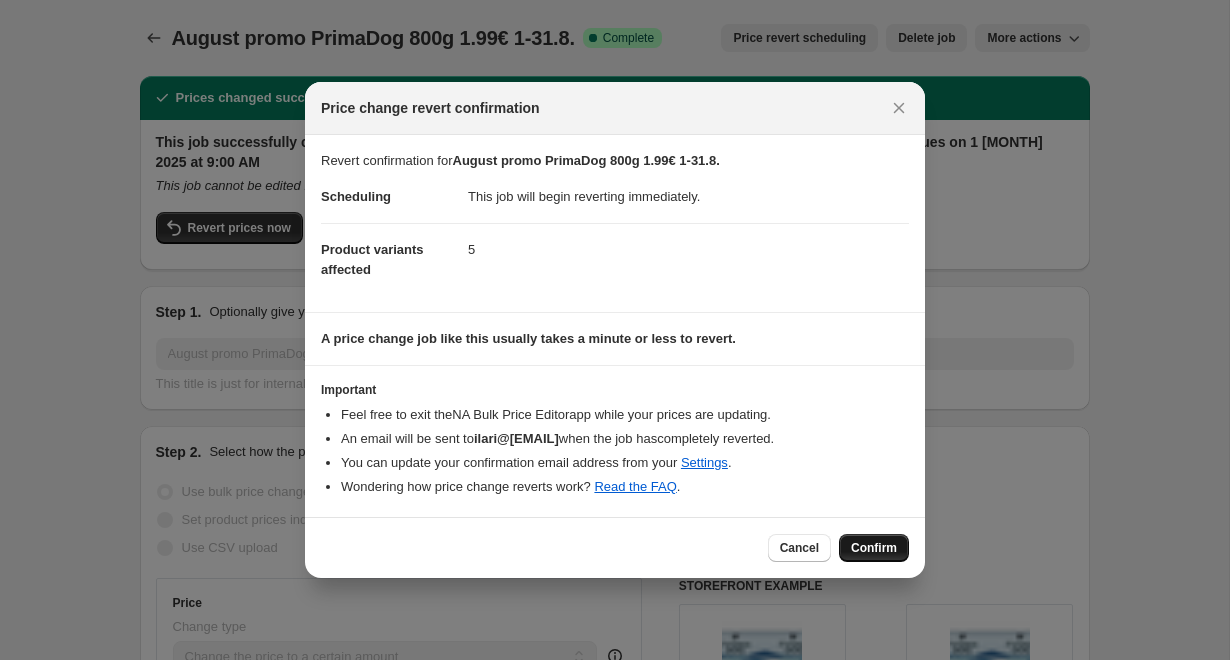 click on "Confirm" at bounding box center (874, 548) 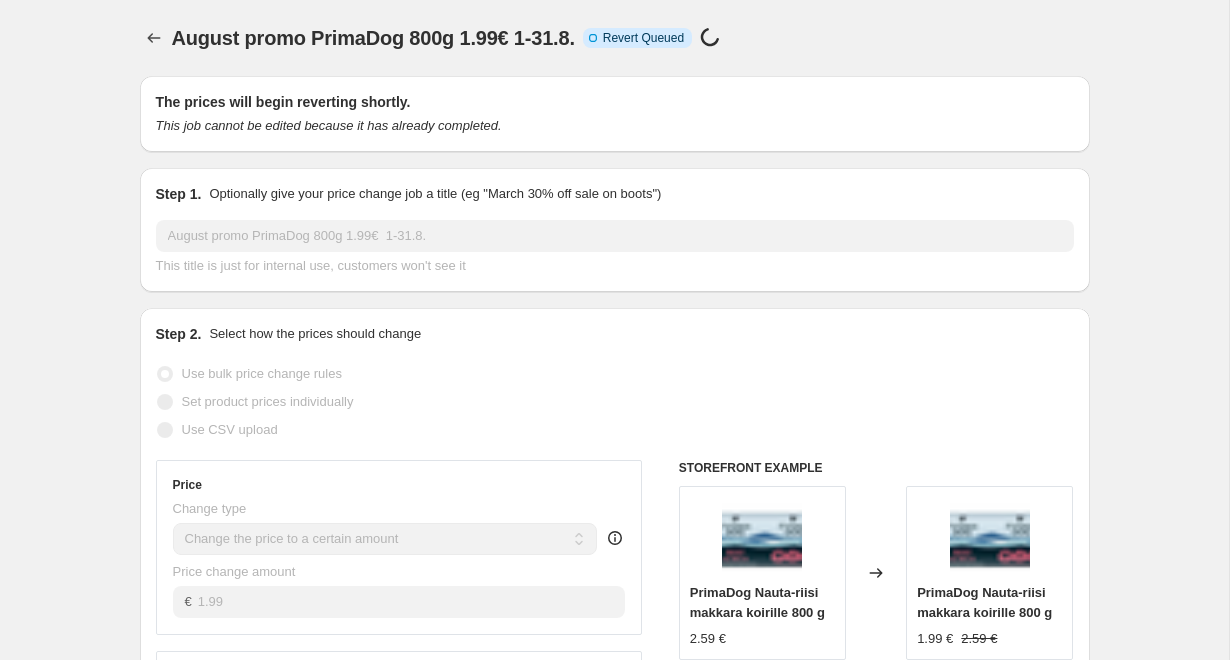 scroll, scrollTop: 0, scrollLeft: 0, axis: both 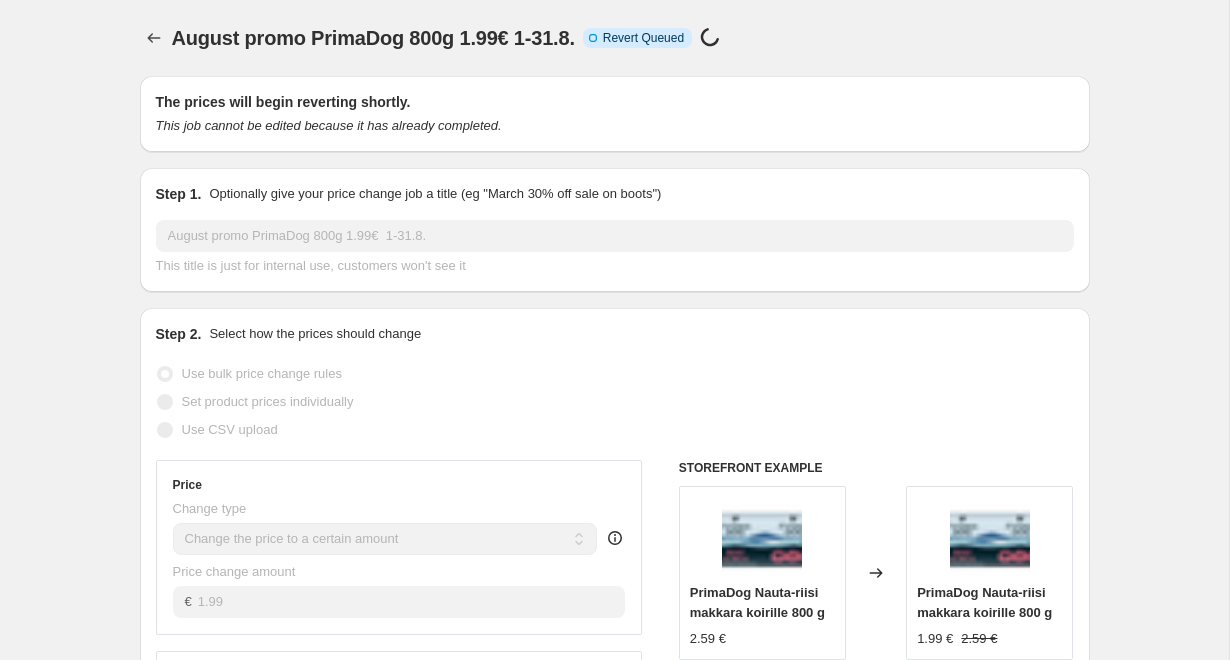 click on "[MONTH] promo PrimaDog 800g 1.99€  1-31.[MONTH].. This page is ready [MONTH] promo PrimaDog 800g 1.99€  1-31.[MONTH]. Info Incomplete Revert Queued Price change job in progress... The prices will begin reverting shortly. This job cannot be edited because it has already completed. Step 1. Optionally give your price change job a title (eg "March 30% off sale on boots") [MONTH] promo PrimaDog 800g 1.99€  1-31.[MONTH]. This title is just for internal use, customers won't see it Step 2. Select how the prices should change Use bulk price change rules Set product prices individually Use CSV upload Price Change type Change the price to a certain amount Change the price by a certain amount Change the price by a certain percentage Change the price to the current compare at price (price before sale) Change the price by a certain amount relative to the compare at price Change the price by a certain percentage relative to the compare at price Don't change the price Change the price by a certain percentage relative to the cost per item" at bounding box center (614, 1214) 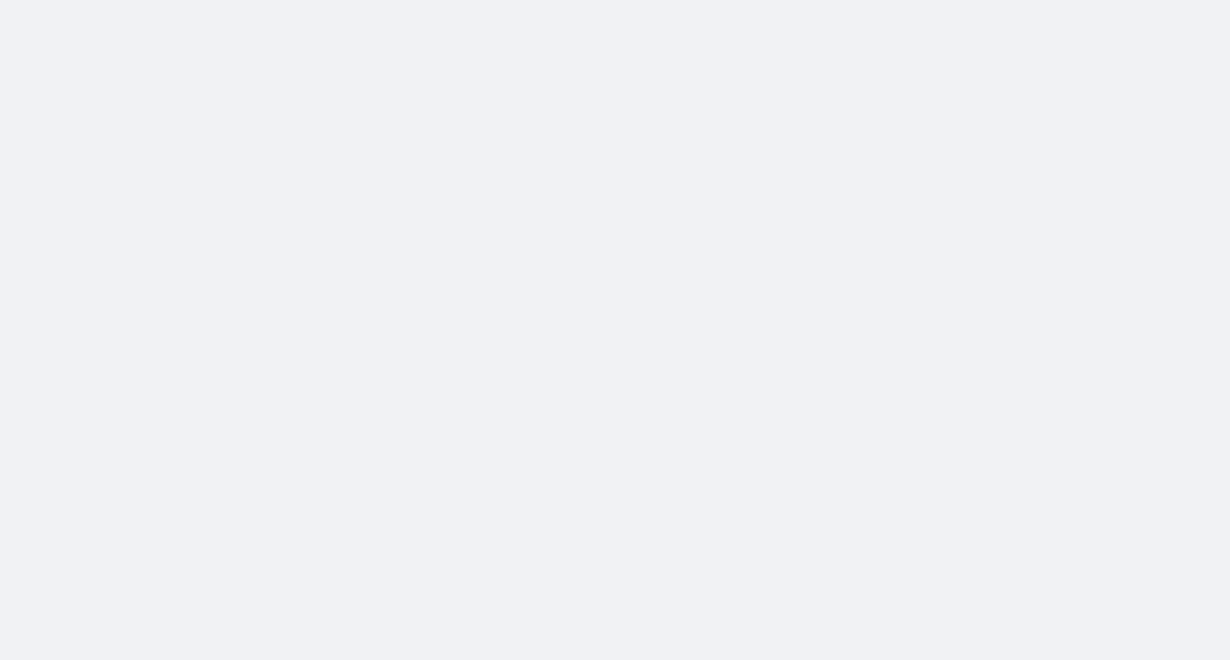 scroll, scrollTop: 0, scrollLeft: 0, axis: both 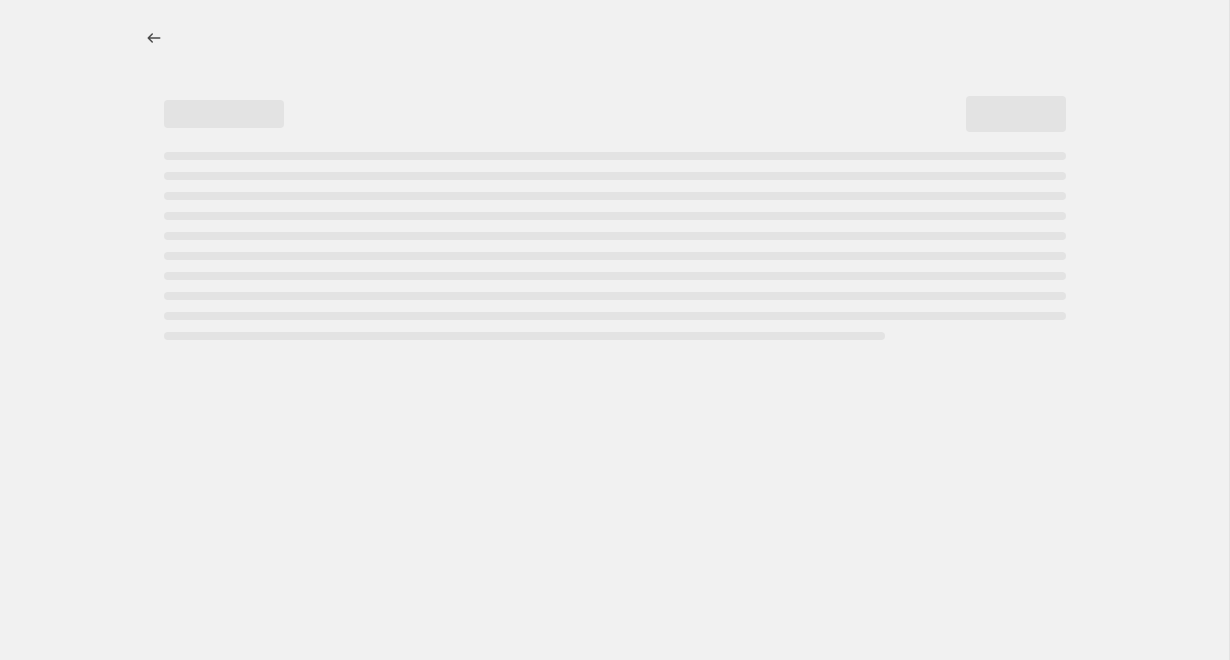 select on "collection" 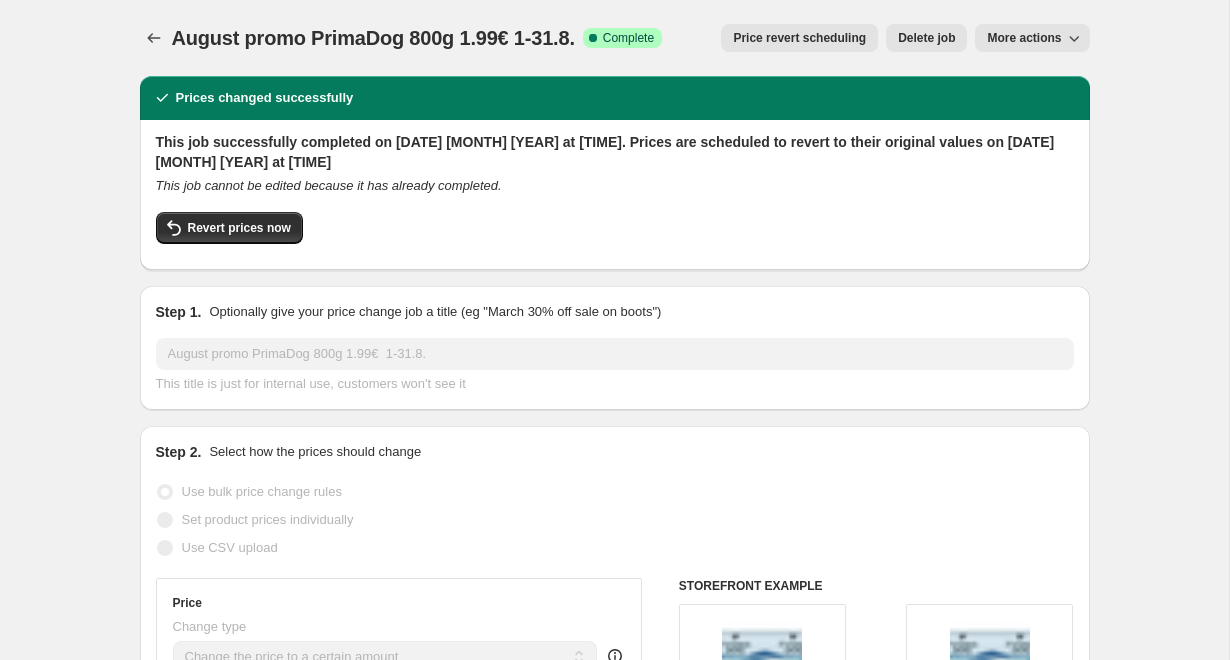 scroll, scrollTop: 0, scrollLeft: 0, axis: both 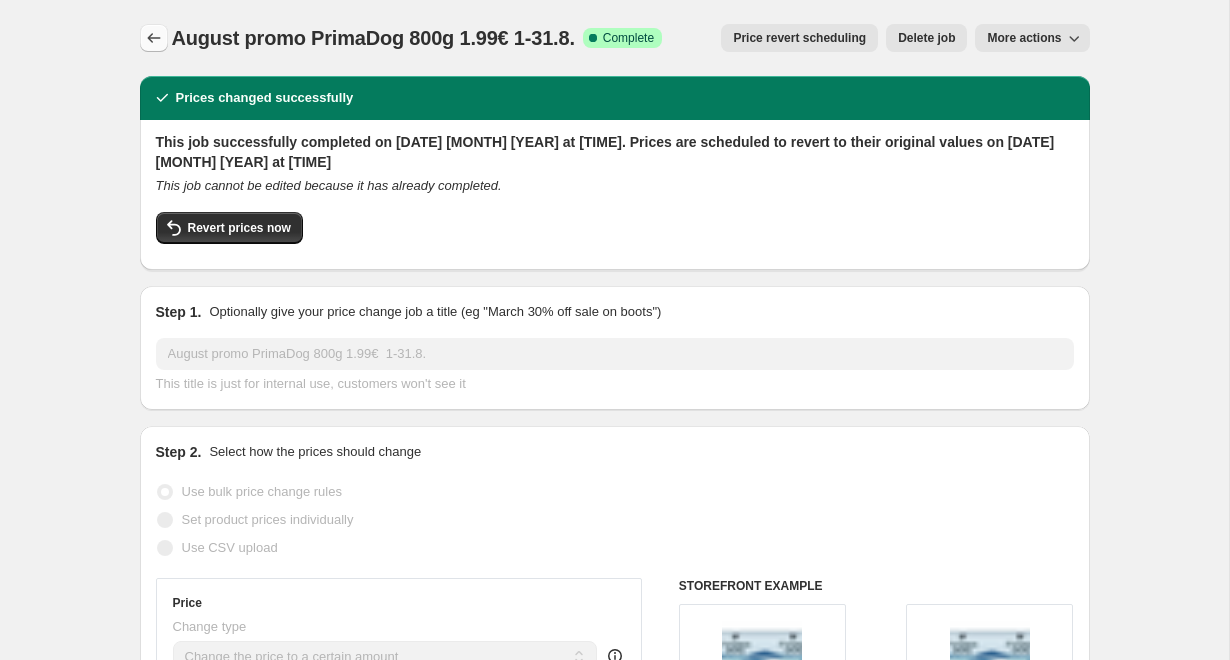 click 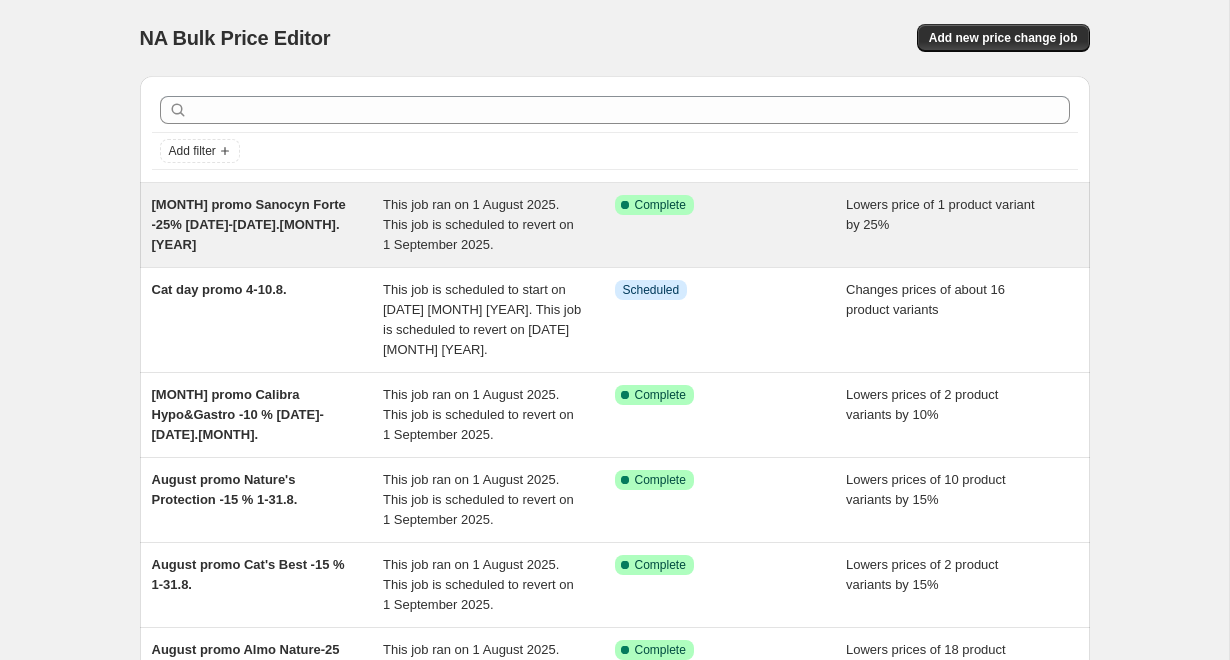 click on "[MONTH] promo Sanocyn Forte -25% [DATE]-[DATE].[MONTH].[YEAR]" at bounding box center [268, 225] 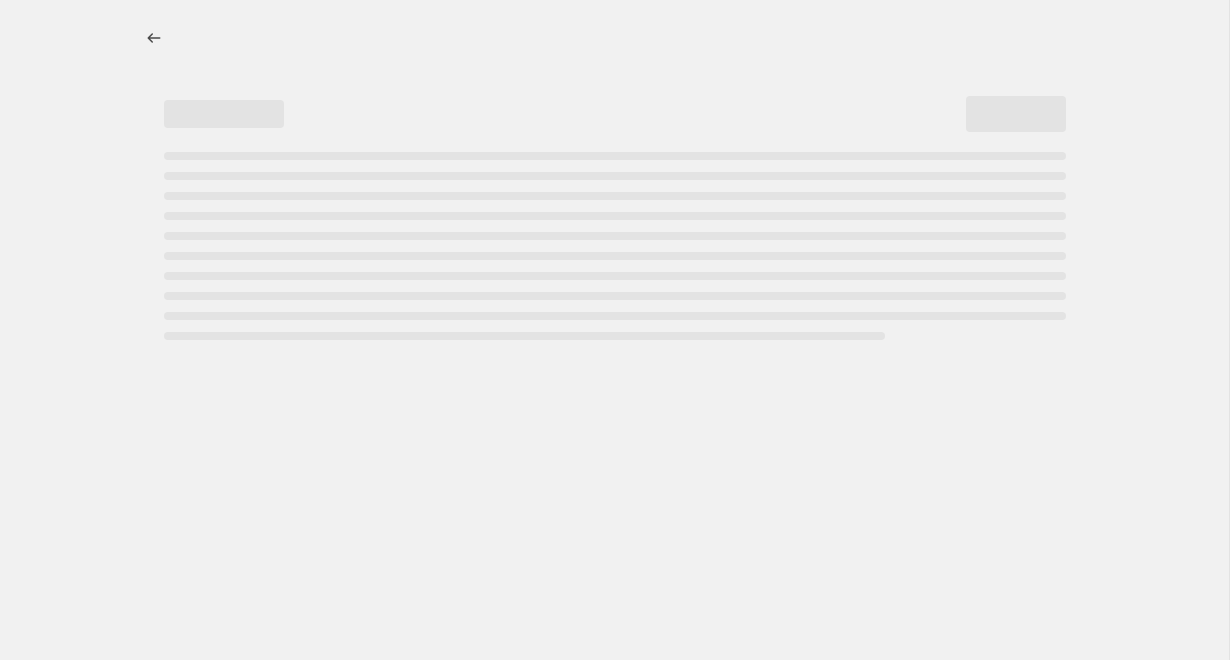 select on "percentage" 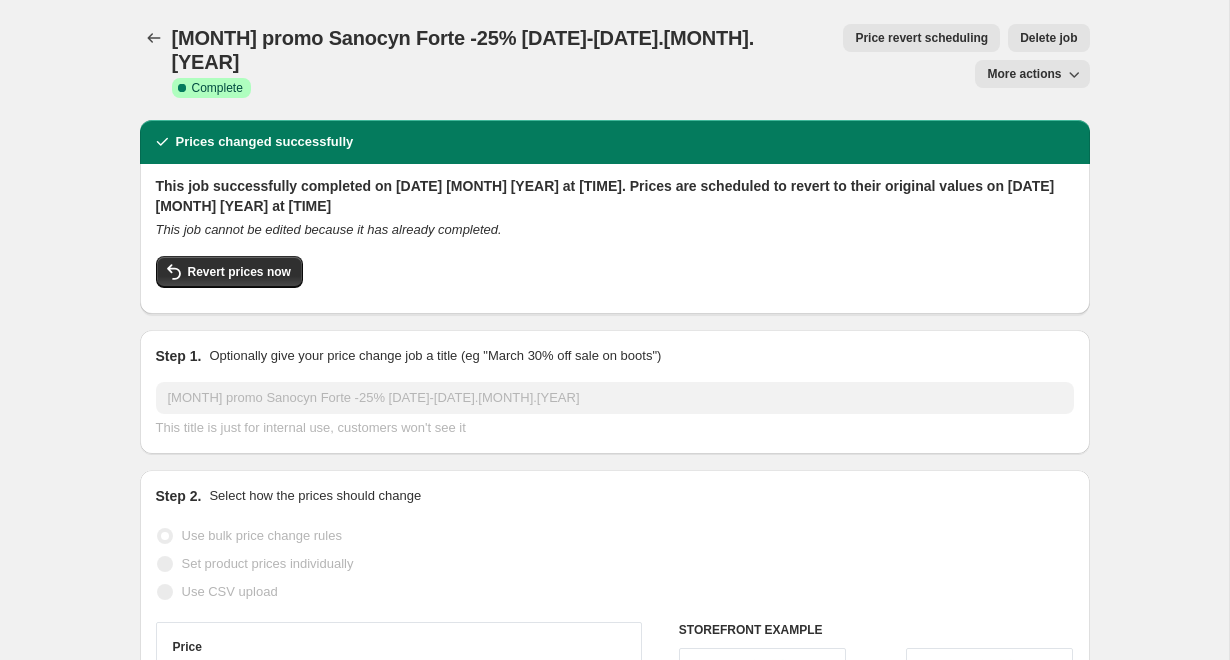 scroll, scrollTop: 0, scrollLeft: 0, axis: both 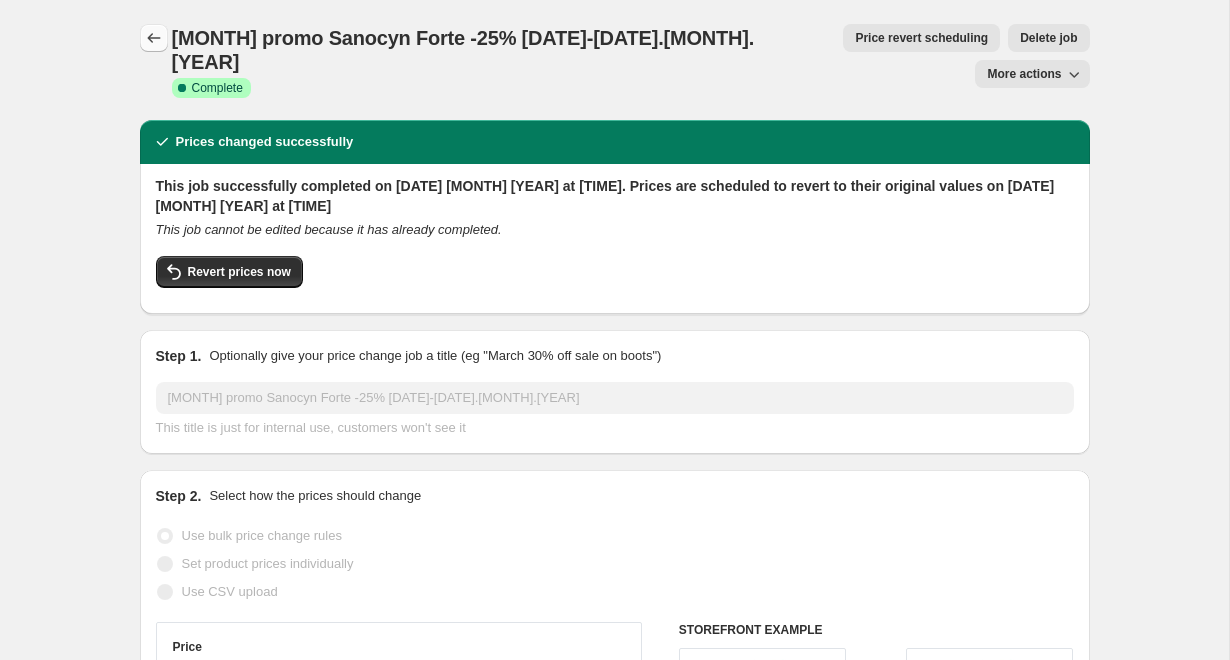 click 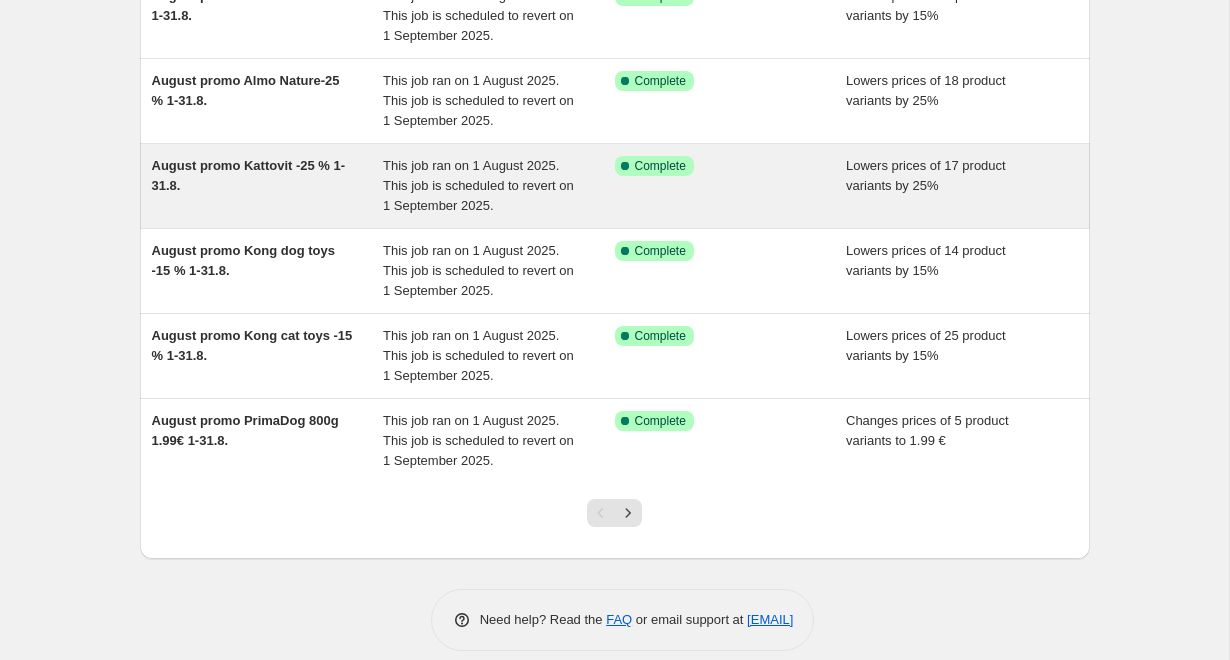 scroll, scrollTop: 570, scrollLeft: 0, axis: vertical 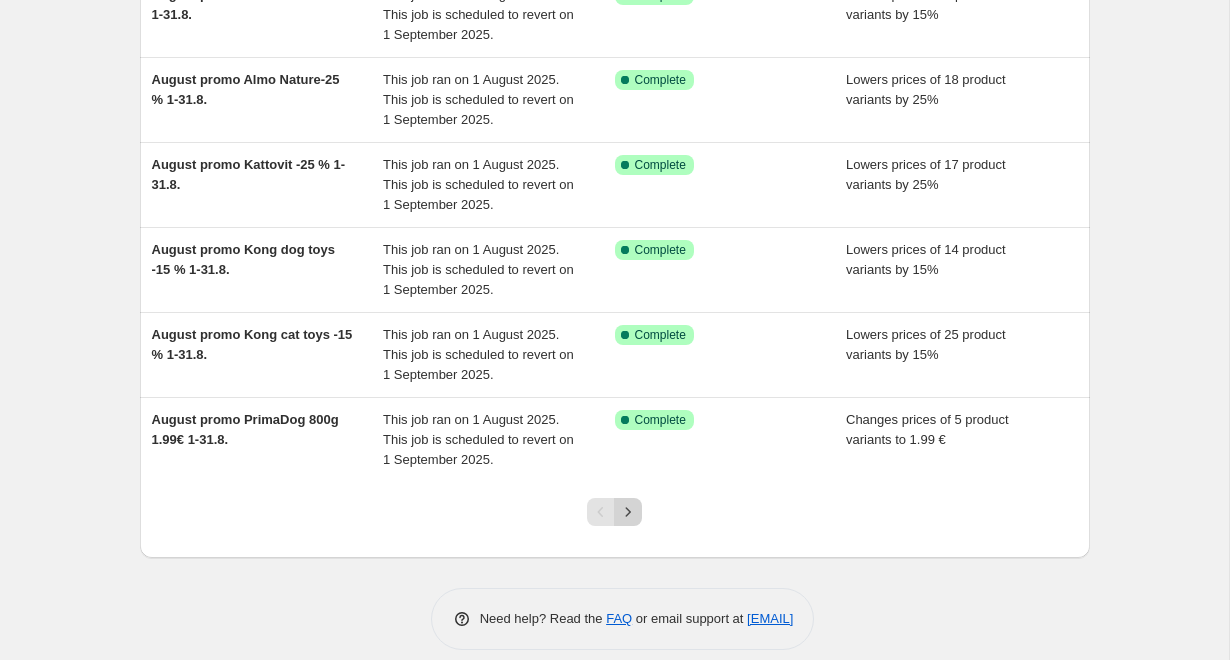 click 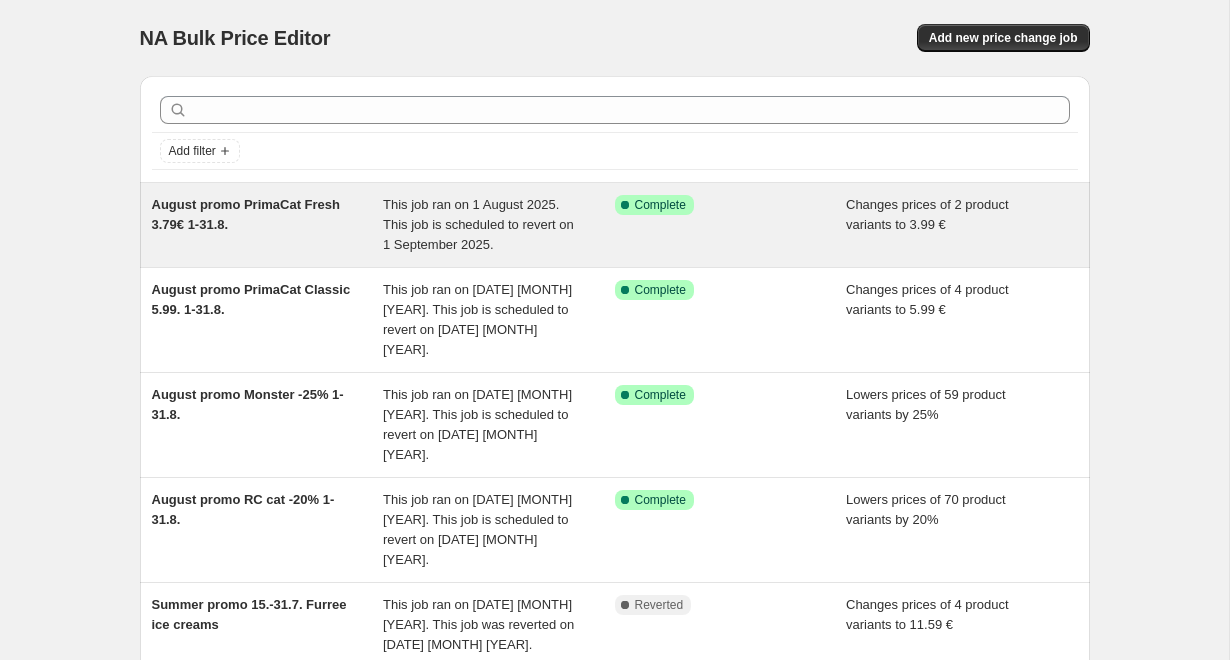 click on "August promo PrimaCat Fresh 3.79€  1-31.8." at bounding box center [268, 225] 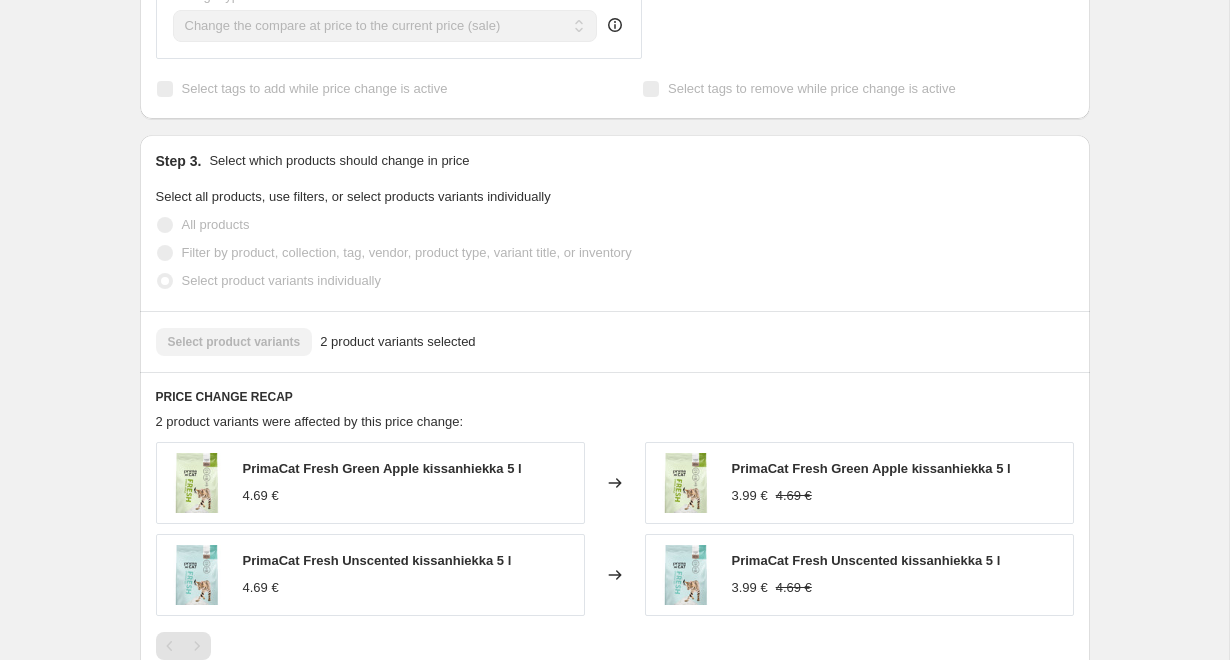 scroll, scrollTop: 821, scrollLeft: 0, axis: vertical 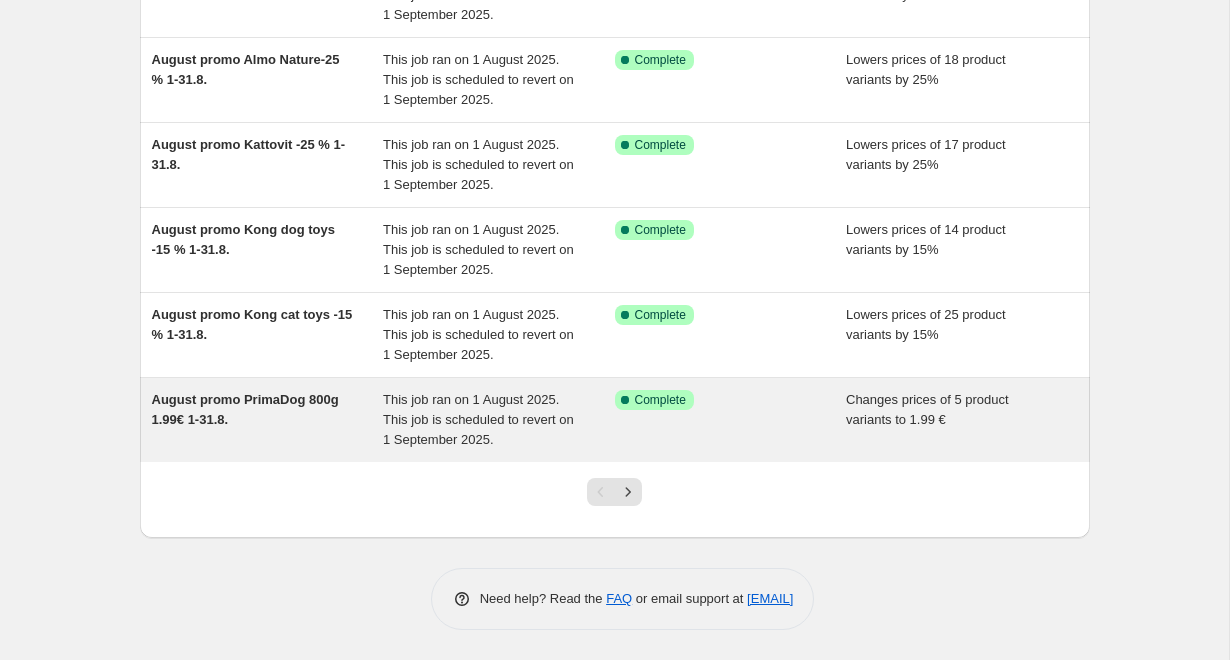 click on "August promo PrimaDog 800g 1.99€  1-31.8." at bounding box center (245, 409) 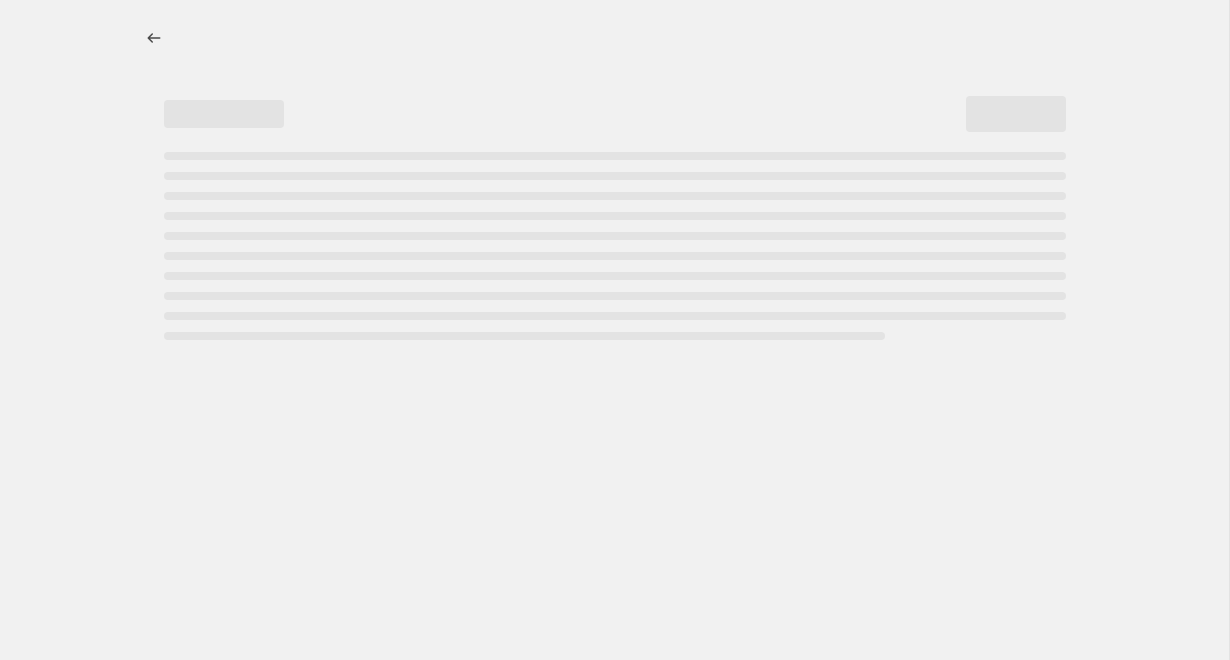 scroll, scrollTop: 0, scrollLeft: 0, axis: both 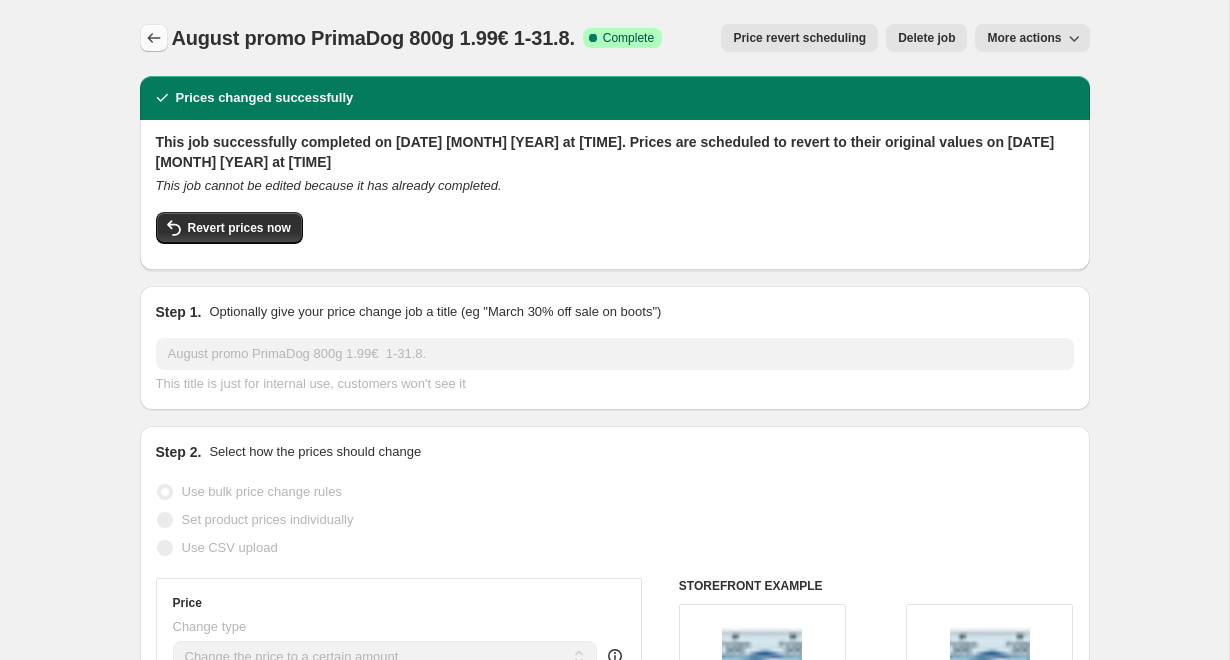 click 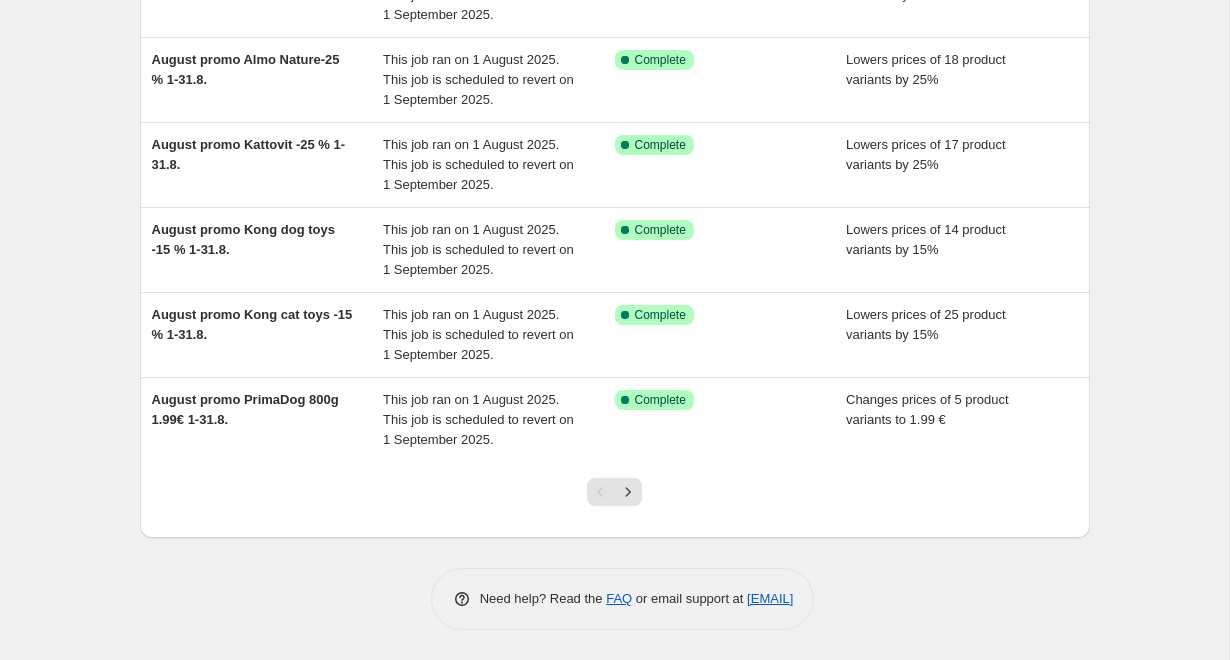 scroll, scrollTop: 590, scrollLeft: 0, axis: vertical 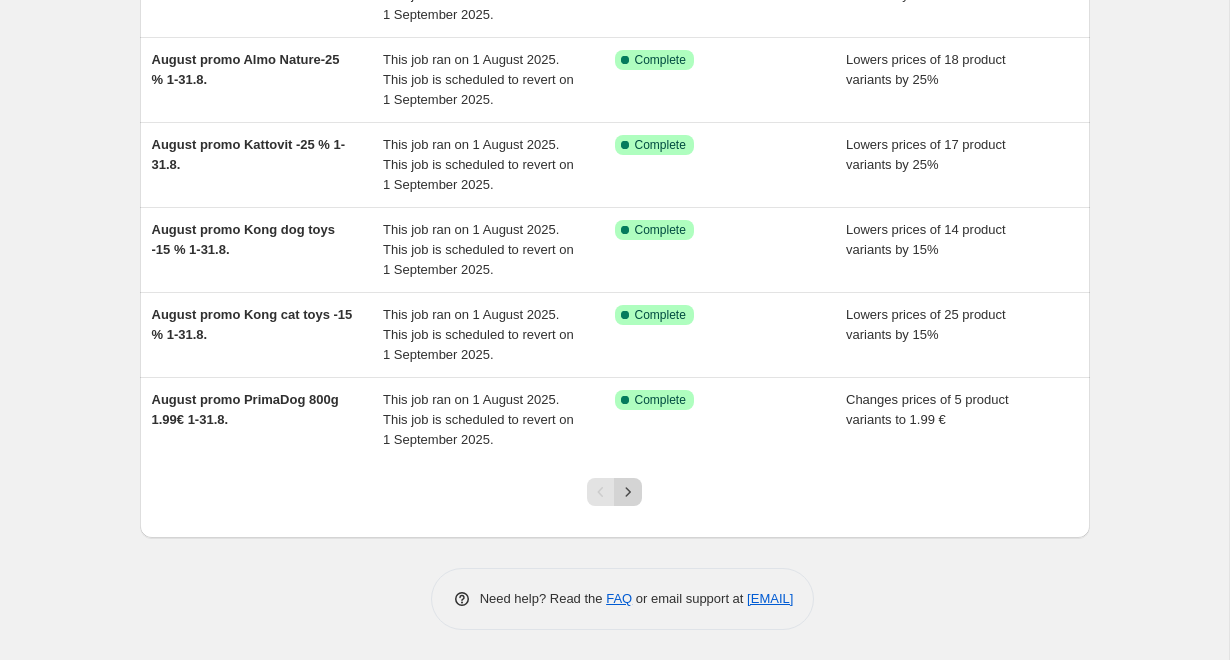 click 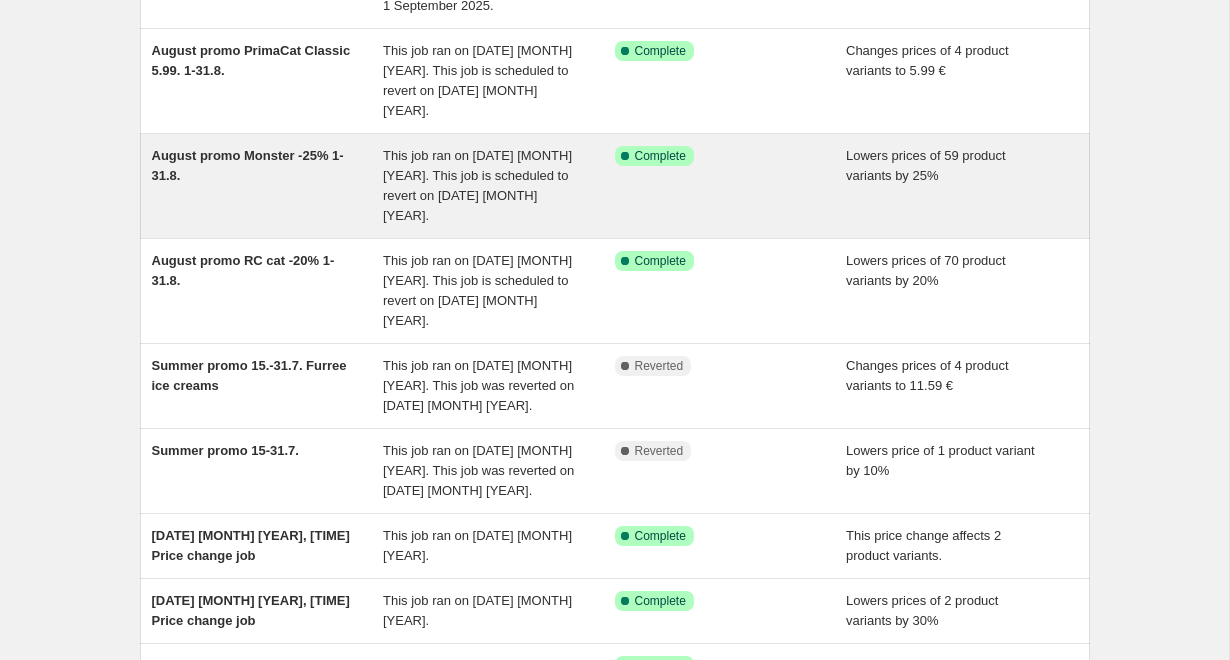 scroll, scrollTop: 253, scrollLeft: 0, axis: vertical 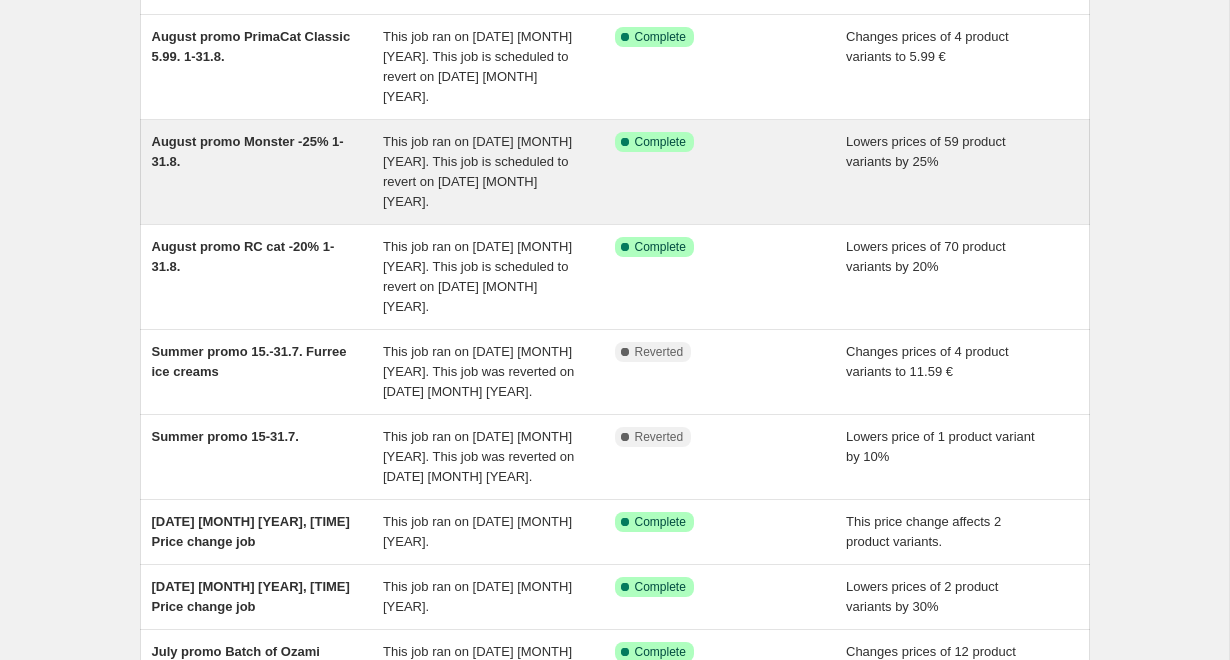 click on "August promo Monster -25% 1-31.8." at bounding box center [268, 172] 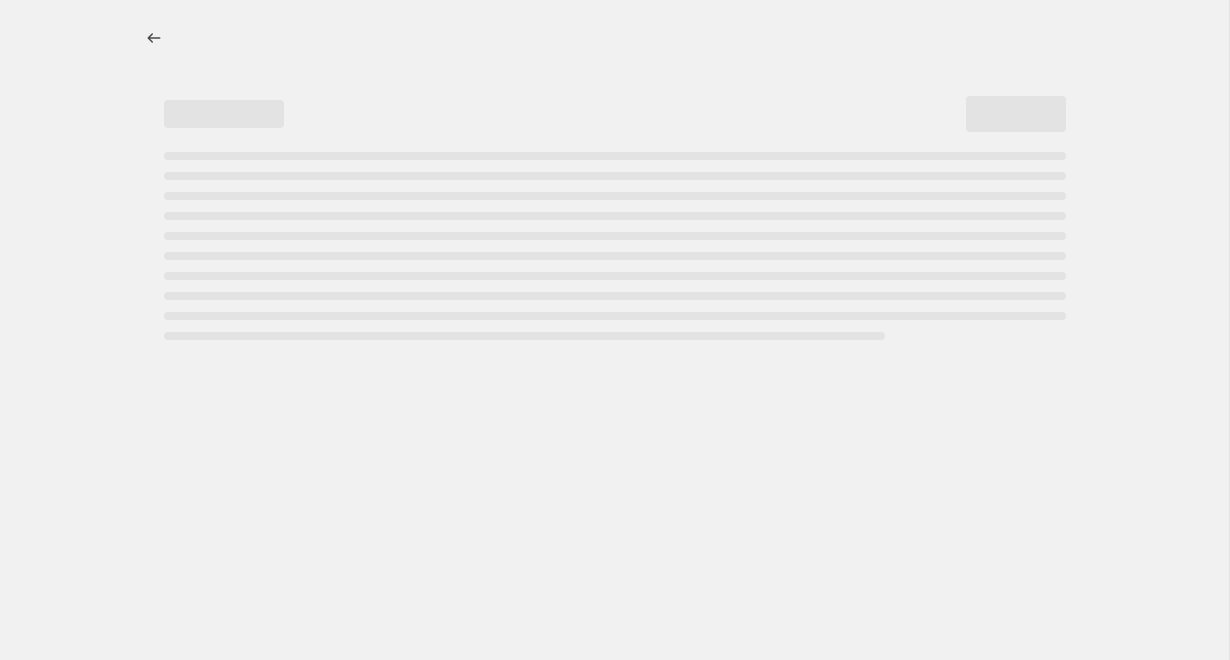 select on "percentage" 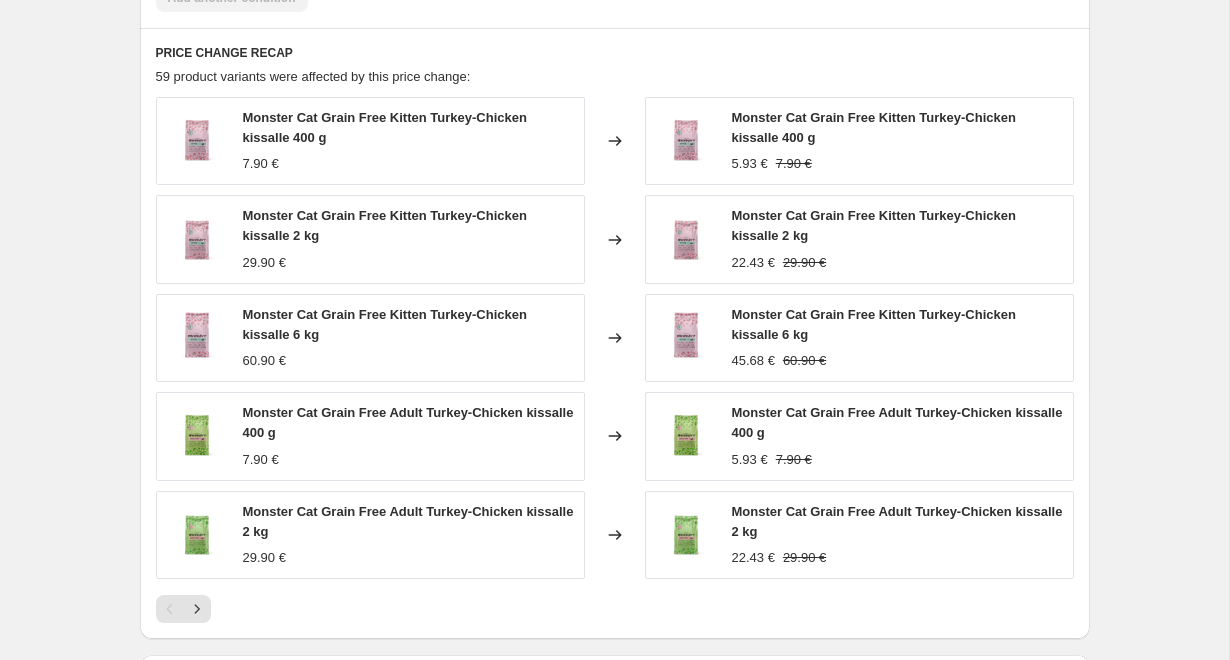 scroll, scrollTop: 1532, scrollLeft: 0, axis: vertical 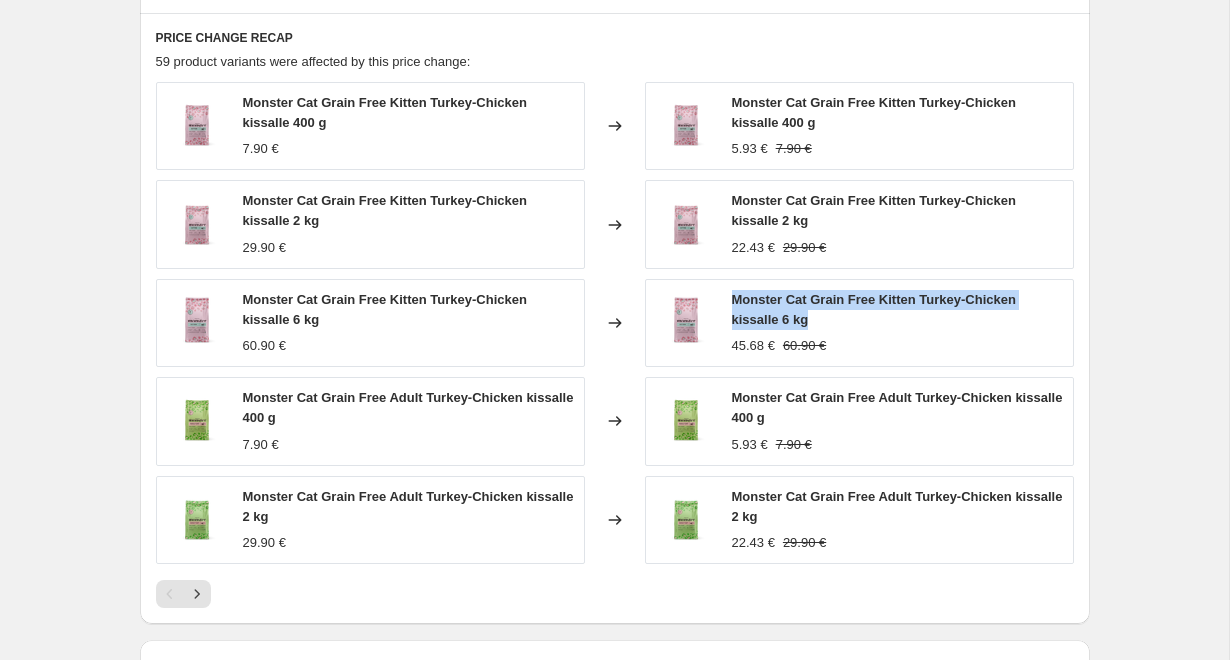 drag, startPoint x: 822, startPoint y: 315, endPoint x: 736, endPoint y: 300, distance: 87.29834 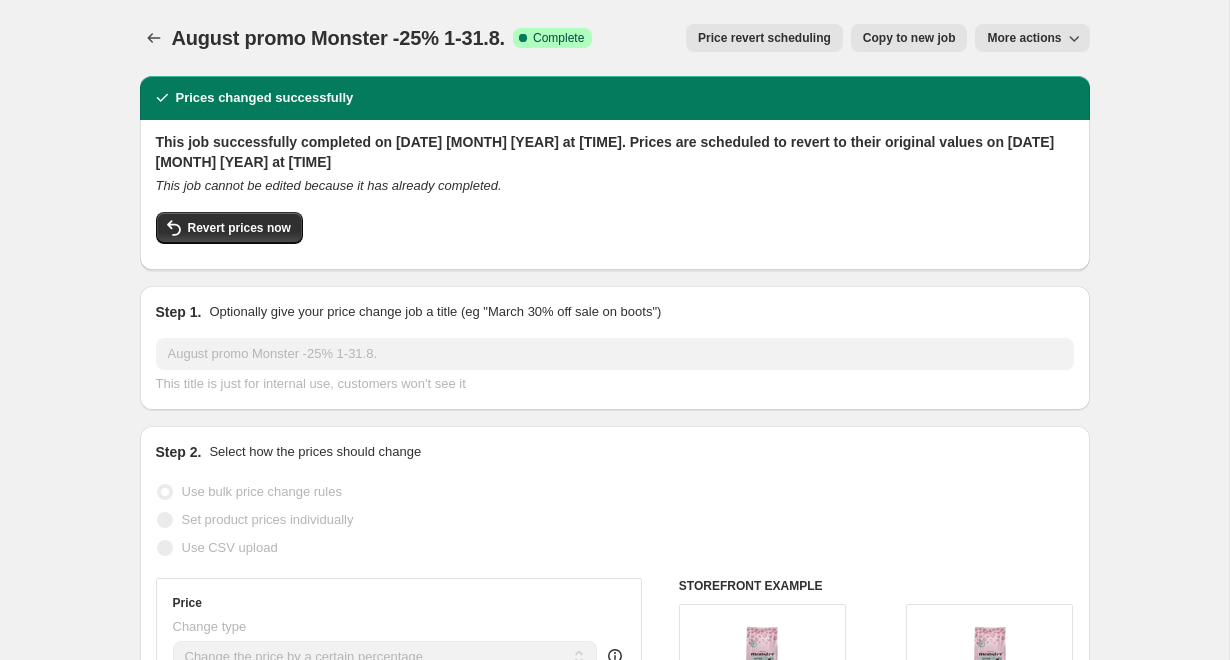 scroll, scrollTop: 0, scrollLeft: 0, axis: both 